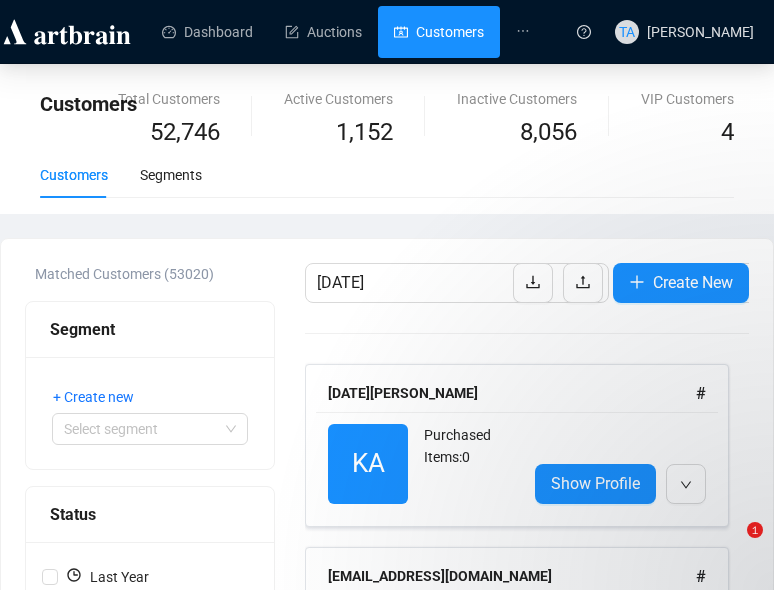 scroll, scrollTop: 371, scrollLeft: 0, axis: vertical 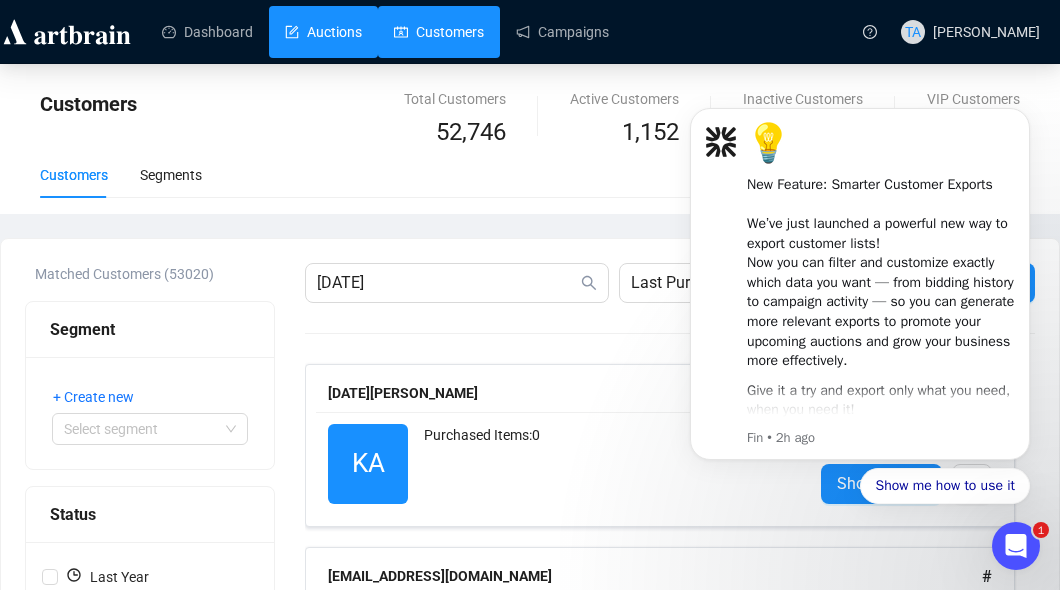click on "Auctions" at bounding box center [323, 32] 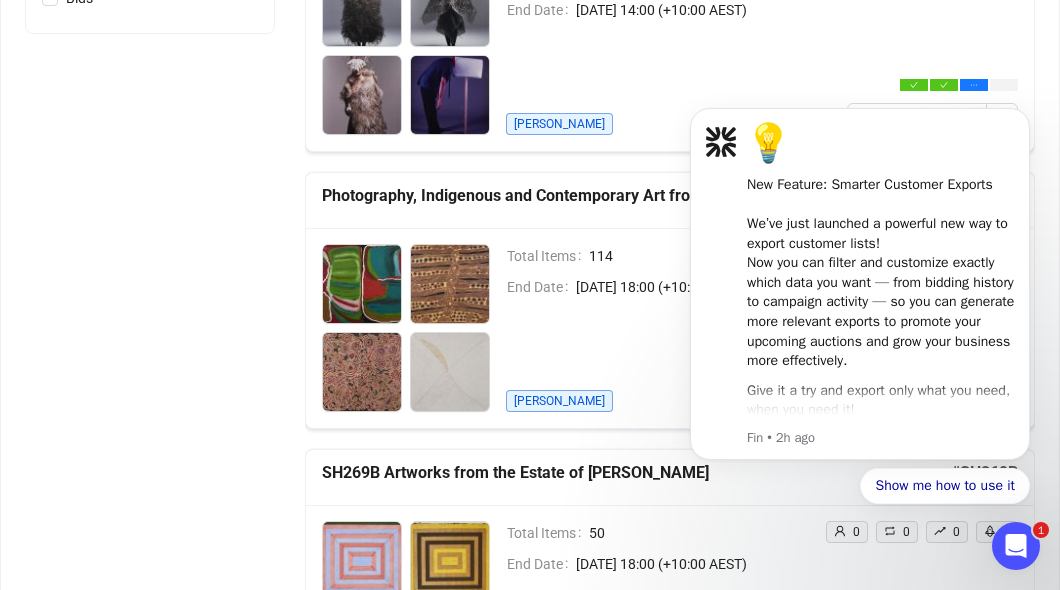 scroll, scrollTop: 800, scrollLeft: 0, axis: vertical 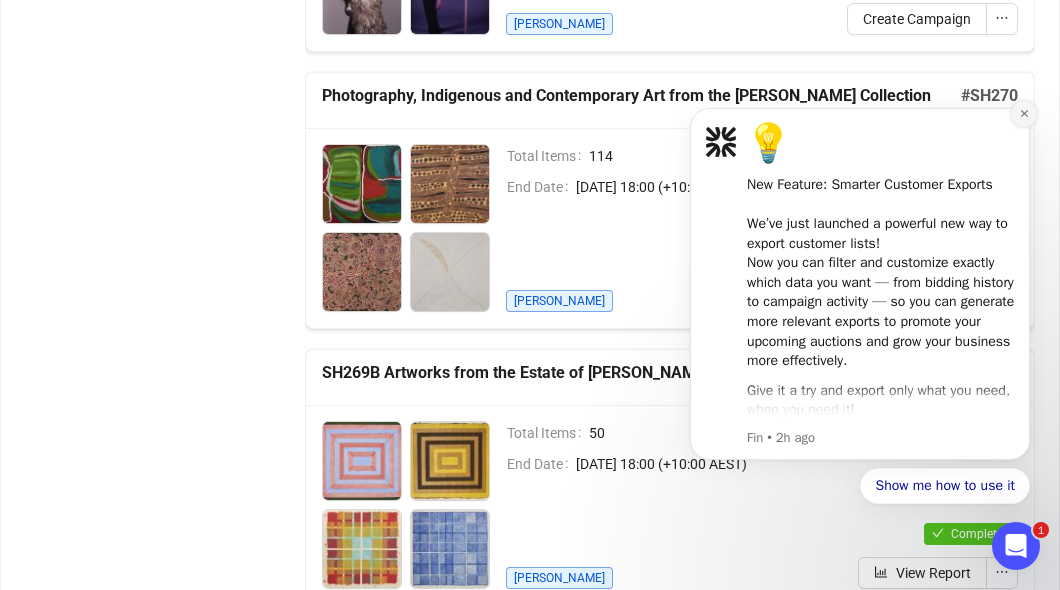 click at bounding box center (1024, 114) 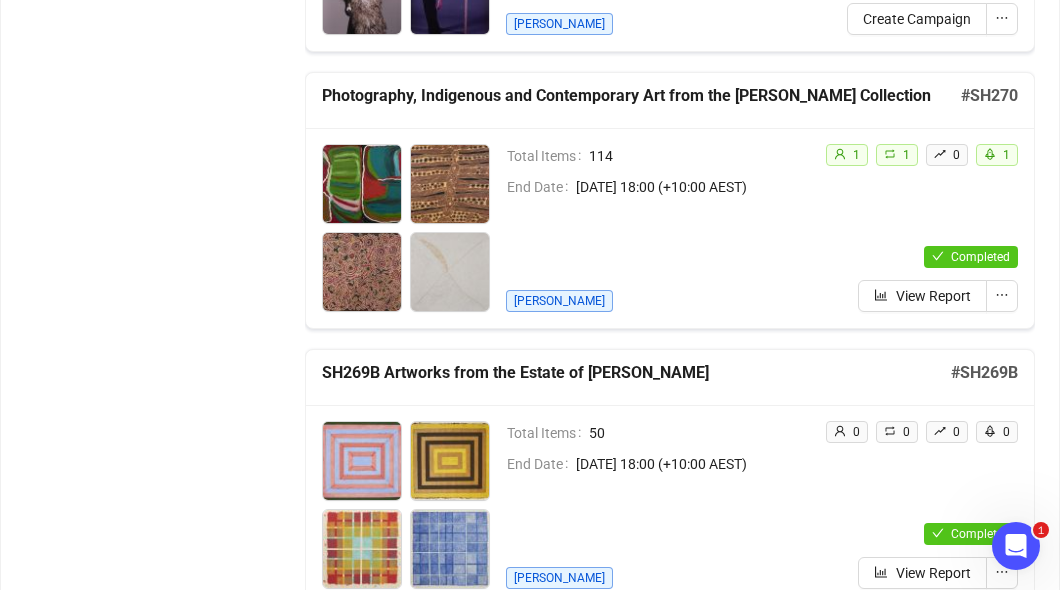 scroll, scrollTop: 900, scrollLeft: 0, axis: vertical 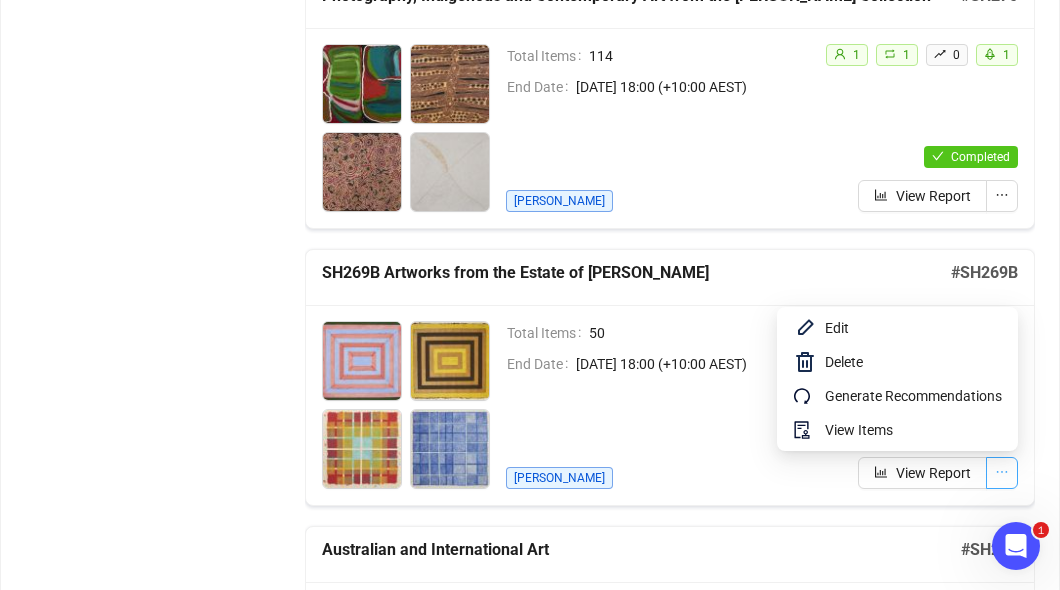 click 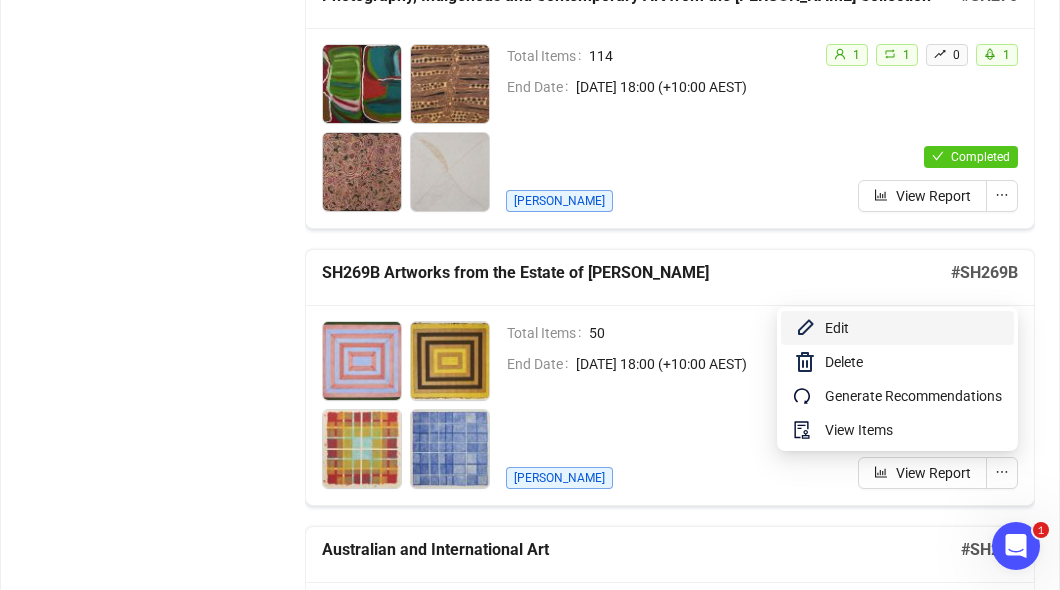 click on "Edit" at bounding box center [913, 328] 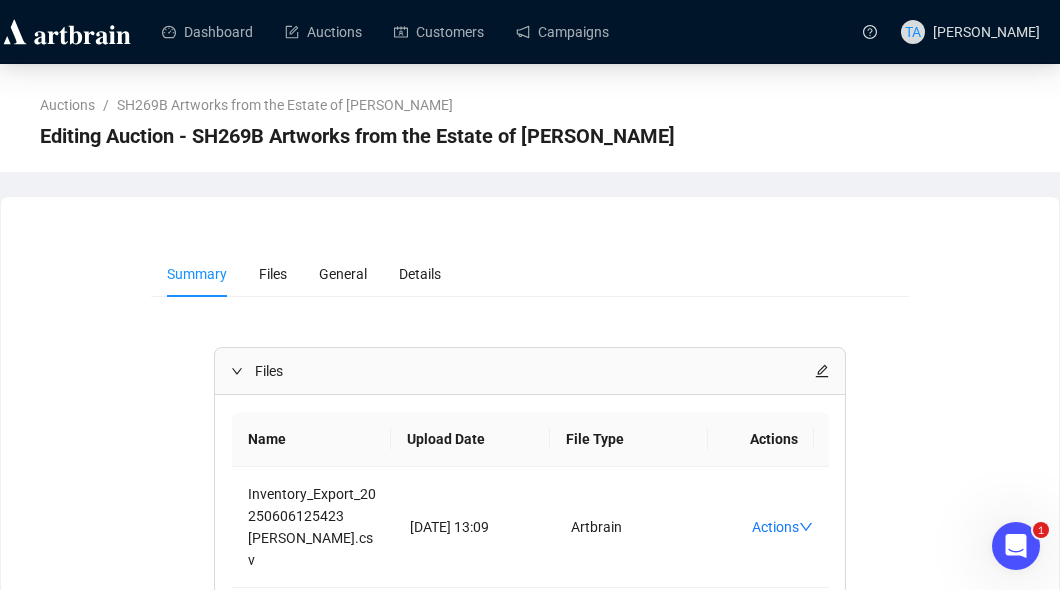 scroll, scrollTop: 100, scrollLeft: 0, axis: vertical 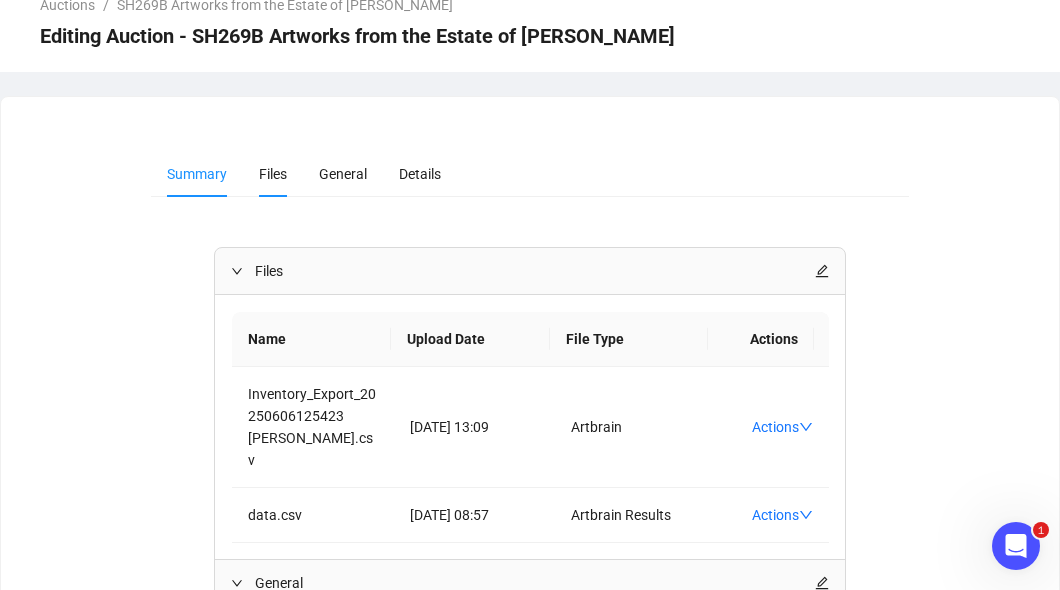 click on "Files" at bounding box center [273, 174] 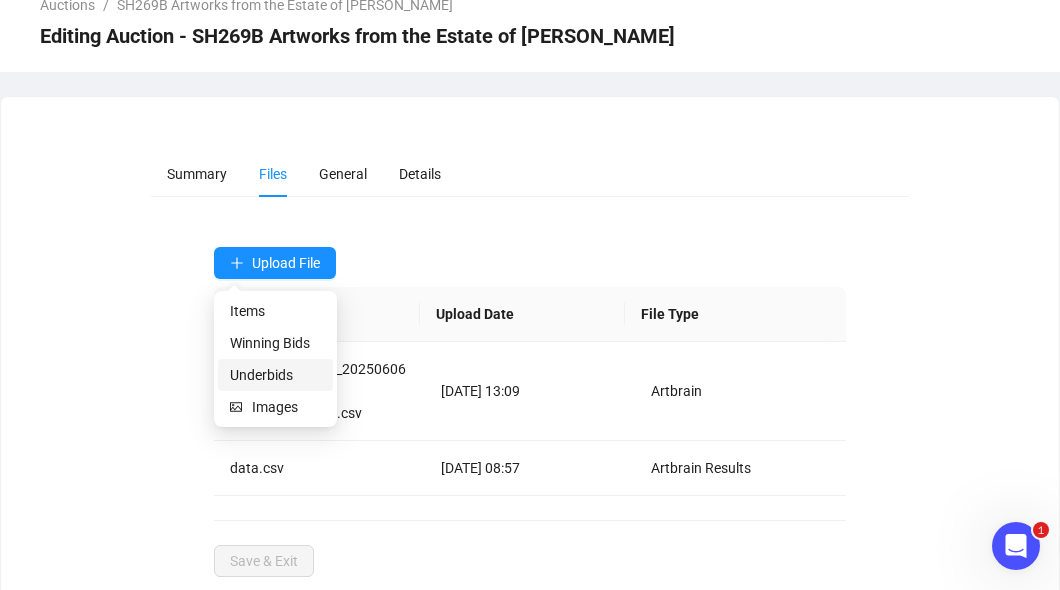 click on "Underbids" at bounding box center [275, 375] 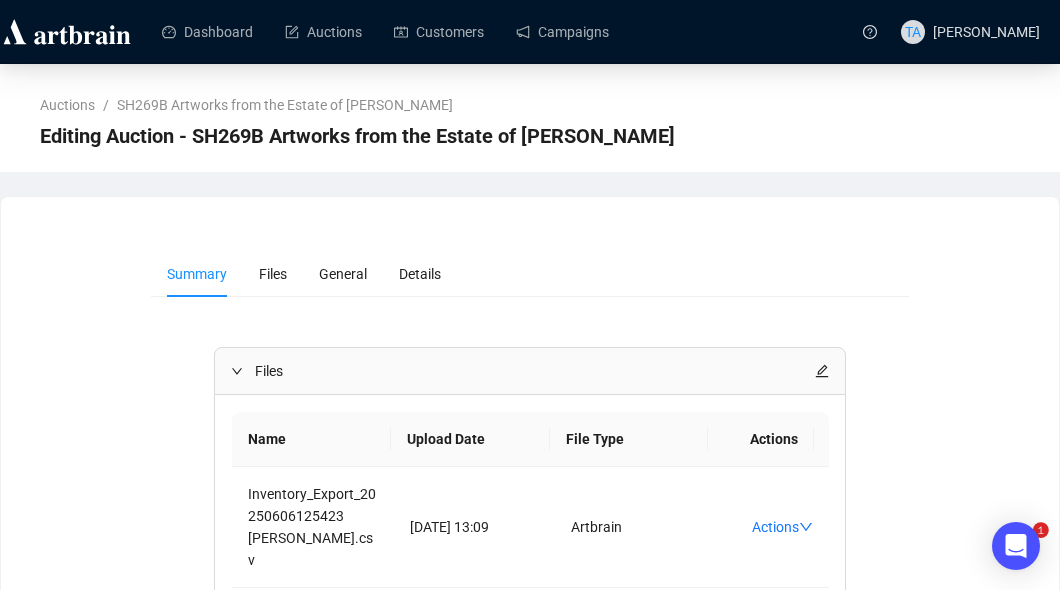 scroll, scrollTop: 300, scrollLeft: 0, axis: vertical 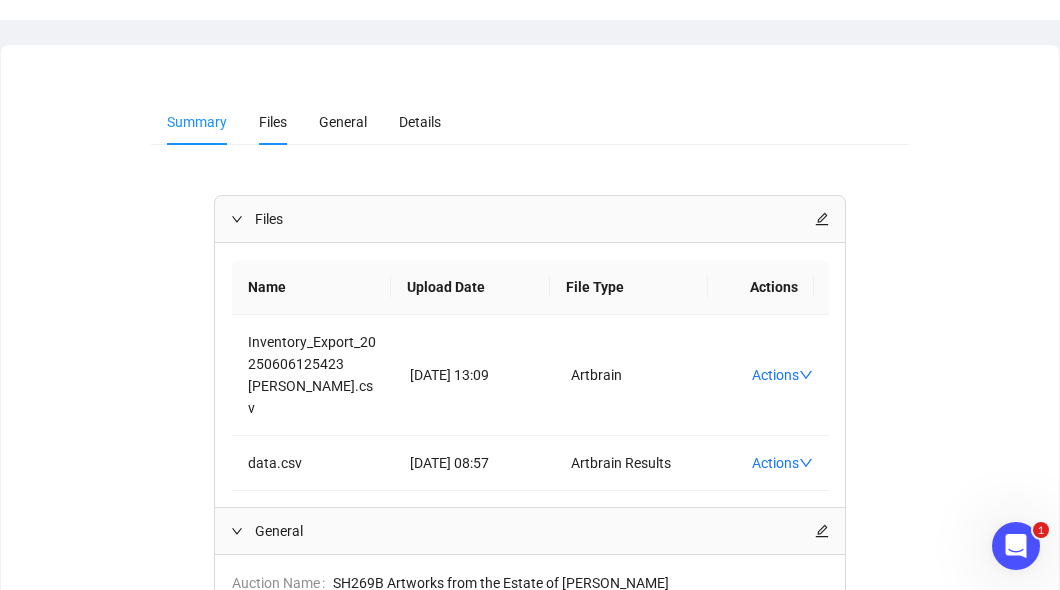 click on "Files" at bounding box center [273, 122] 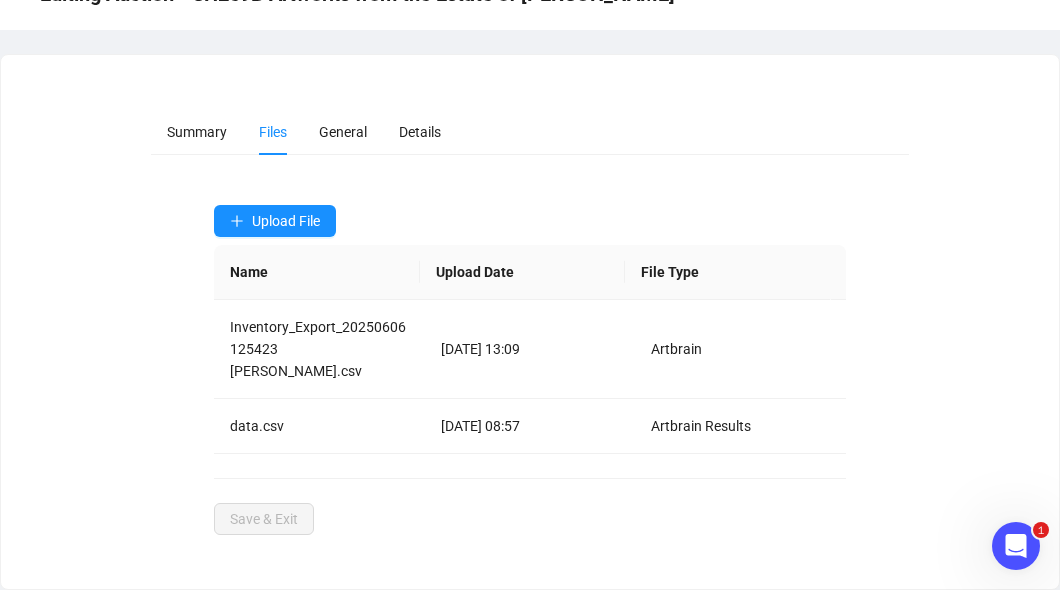 scroll, scrollTop: 119, scrollLeft: 0, axis: vertical 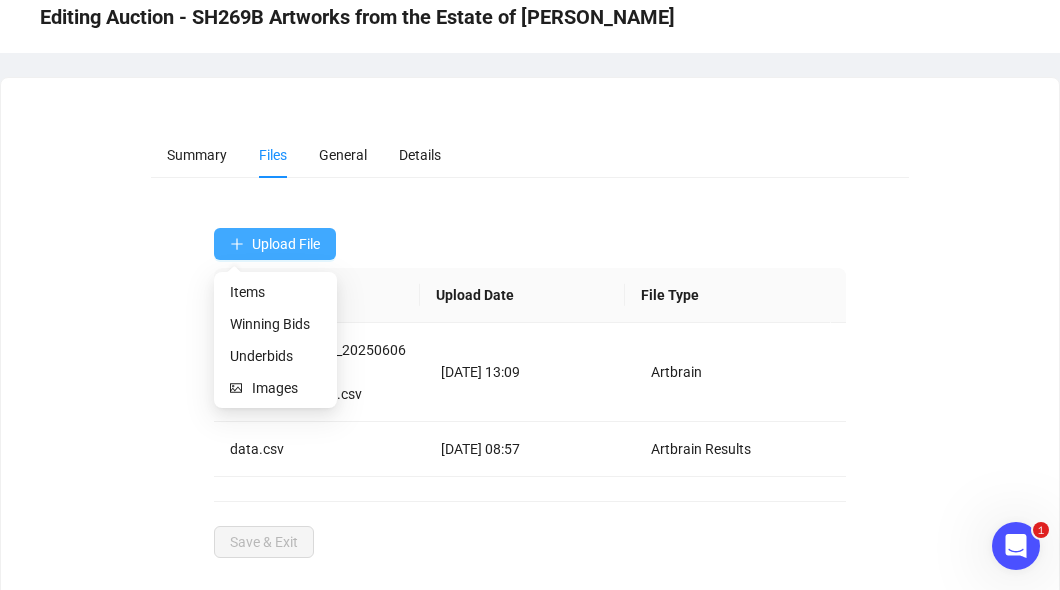 click on "Upload File" at bounding box center (275, 244) 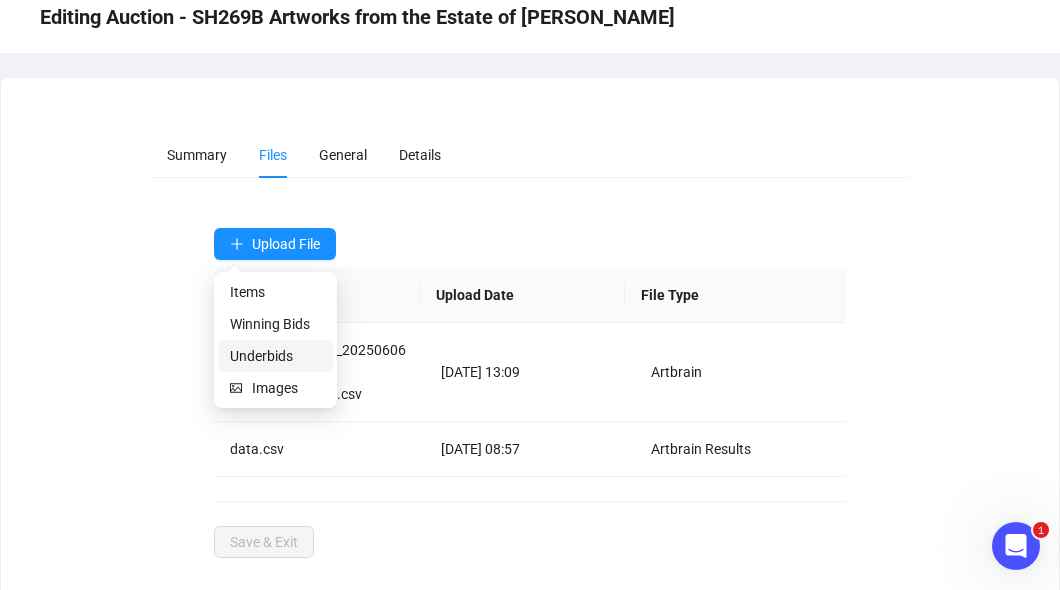 click on "Underbids" at bounding box center (275, 356) 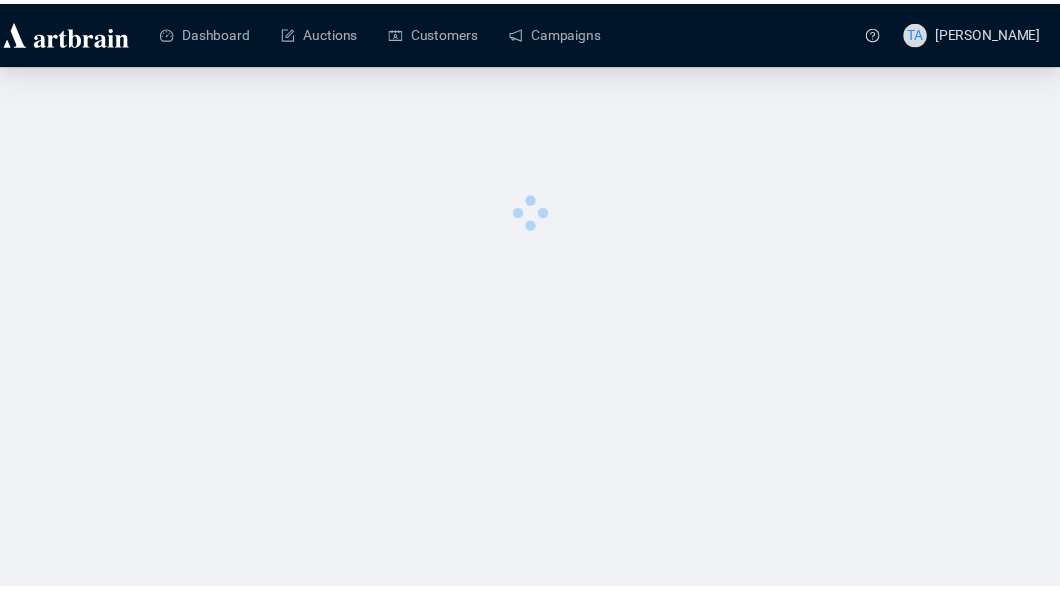 scroll, scrollTop: 0, scrollLeft: 0, axis: both 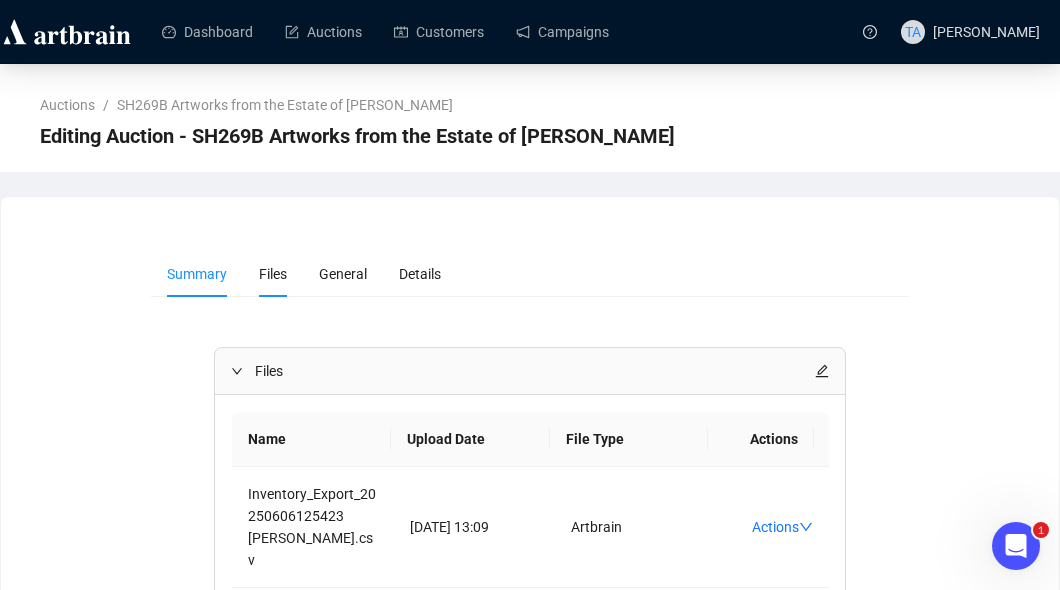 click on "Files" at bounding box center (273, 274) 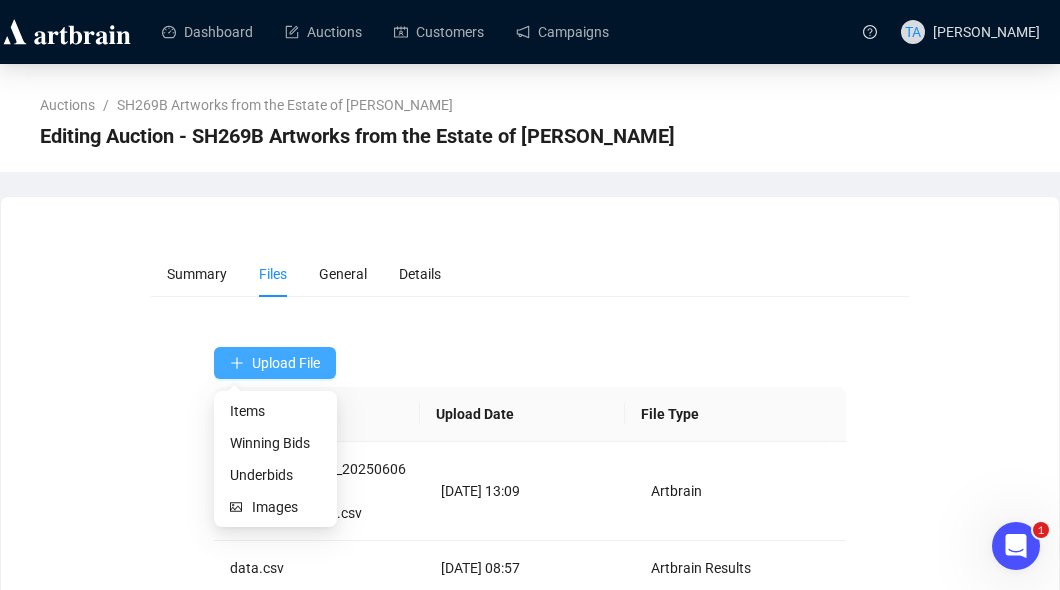 click on "Upload File" at bounding box center (286, 363) 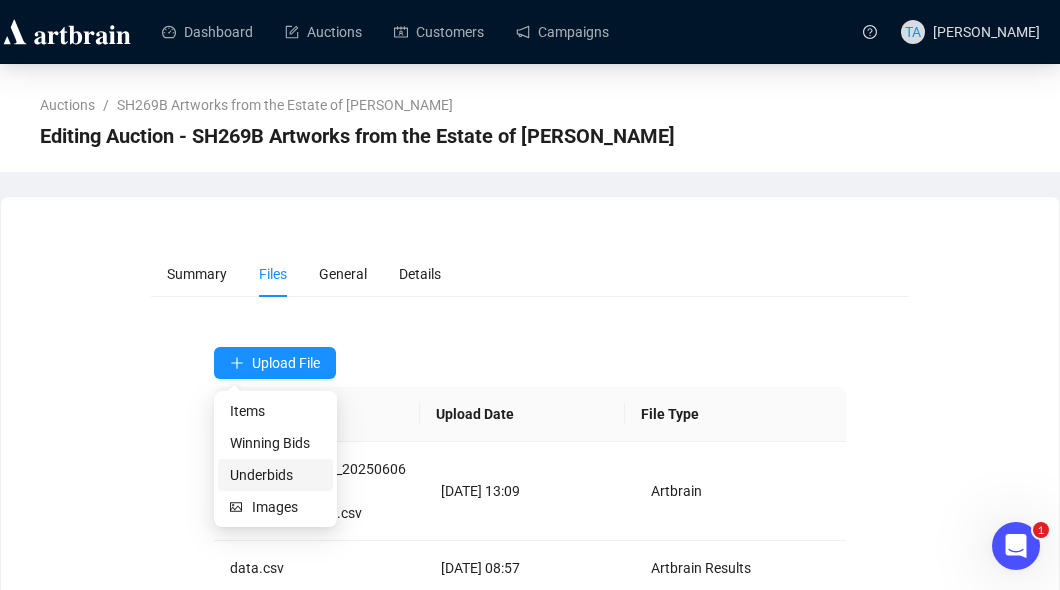 click on "Underbids" at bounding box center [275, 475] 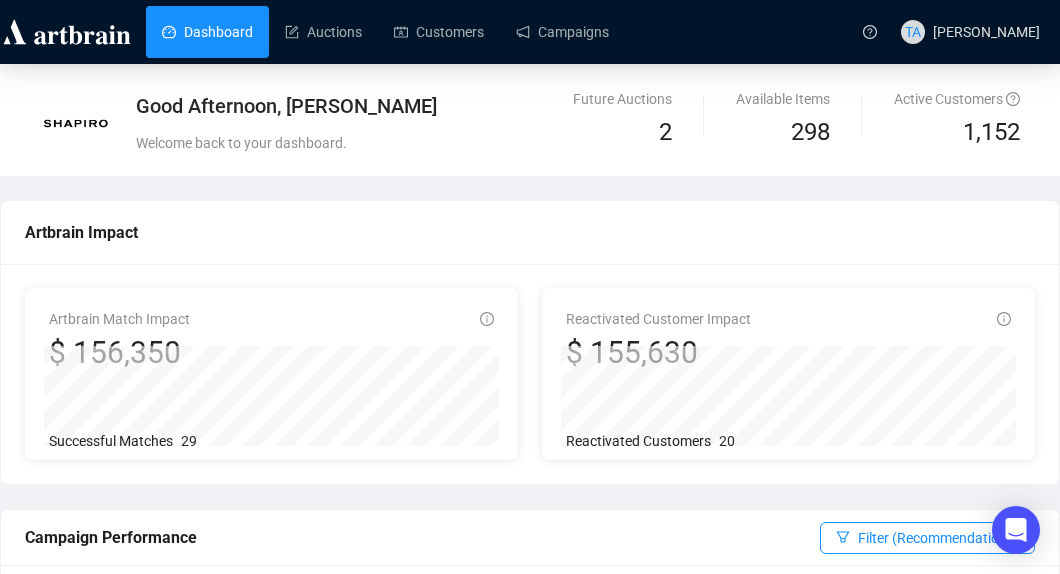 scroll, scrollTop: 0, scrollLeft: 0, axis: both 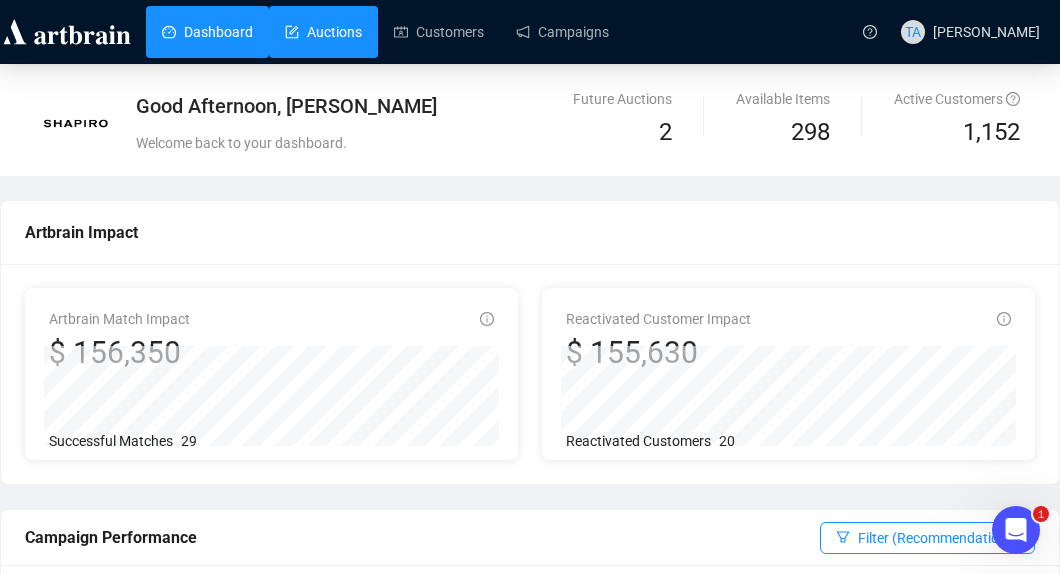 click on "Auctions" at bounding box center [323, 32] 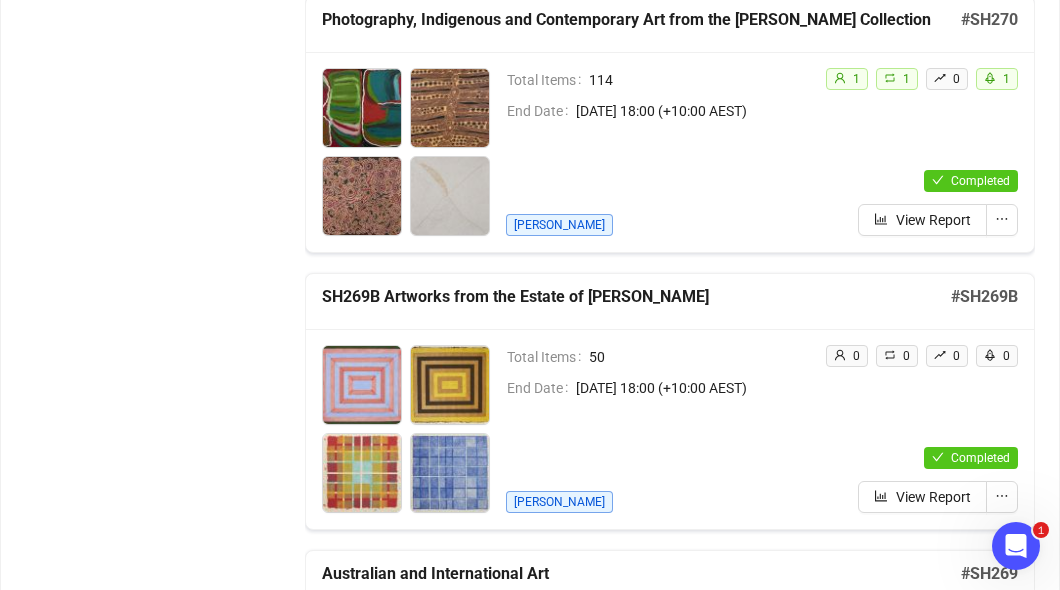 scroll, scrollTop: 976, scrollLeft: 0, axis: vertical 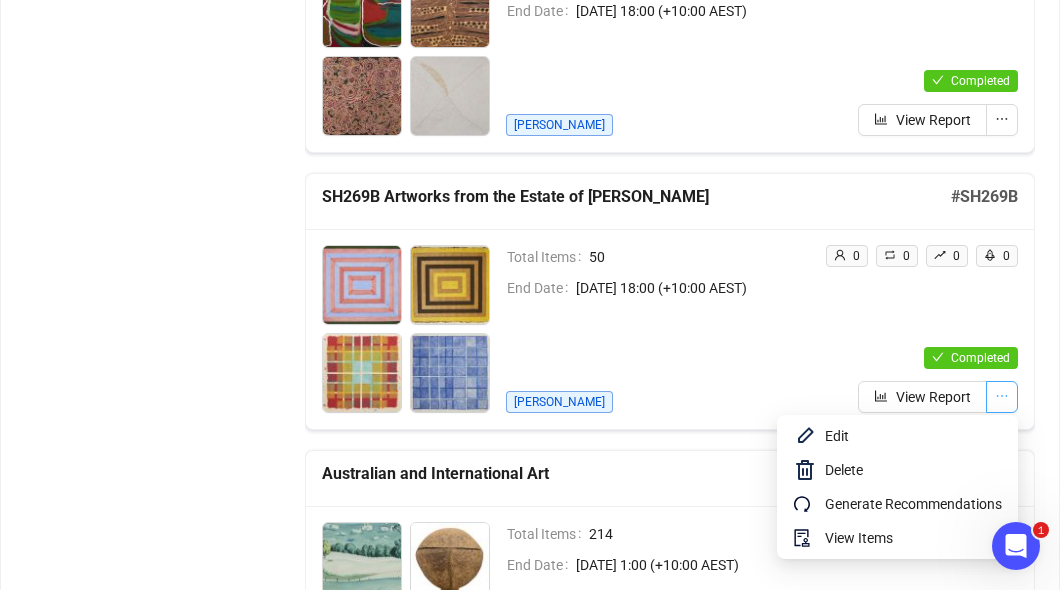 click 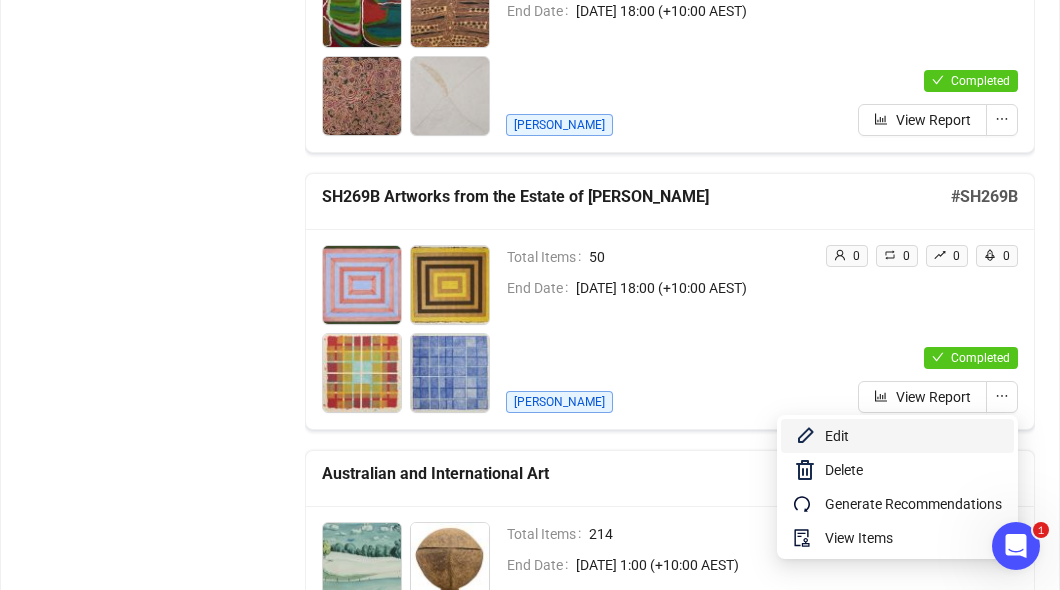 click on "Edit" at bounding box center [913, 436] 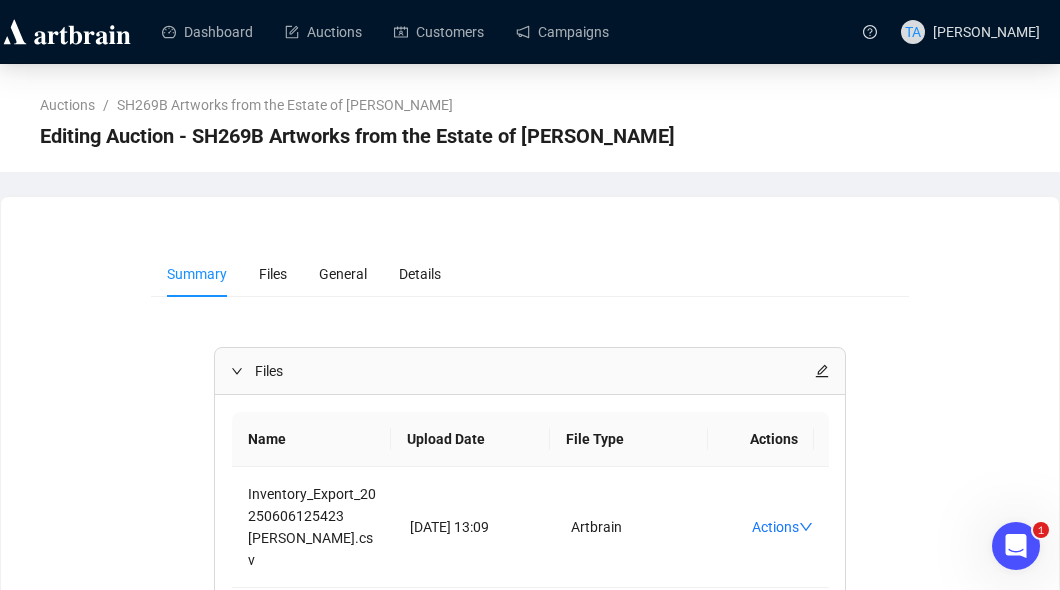 scroll, scrollTop: 100, scrollLeft: 0, axis: vertical 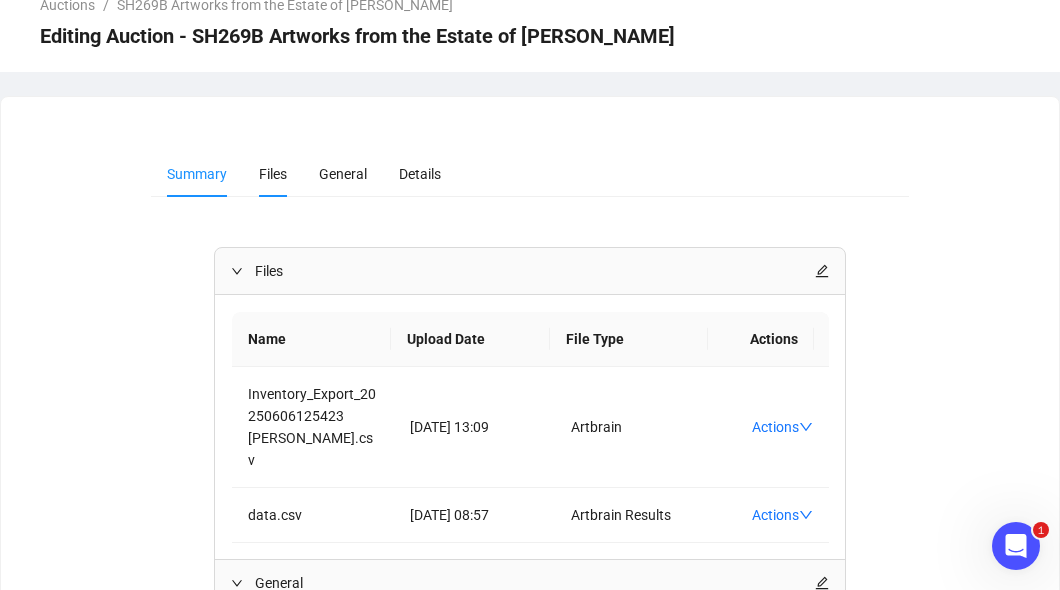 click on "Files" at bounding box center (273, 174) 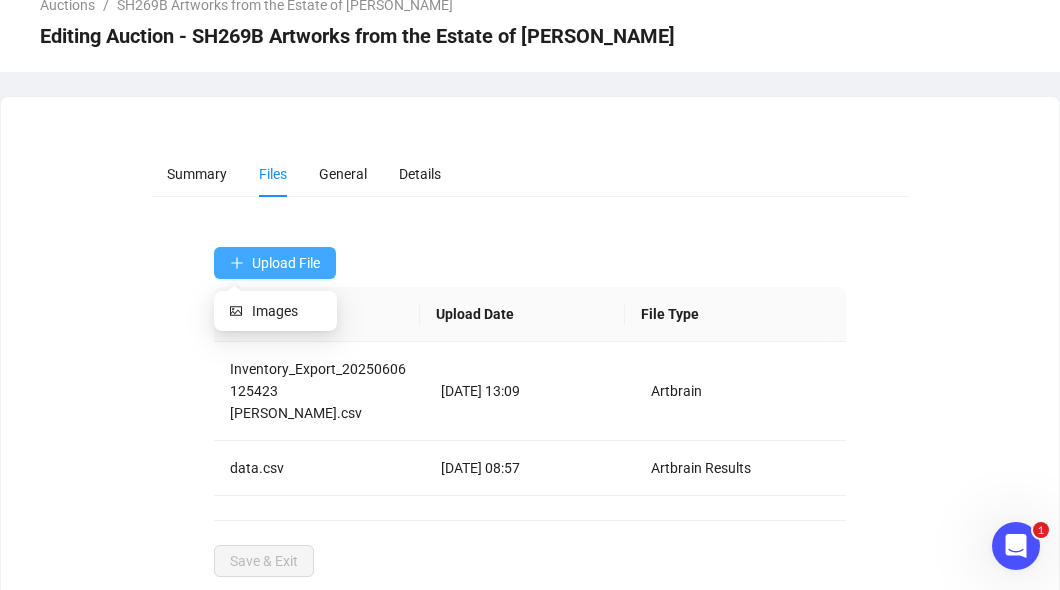click on "Upload File" at bounding box center [286, 263] 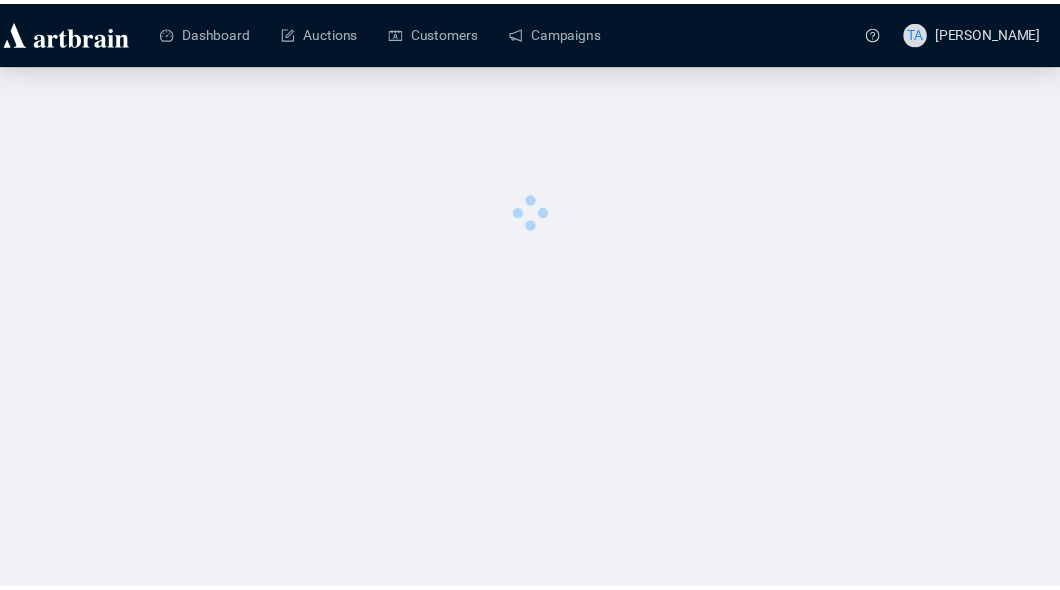 scroll, scrollTop: 0, scrollLeft: 0, axis: both 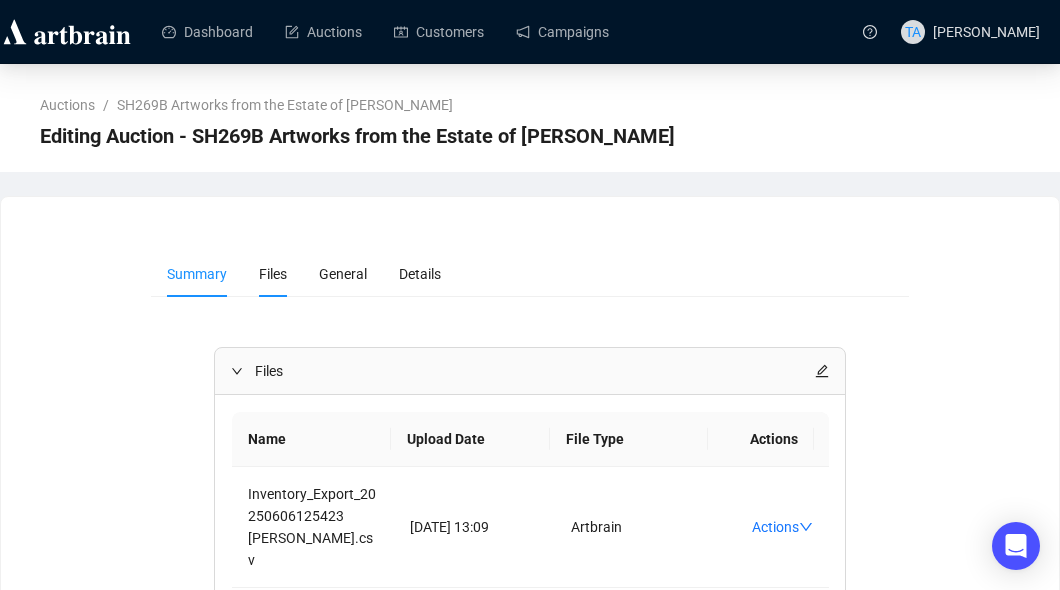 click on "Files" at bounding box center (273, 274) 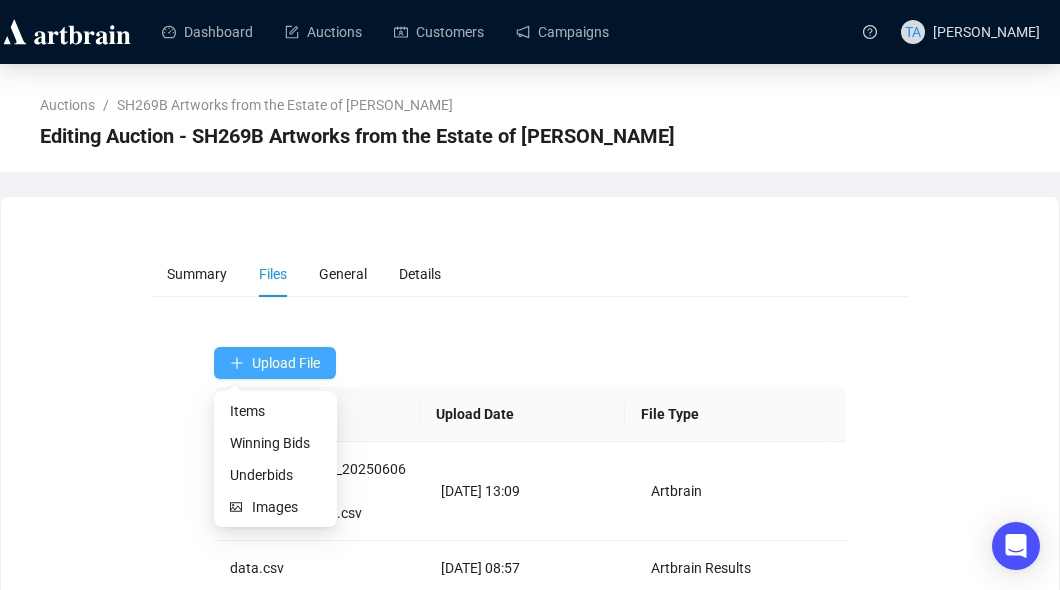 click on "Upload File" at bounding box center [286, 363] 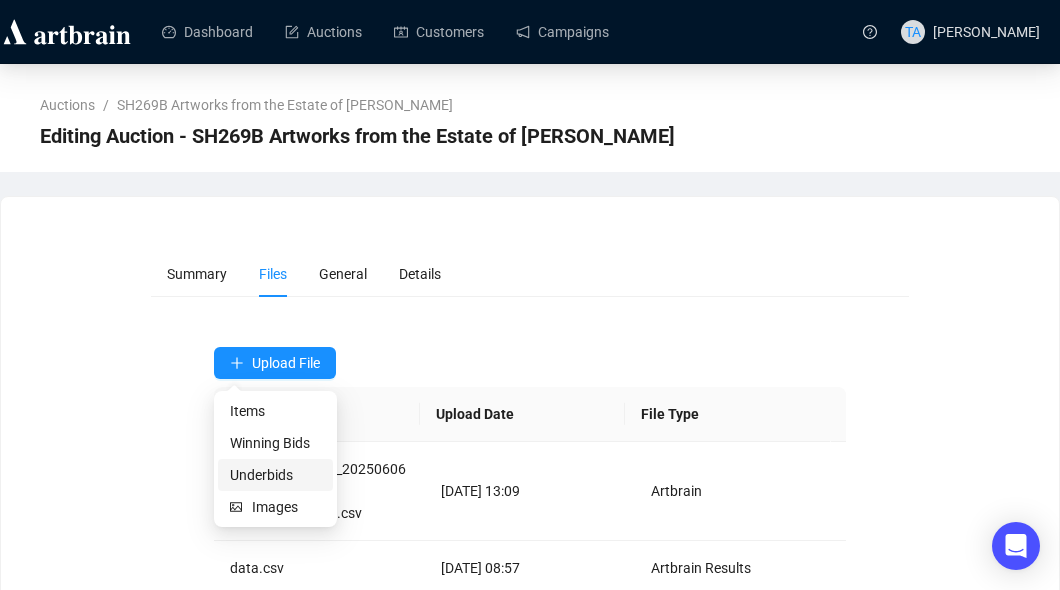 click on "Underbids" at bounding box center [275, 475] 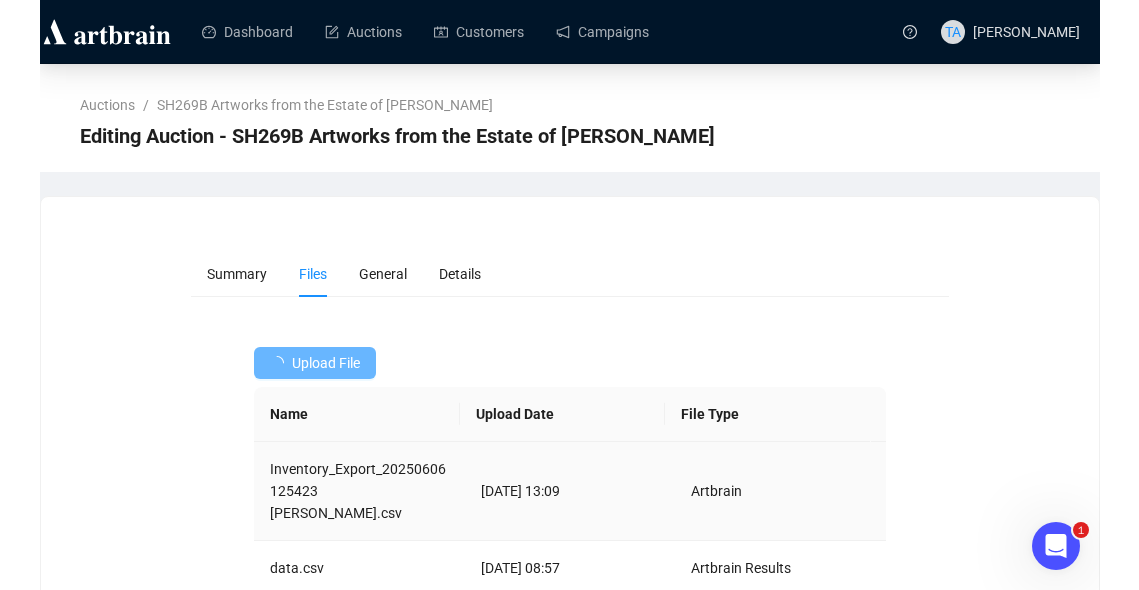 scroll, scrollTop: 0, scrollLeft: 0, axis: both 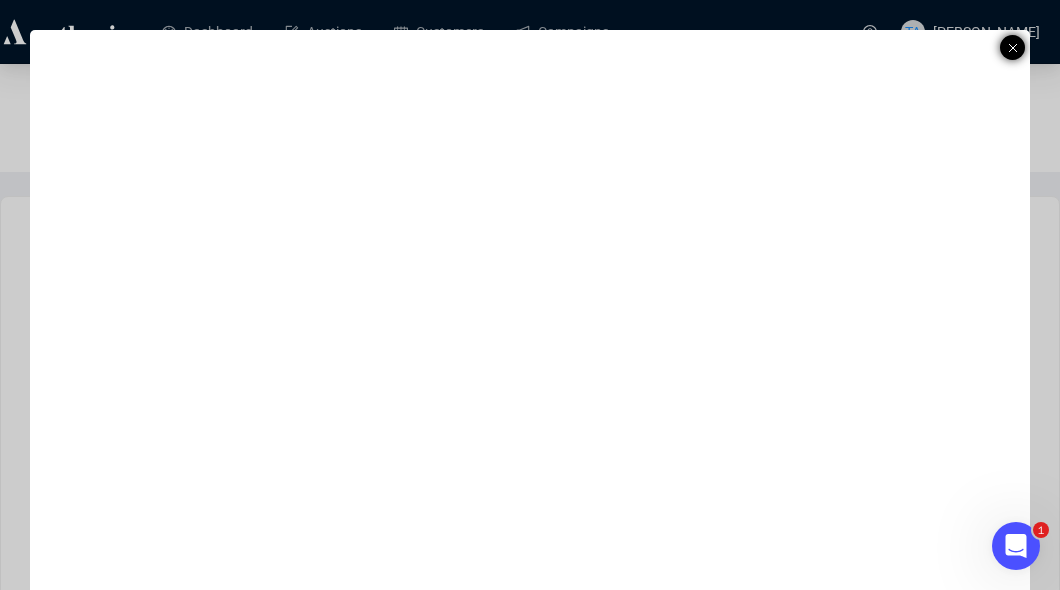 click 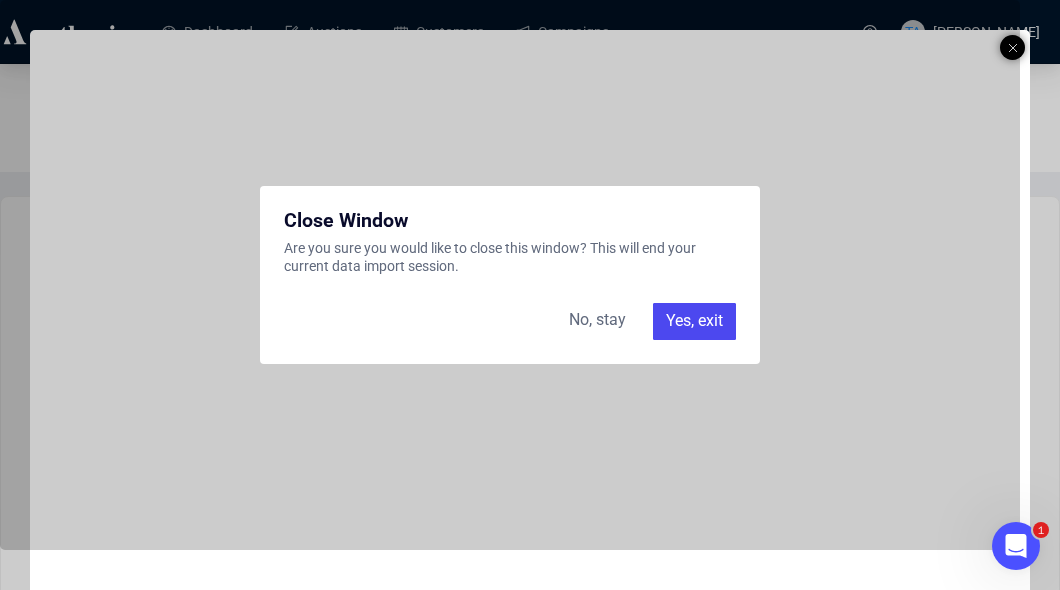 click on "No, stay" at bounding box center (597, 321) 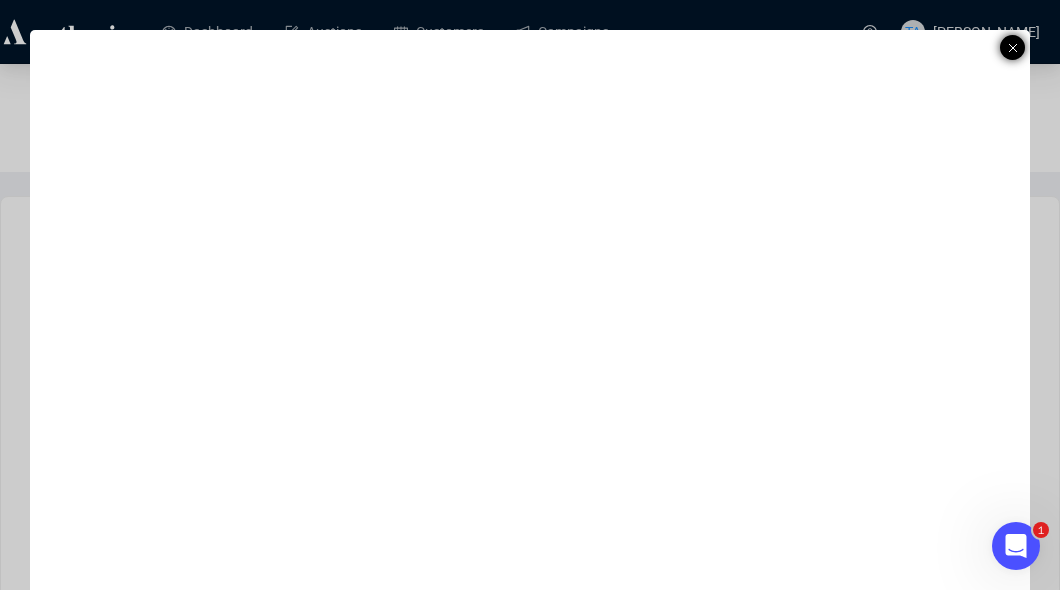 click 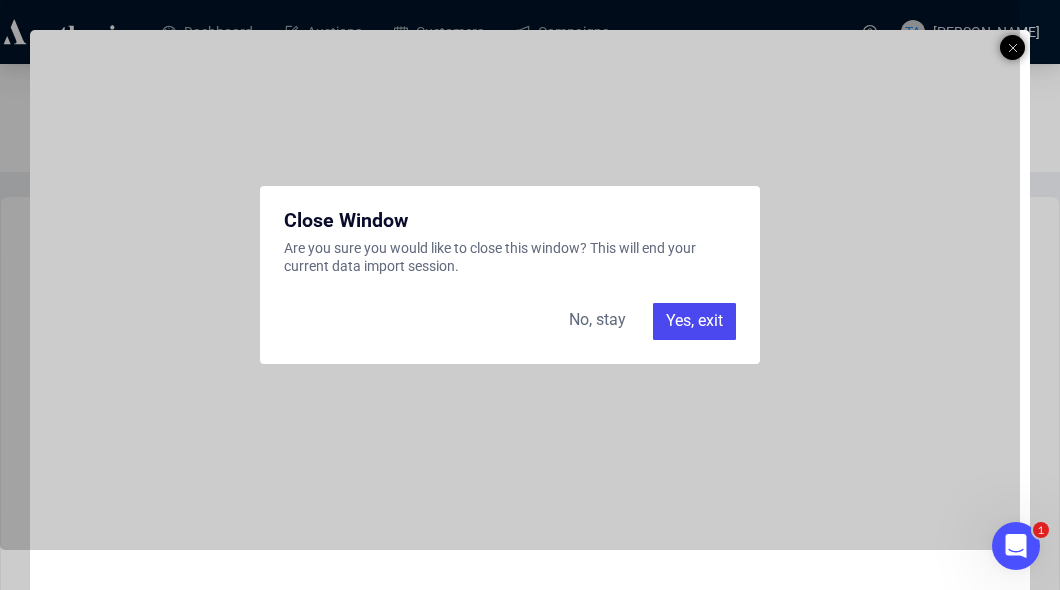 click on "Yes, exit" at bounding box center (694, 321) 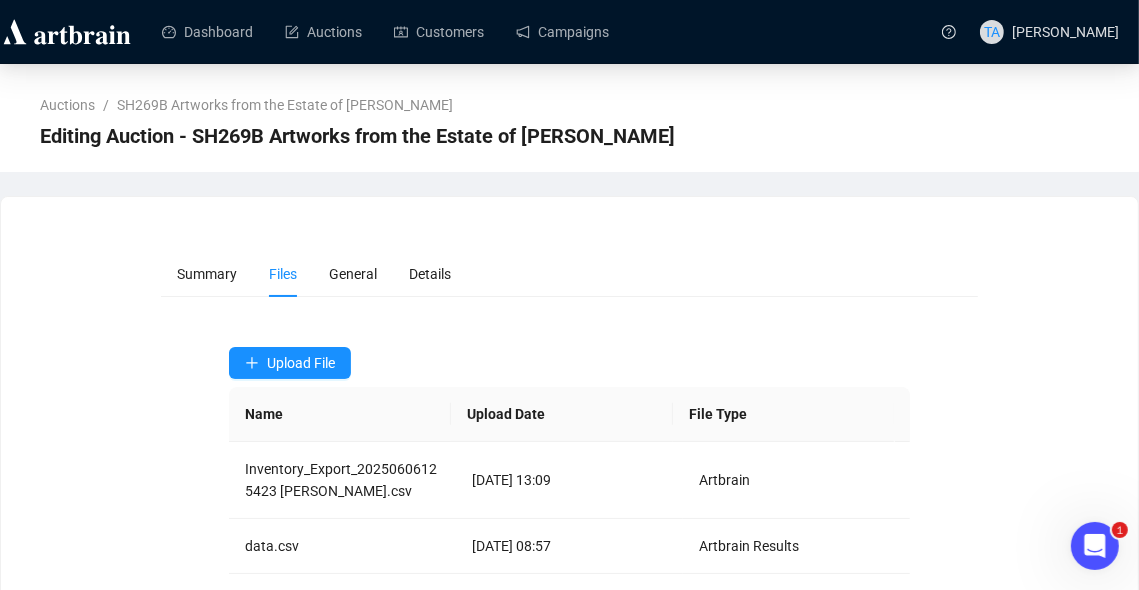 click on "Editing Auction - SH269B Artworks from the Estate of [PERSON_NAME]" at bounding box center (569, 136) 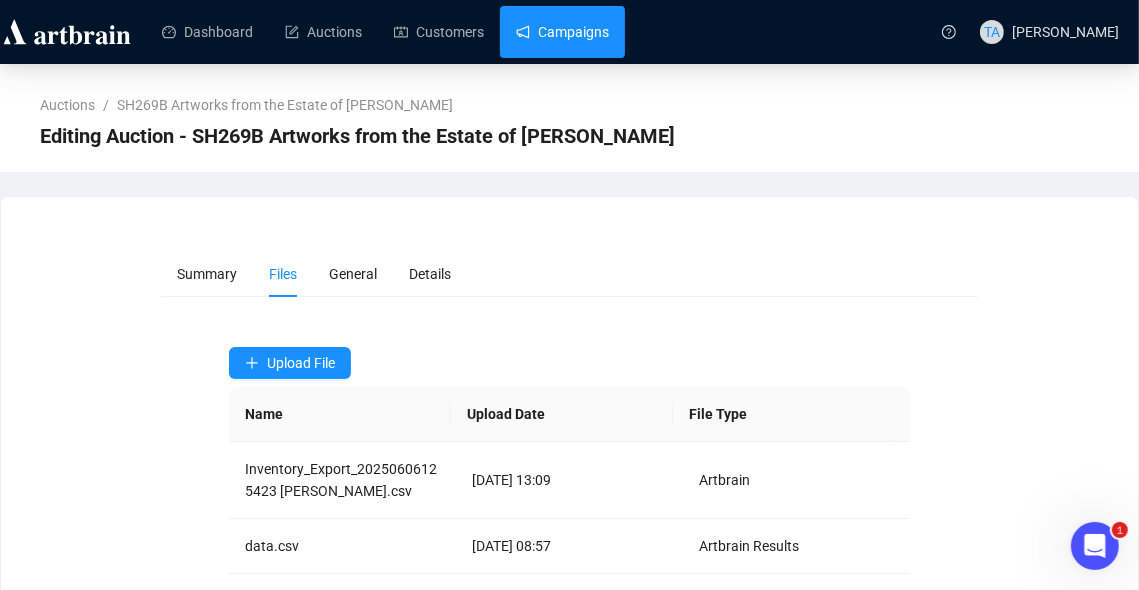 click on "Campaigns" at bounding box center [562, 32] 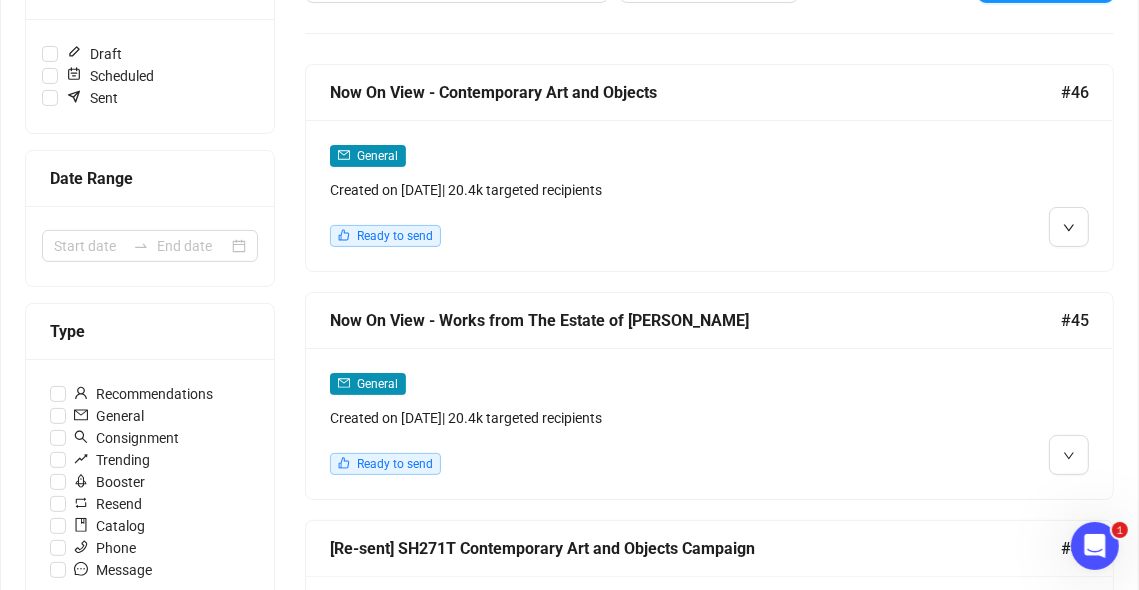 scroll, scrollTop: 0, scrollLeft: 0, axis: both 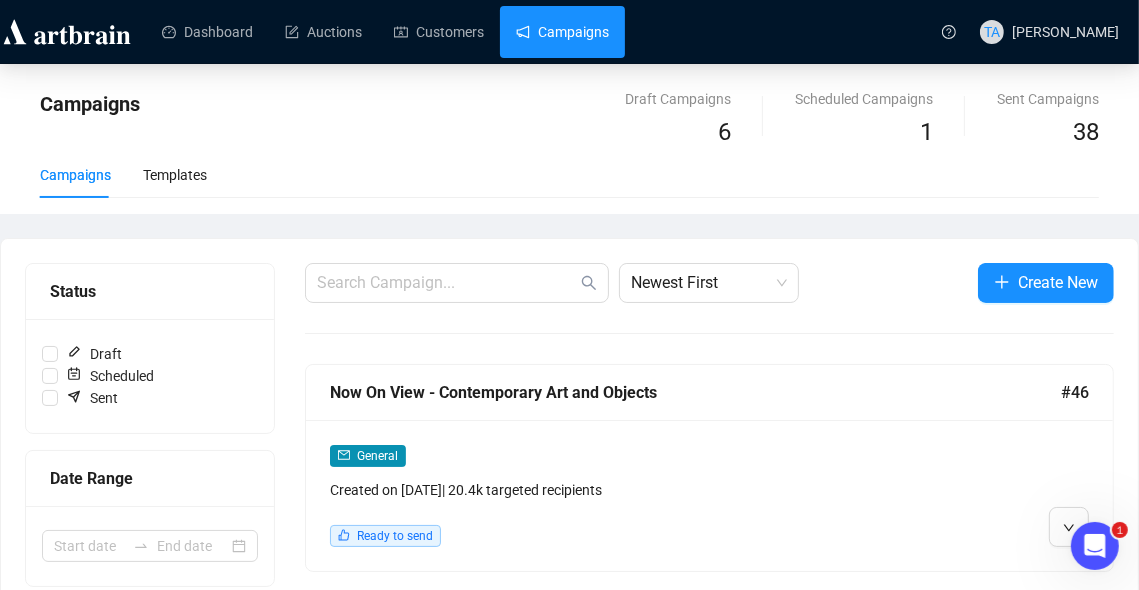 click on "Newest First Create New" at bounding box center [709, 283] 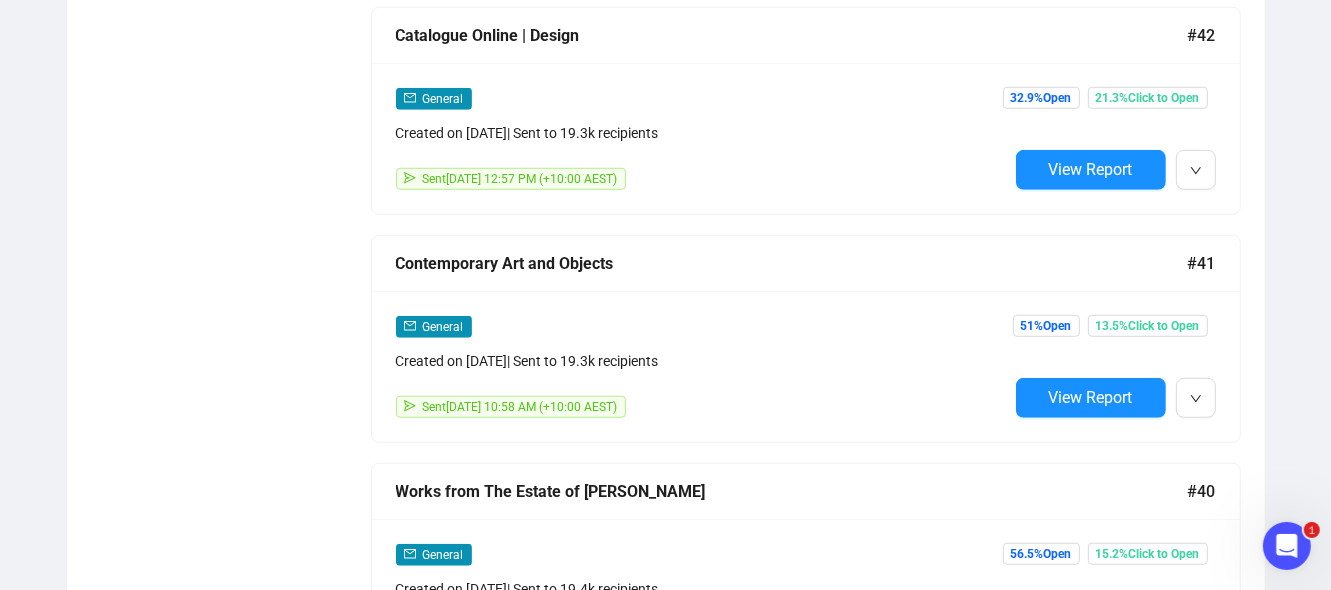 scroll, scrollTop: 769, scrollLeft: 0, axis: vertical 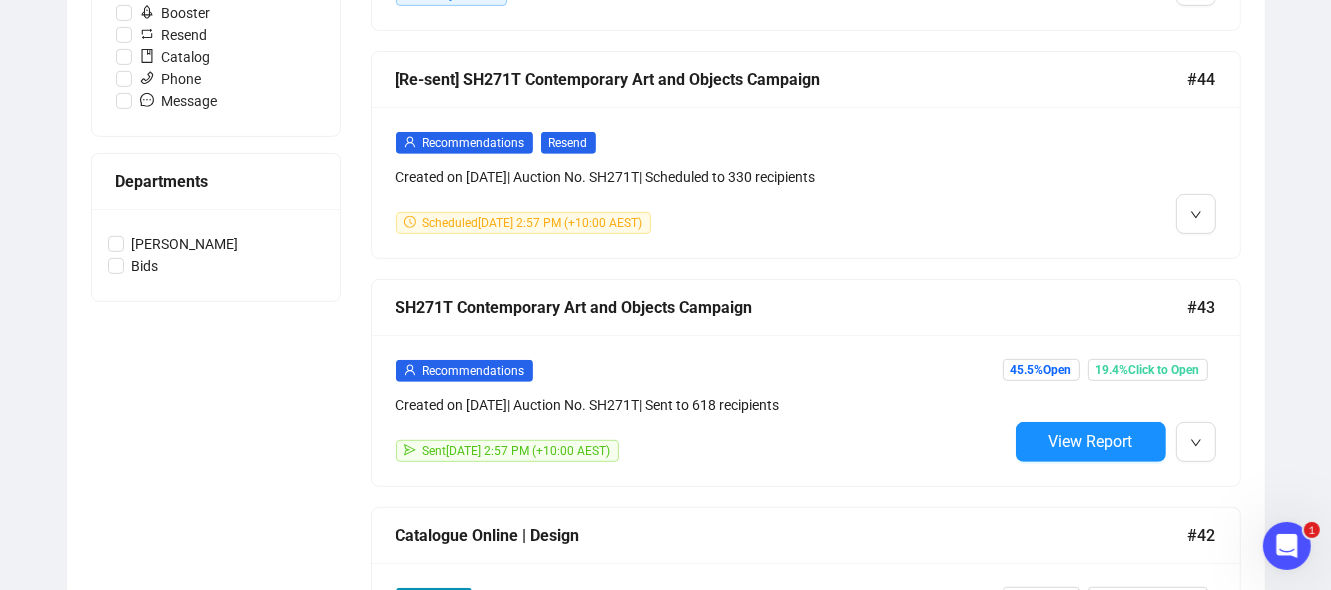 click on "Campaigns Draft Campaigns 6 Scheduled Campaigns 1 Sent Campaigns 38 Campaigns Templates Status
Draft
Scheduled
Sent Date Range Type Recommendations General Consignment Trending Booster Resend Catalog Phone Message Departments [PERSON_NAME] Bids Newest First Create New Now On View - Contemporary Art and Objects  #46 General Created on [DATE]  | 20.4k targeted recipients Ready to send Now On View - Works from The Estate of [PERSON_NAME]  #45 General Created on [DATE]  | 20.4k targeted recipients Ready to send [Re-sent] SH271T Contemporary Art and Objects  Campaign #44 Recommendations Resend Created on [DATE]  | Auction No. SH271T  | Scheduled to 330  recipients Scheduled  [DATE] 2:57 PM (+10:00 AEST) SH271T Contemporary Art and Objects  Campaign #43 Recommendations Created on [DATE]  | Auction No. SH271T  | Sent to 618  recipients Sent  [DATE] 2:57 PM (+10:00 AEST) 45.5%  Open 19.4%  Click to Open View Report Catalogue Online | Design #42 General 6%" at bounding box center [665, 1307] 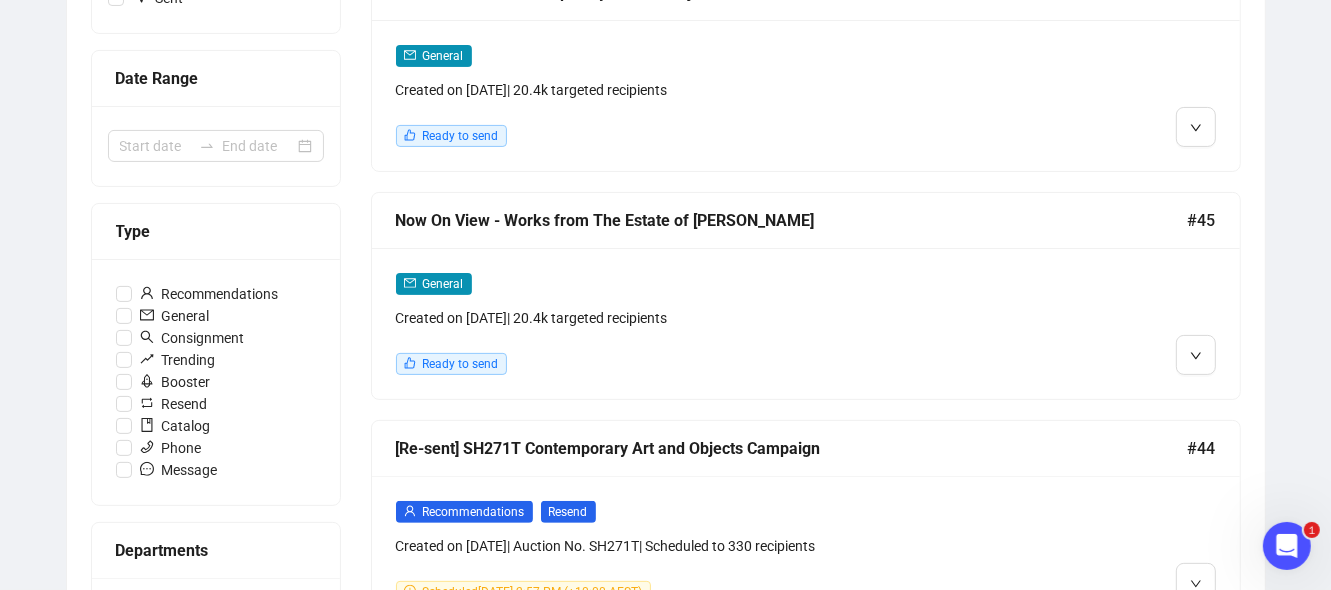 scroll, scrollTop: 700, scrollLeft: 0, axis: vertical 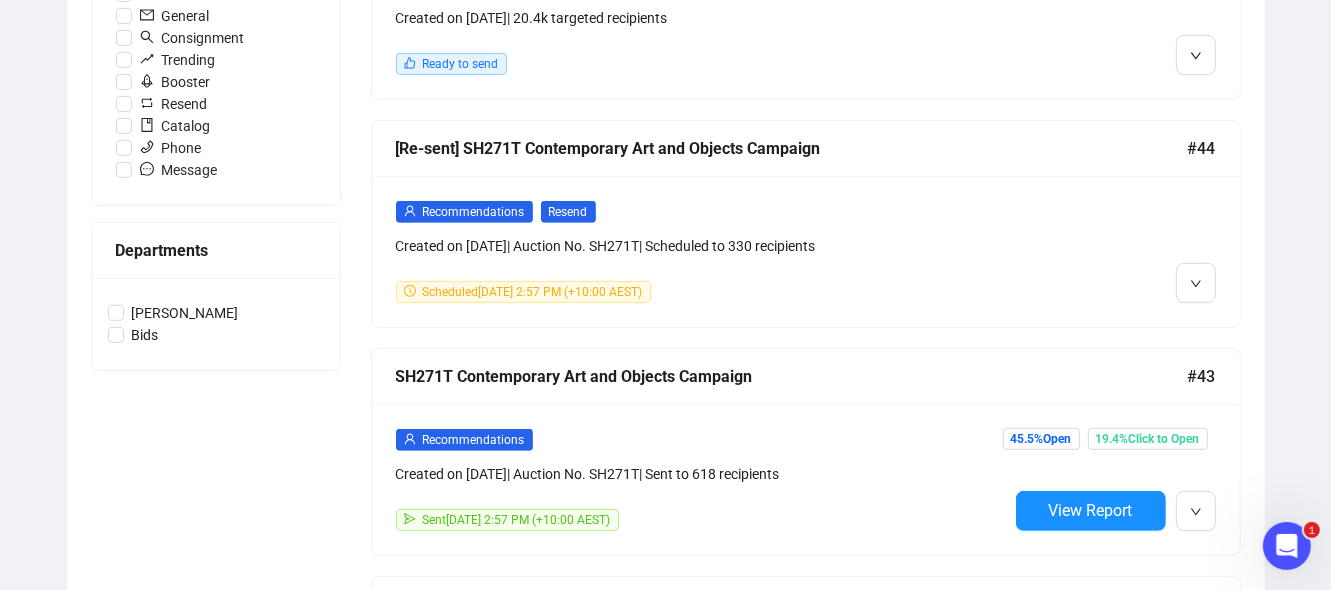 click on "Status
Draft
Scheduled
Sent Date Range Type Recommendations General Consignment Trending Booster Resend Catalog Phone Message Departments [PERSON_NAME] Bids" at bounding box center (216, 1463) 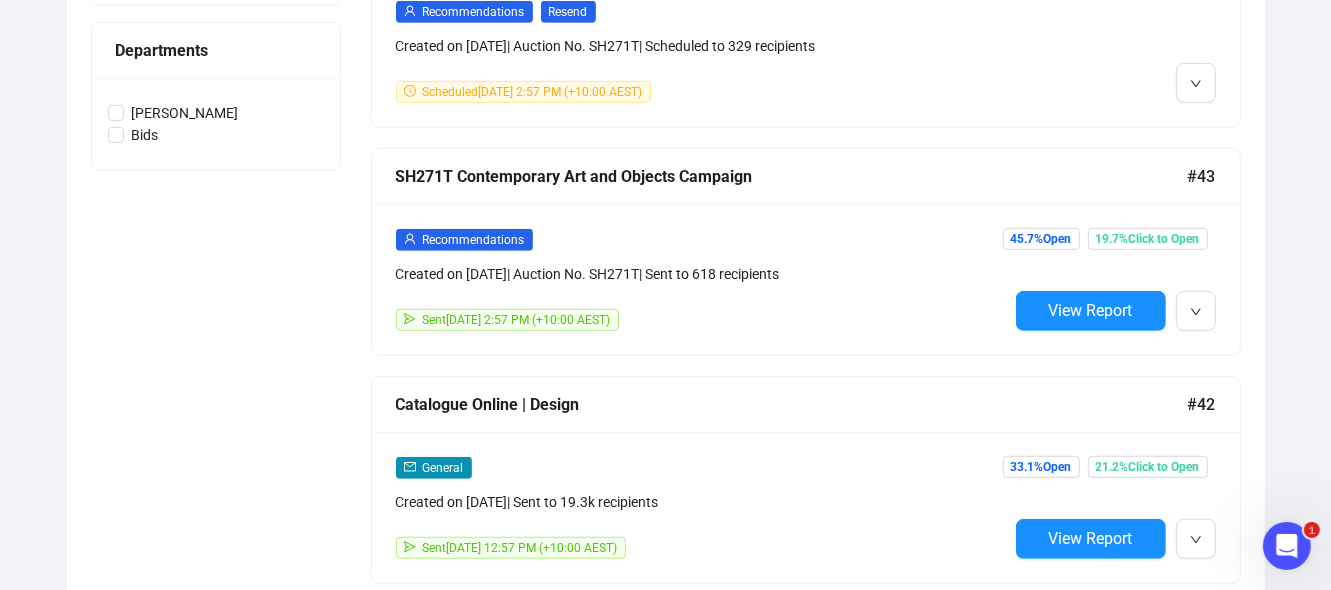 click on "Campaigns Draft Campaigns 6 Scheduled Campaigns 1 Sent Campaigns 38 Campaigns Templates Status
Draft
Scheduled
Sent Date Range Type Recommendations General Consignment Trending Booster Resend Catalog Phone Message Departments [PERSON_NAME] Bids Newest First Create New Now On View - Contemporary Art and Objects  #46 General Created on [DATE]  | 20.4k targeted recipients Ready to send Now On View - Works from The Estate of [PERSON_NAME]  #45 General Created on [DATE]  | 20.4k targeted recipients Ready to send [Re-sent] SH271T Contemporary Art and Objects  Campaign #44 Recommendations Resend Created on [DATE]  | Auction No. SH271T  | Scheduled to 329  recipients Scheduled  [DATE] 2:57 PM (+10:00 AEST) SH271T Contemporary Art and Objects  Campaign #43 Recommendations Created on [DATE]  | Auction No. SH271T  | Sent to 618  recipients Sent  [DATE] 2:57 PM (+10:00 AEST) 45.7%  Open 19.7%  Click to Open View Report Catalogue Online | Design #42 General 6%" at bounding box center [665, 1176] 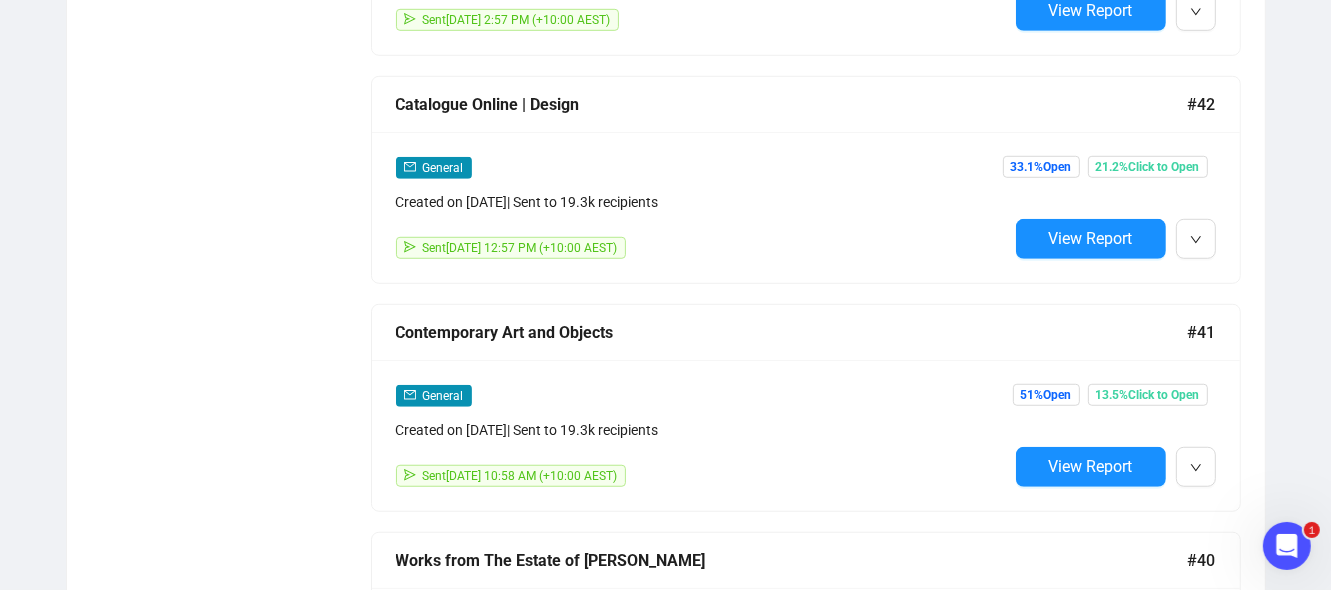 scroll, scrollTop: 1500, scrollLeft: 0, axis: vertical 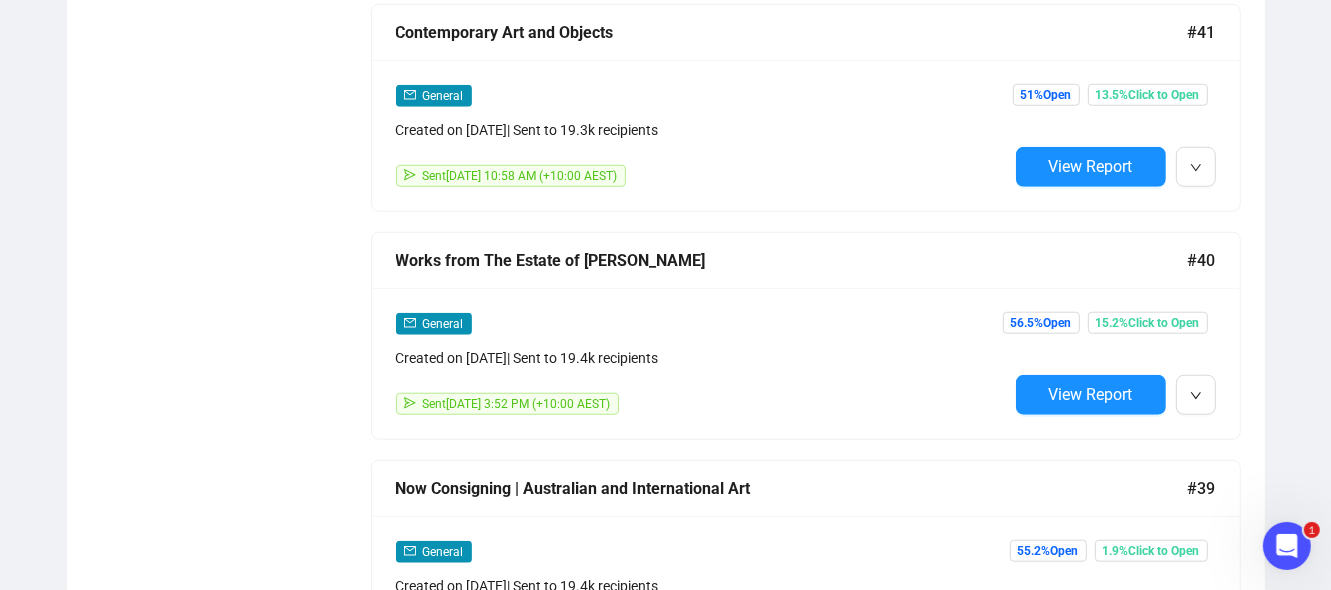 click on "Campaigns Draft Campaigns 6 Scheduled Campaigns 1 Sent Campaigns 38 Campaigns Templates Status
Draft
Scheduled
Sent Date Range Type Recommendations General Consignment Trending Booster Resend Catalog Phone Message Departments [PERSON_NAME] Bids Newest First Create New Now On View - Contemporary Art and Objects  #46 General Created on [DATE]  | 20.4k targeted recipients Ready to send Now On View - Works from The Estate of [PERSON_NAME]  #45 General Created on [DATE]  | 20.4k targeted recipients Ready to send [Re-sent] SH271T Contemporary Art and Objects  Campaign #44 Recommendations Resend Created on [DATE]  | Auction No. SH271T  | Scheduled to 328  recipients Scheduled  [DATE] 2:57 PM (+10:00 AEST) SH271T Contemporary Art and Objects  Campaign #43 Recommendations Created on [DATE]  | Auction No. SH271T  | Sent to 618  recipients Sent  [DATE] 2:57 PM (+10:00 AEST) 45.8%  Open 19.6%  Click to Open View Report Catalogue Online | Design #42 General 6%" at bounding box center (665, 576) 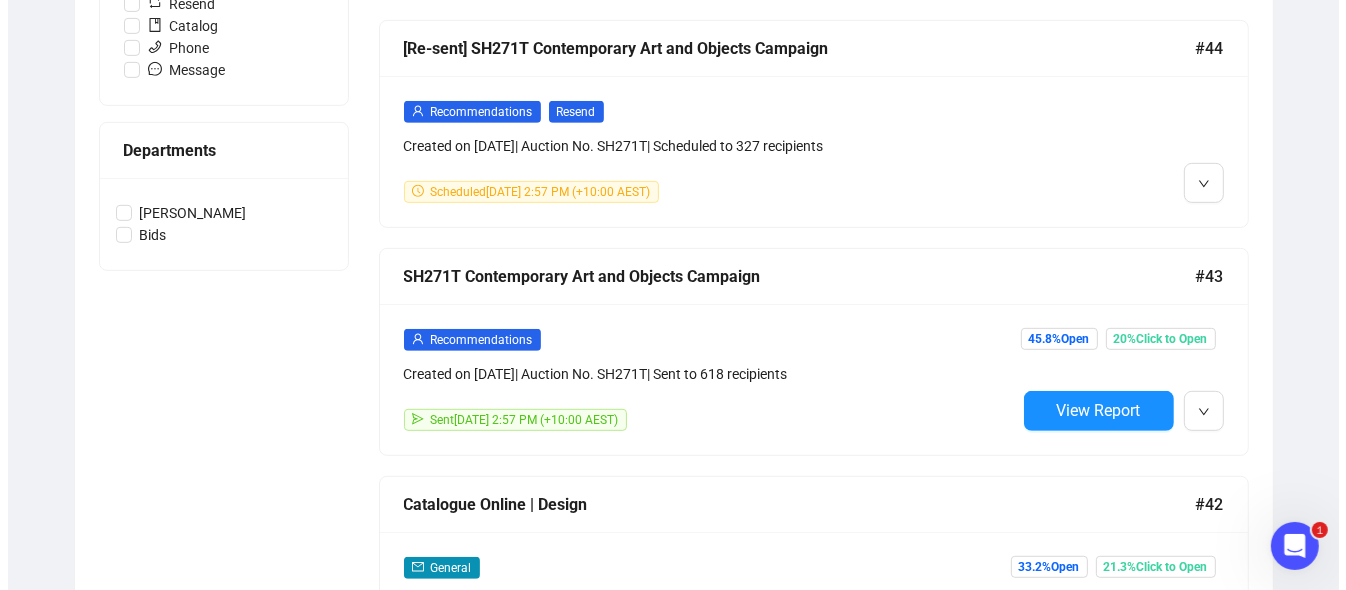 scroll, scrollTop: 0, scrollLeft: 0, axis: both 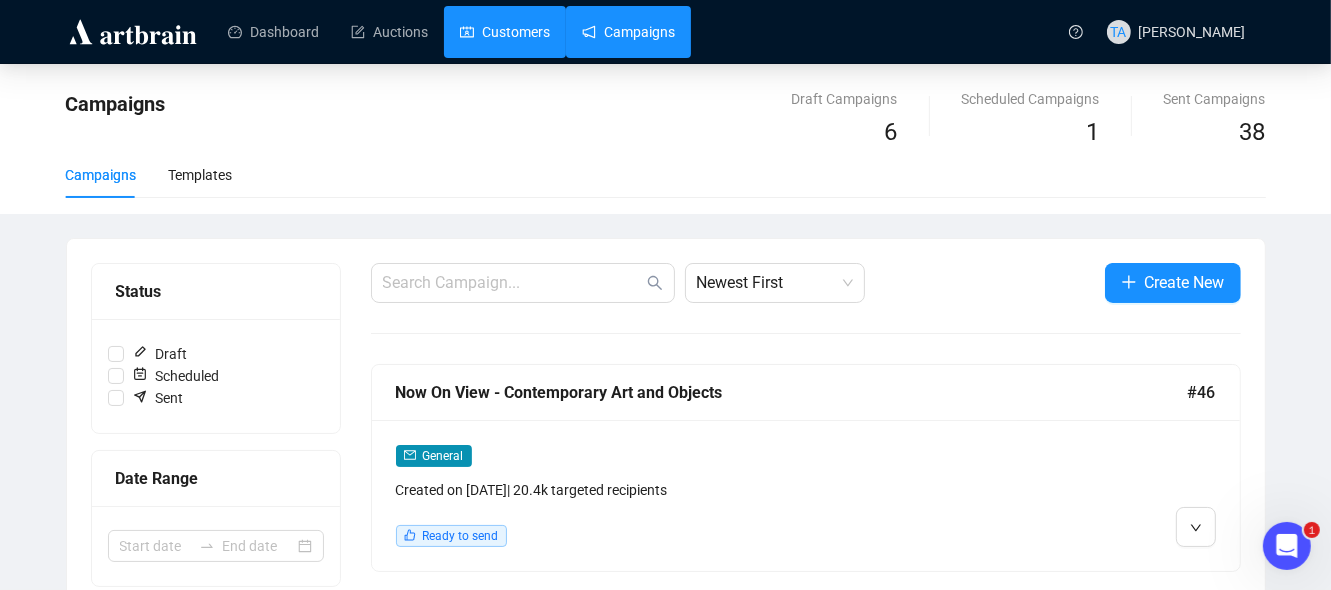 click on "Customers" at bounding box center (505, 32) 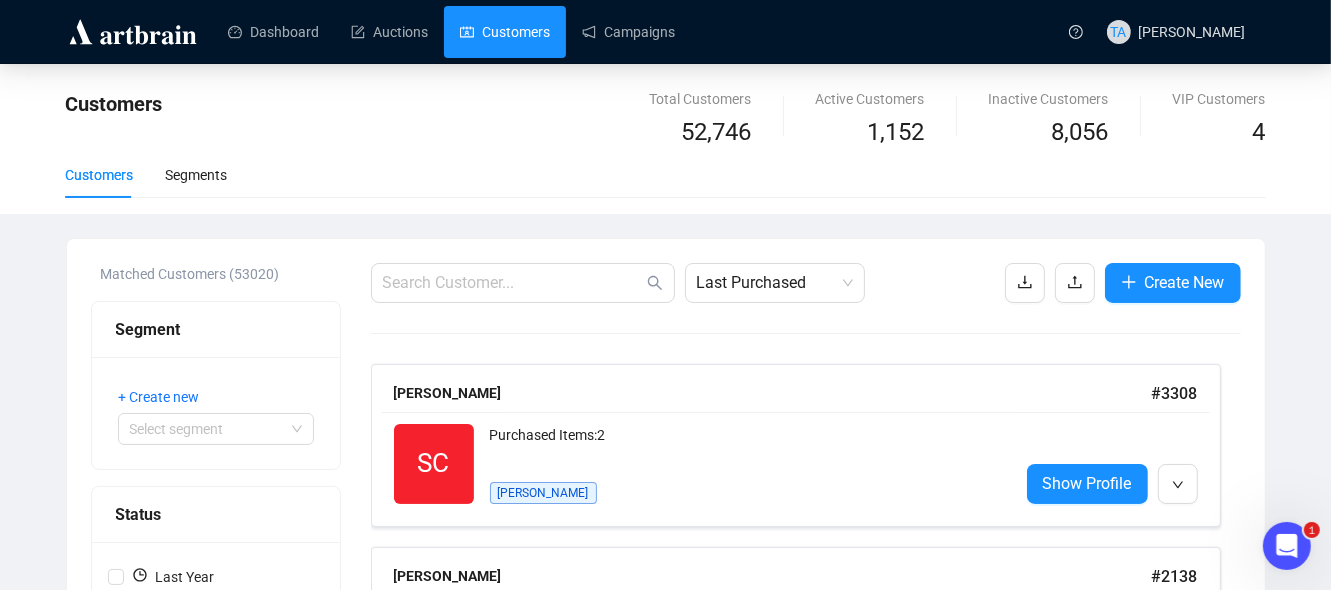 click on "Customers" at bounding box center [505, 32] 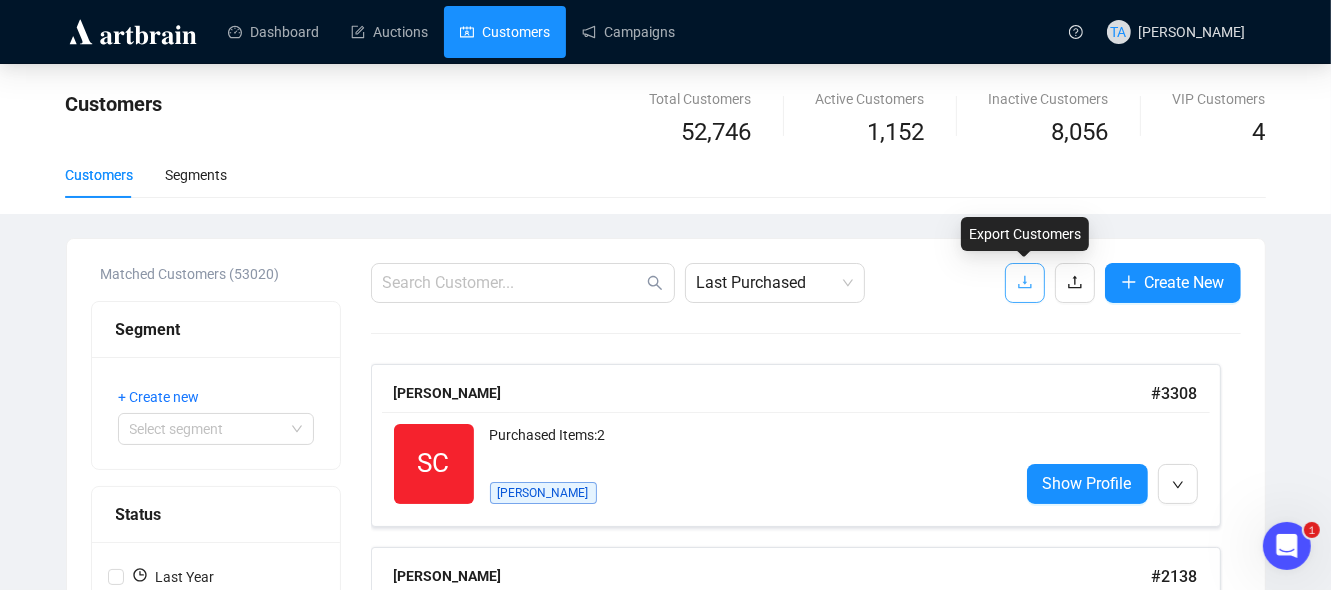 click 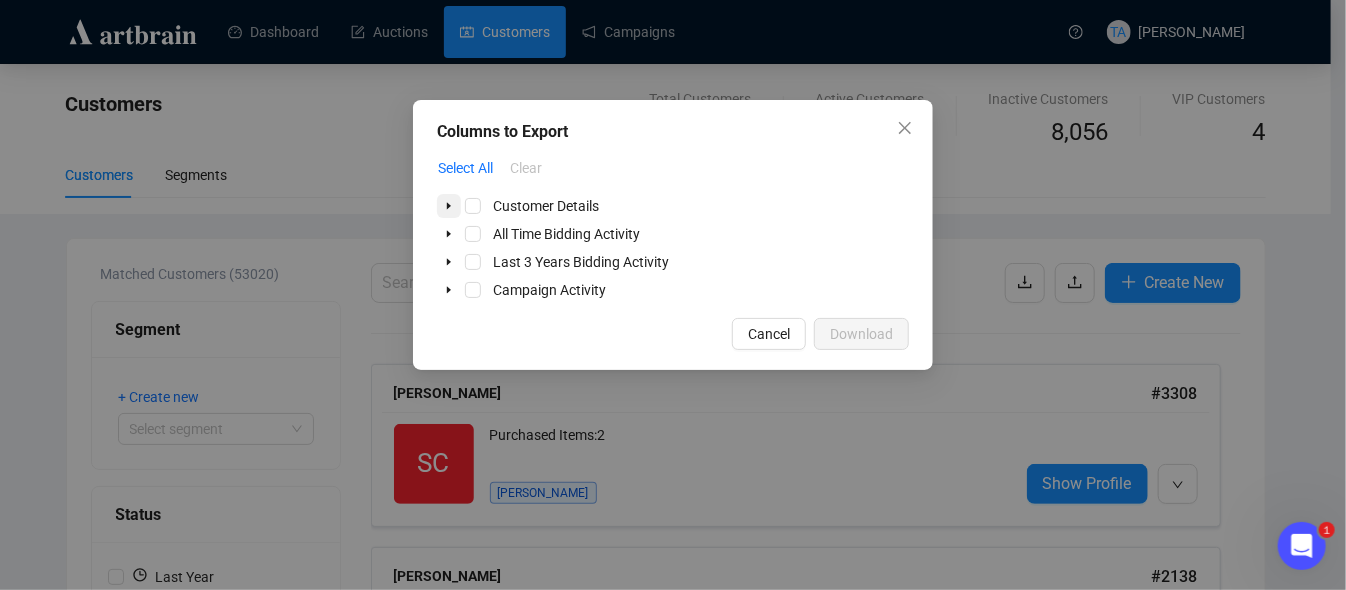 click 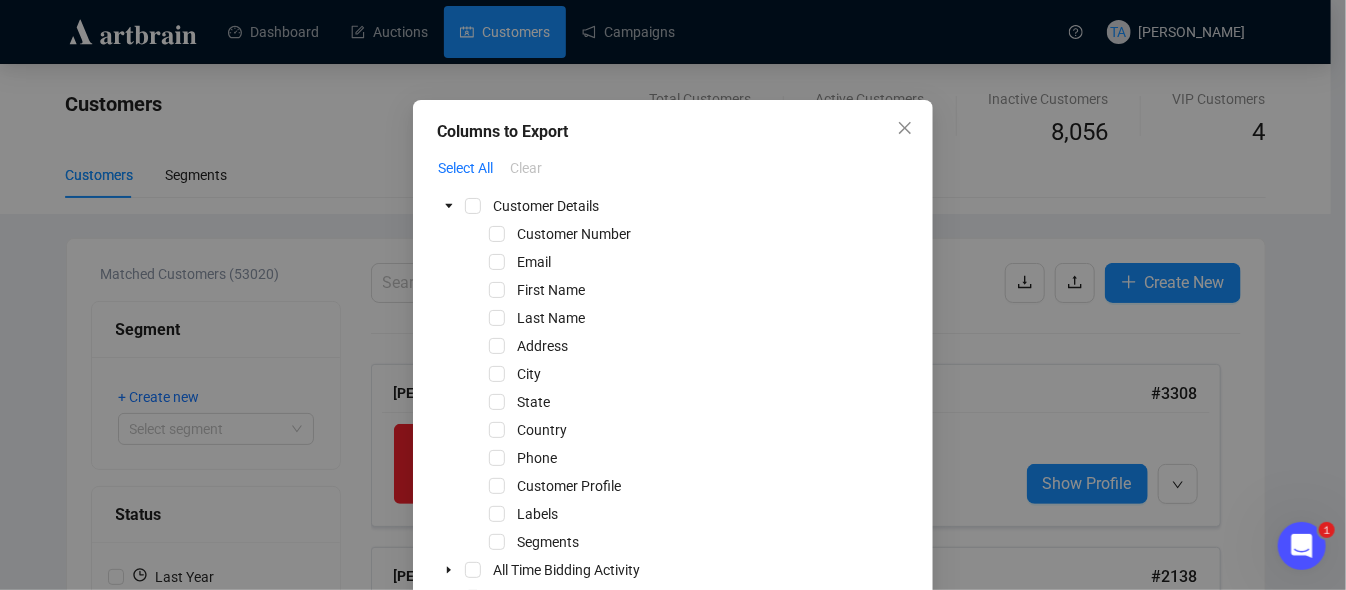 scroll, scrollTop: 100, scrollLeft: 0, axis: vertical 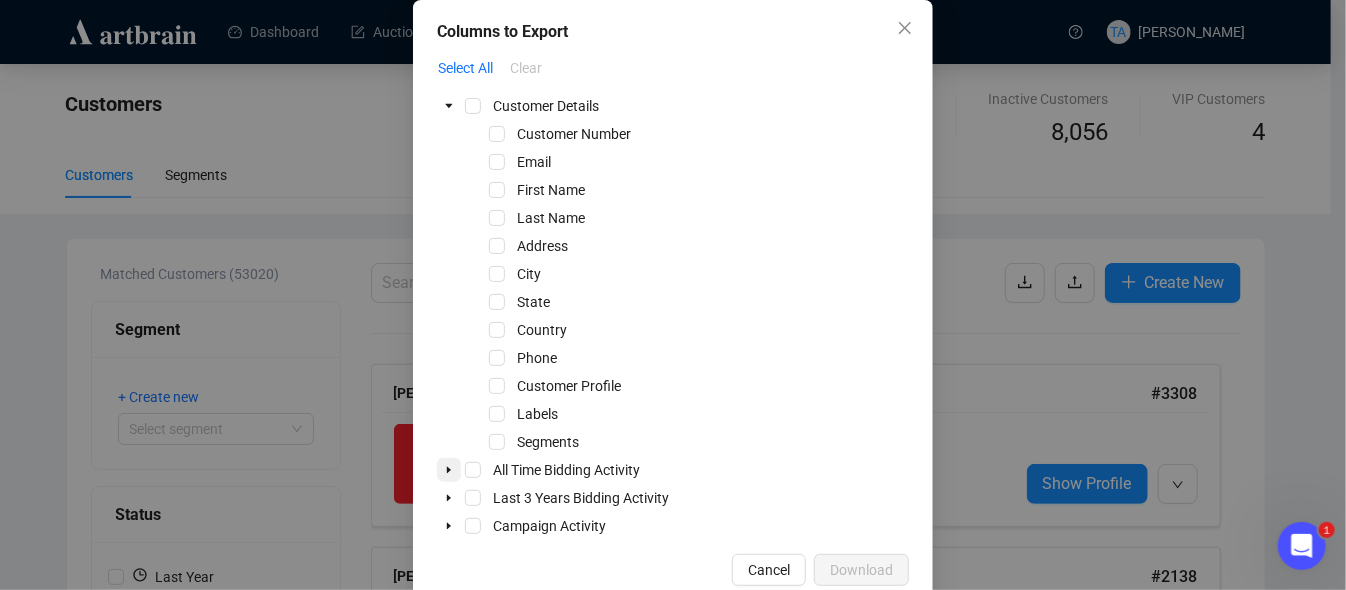 click at bounding box center (449, 470) 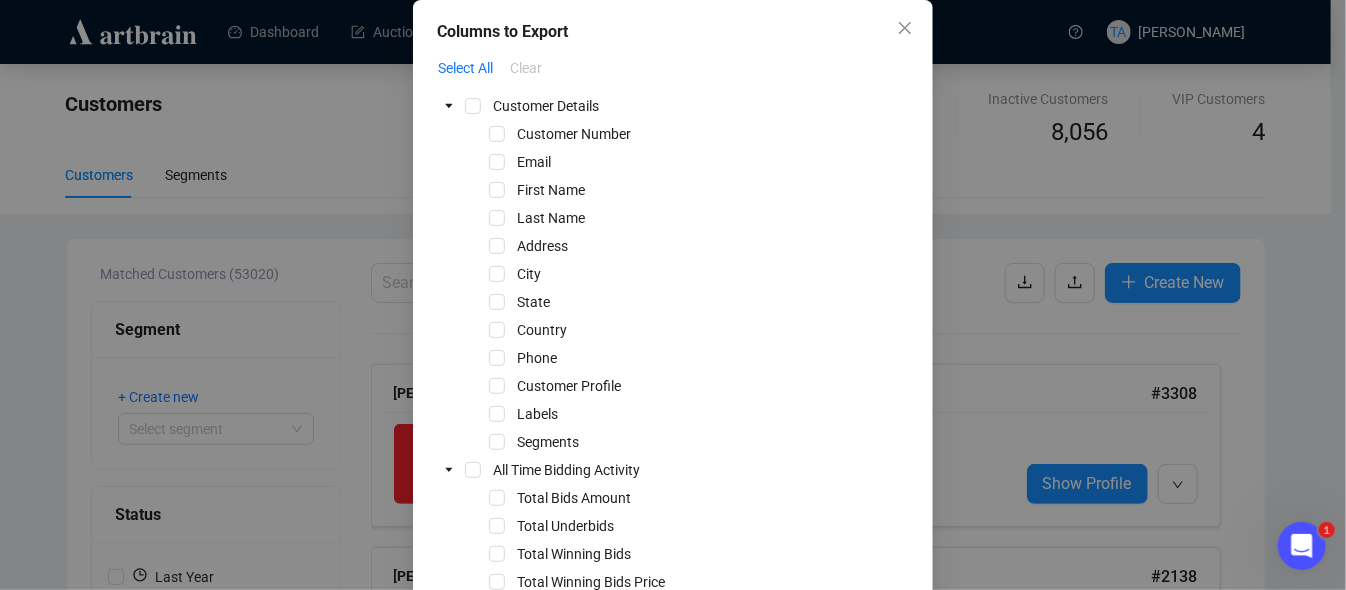 scroll, scrollTop: 300, scrollLeft: 0, axis: vertical 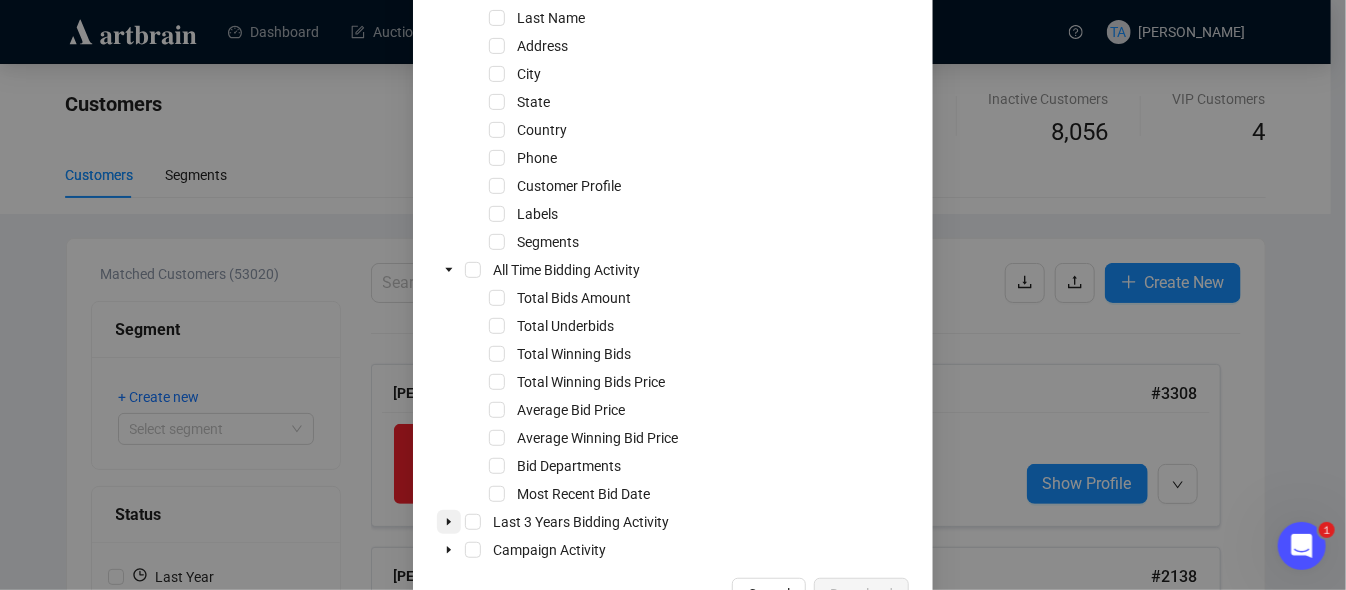 click 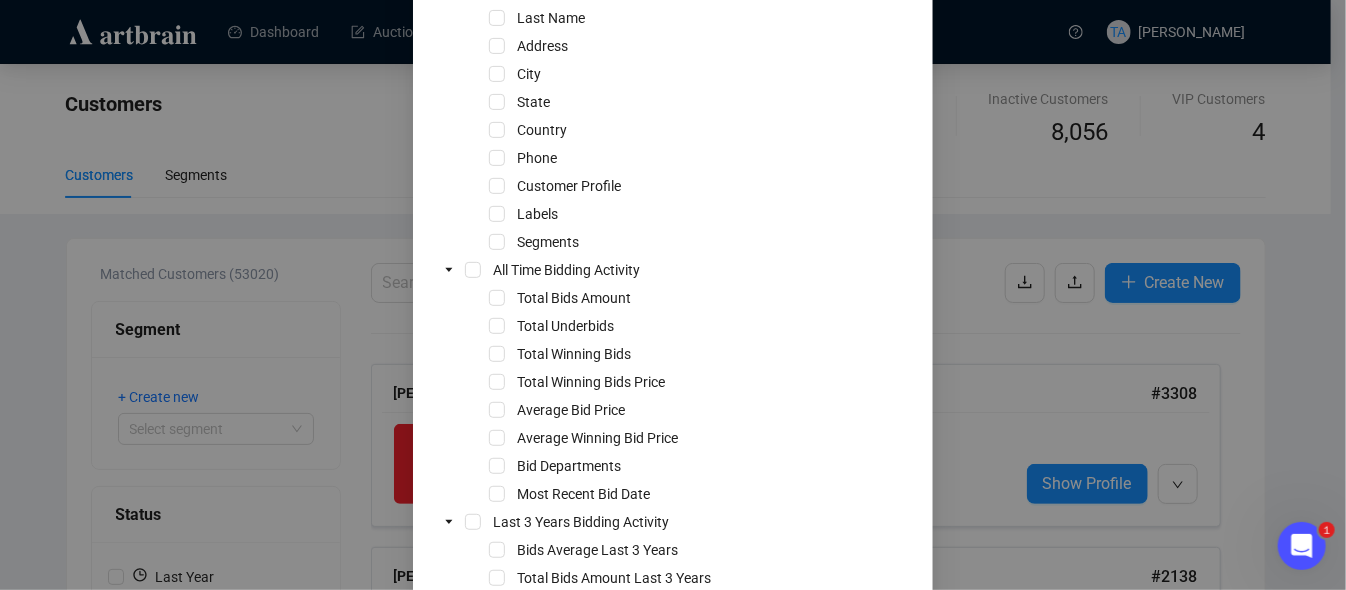 scroll, scrollTop: 504, scrollLeft: 0, axis: vertical 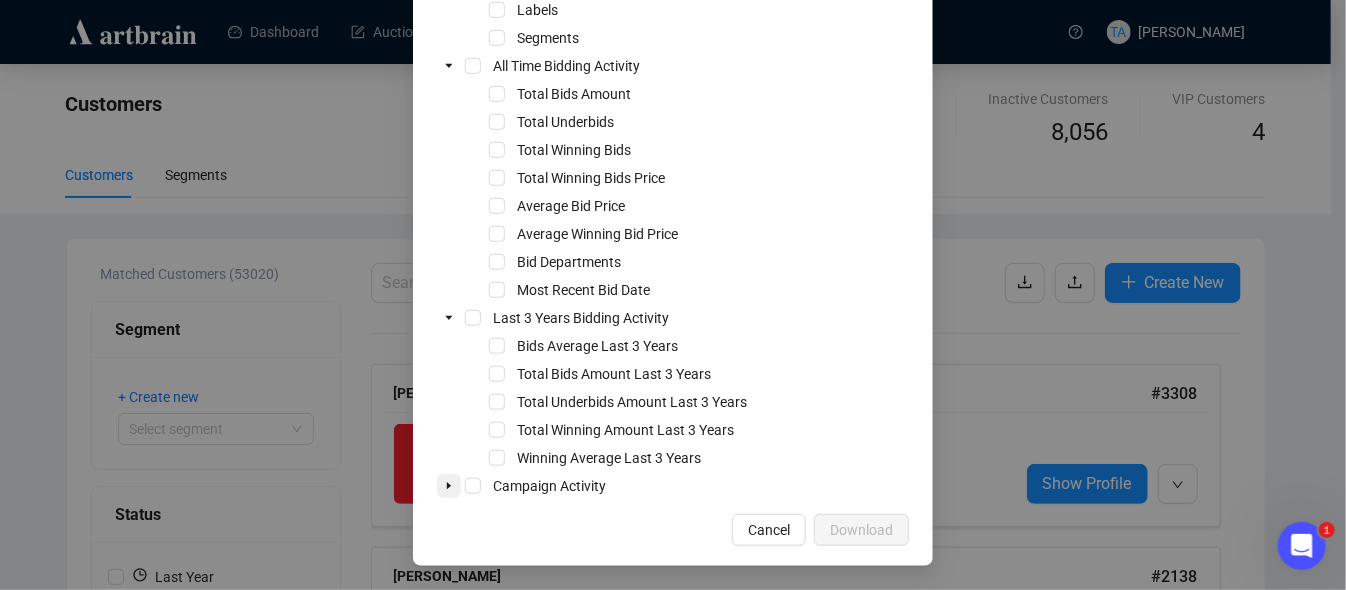 click 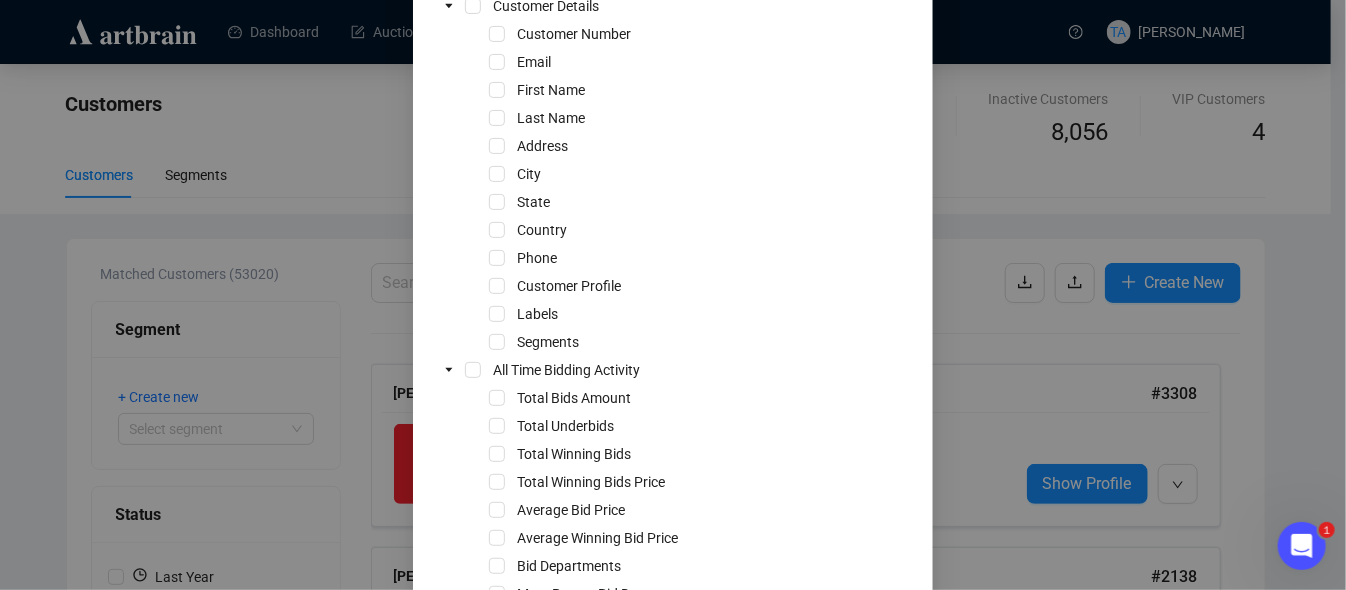 scroll, scrollTop: 588, scrollLeft: 0, axis: vertical 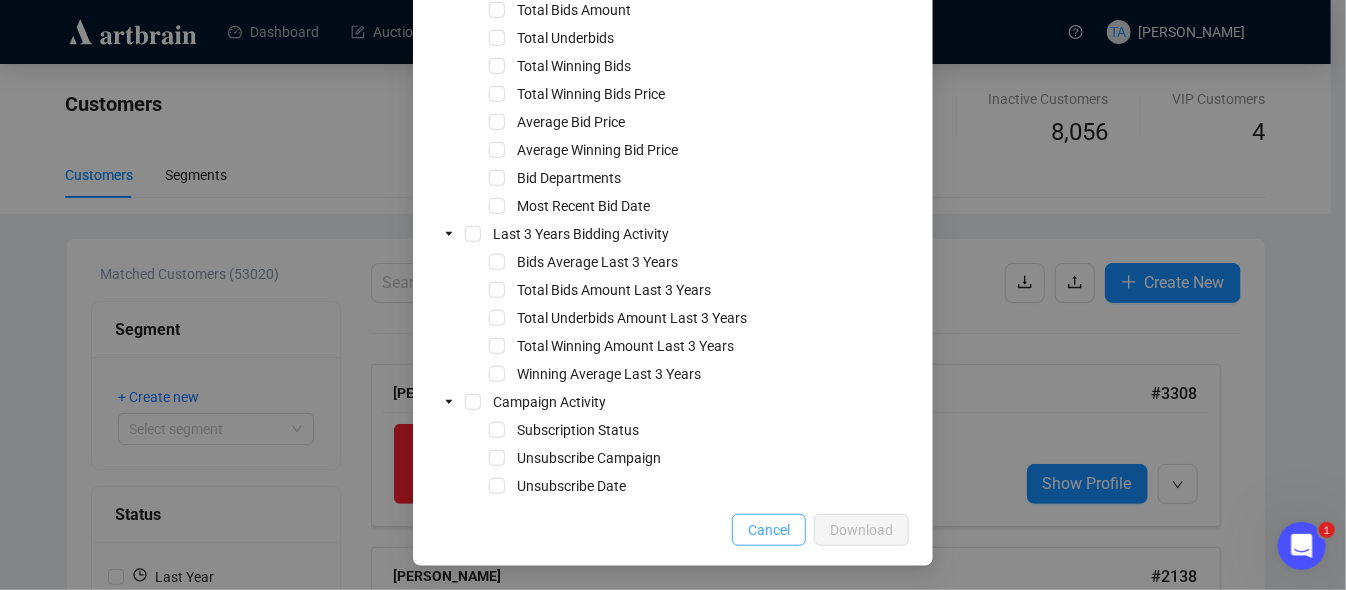 click on "Cancel" at bounding box center [769, 530] 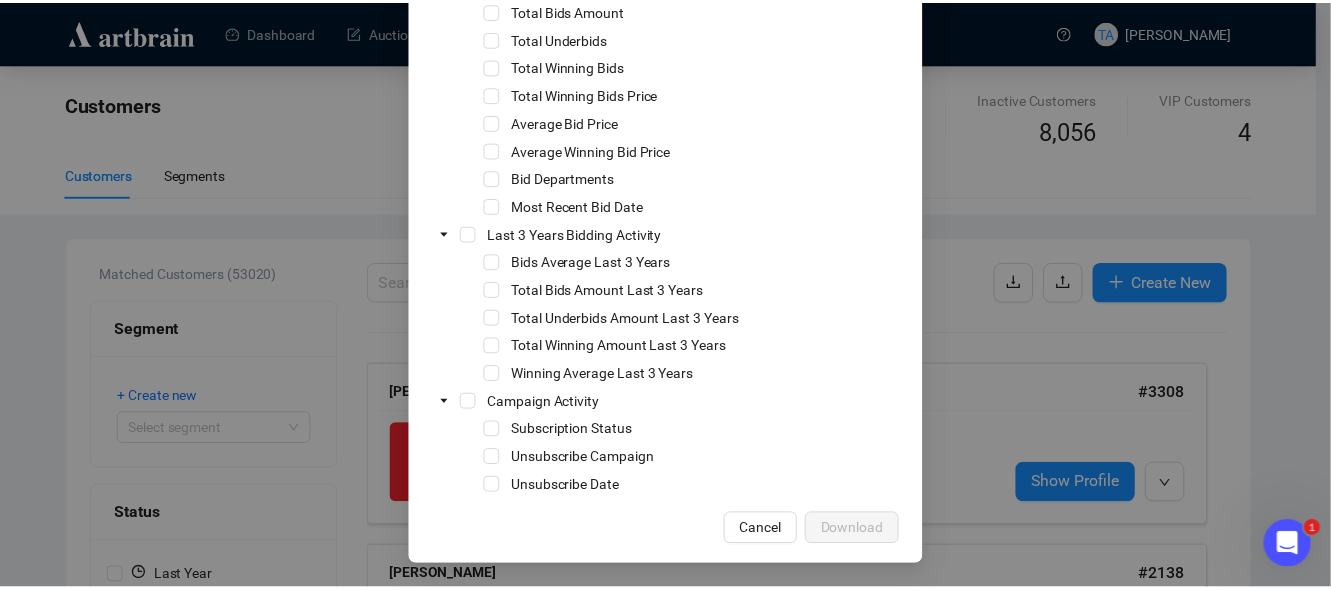 scroll, scrollTop: 488, scrollLeft: 0, axis: vertical 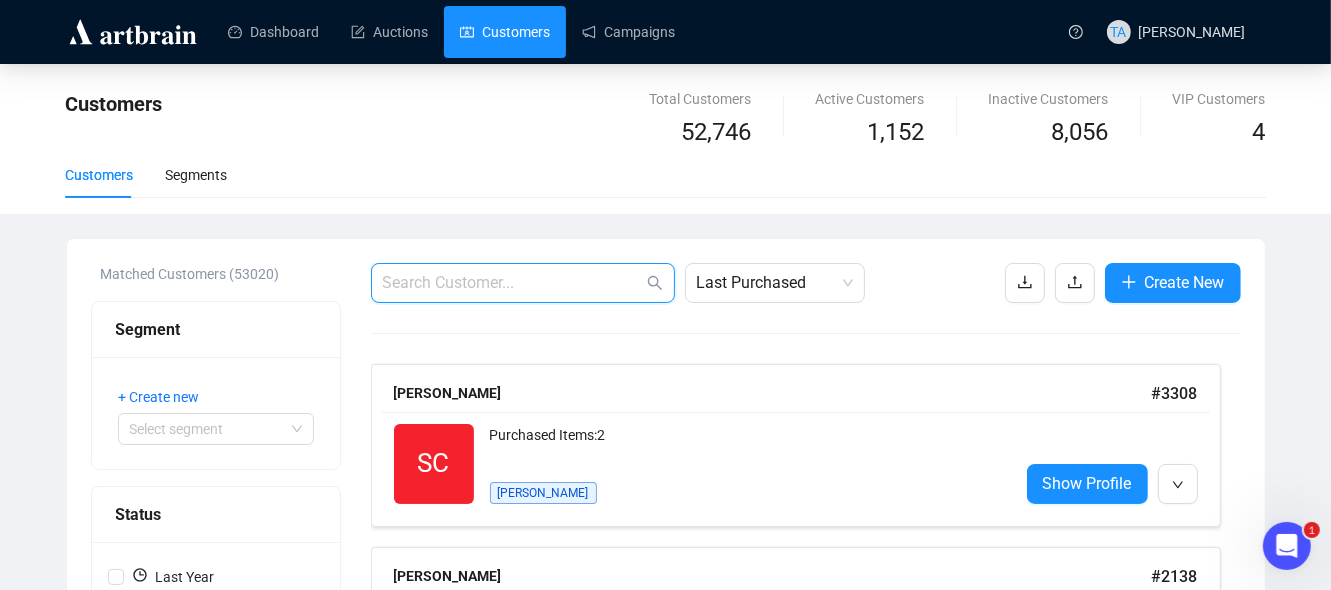 click at bounding box center (513, 283) 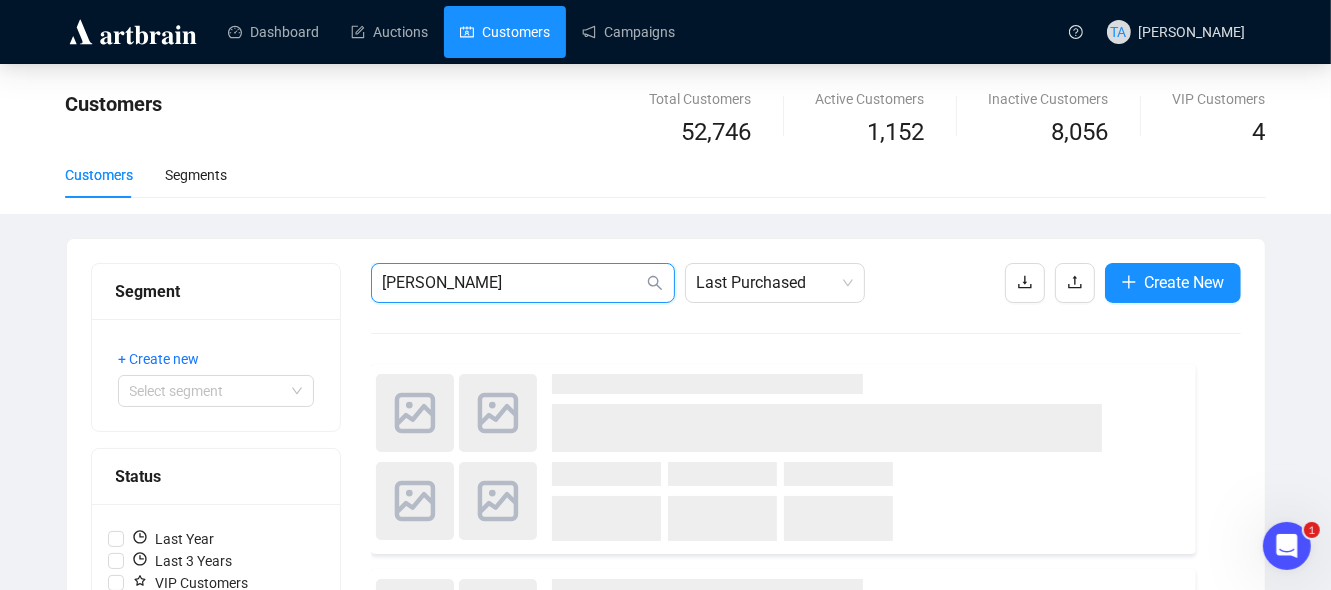 type on "[PERSON_NAME]" 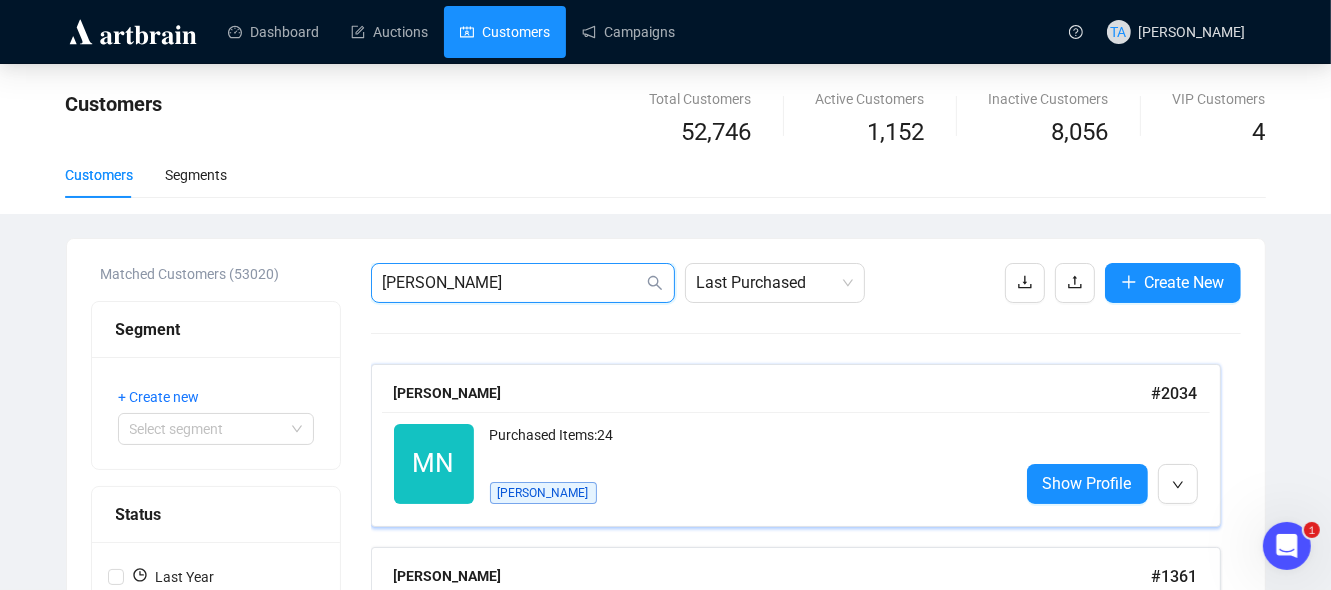 scroll, scrollTop: 100, scrollLeft: 0, axis: vertical 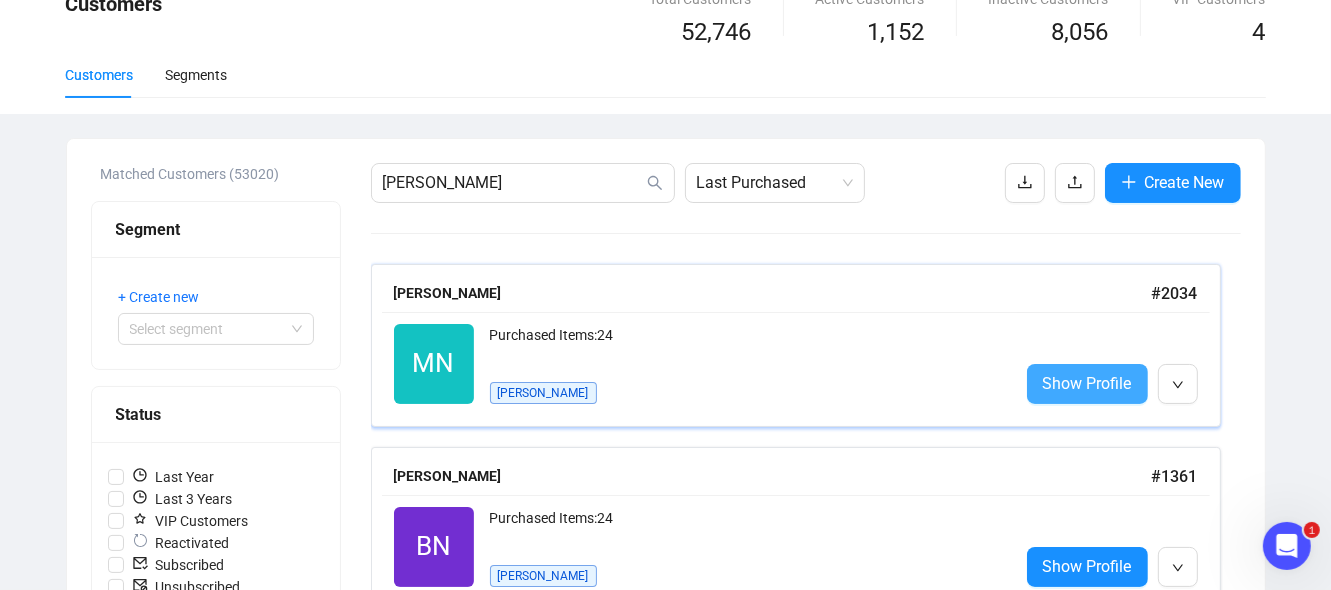 click on "Show Profile" at bounding box center (1087, 383) 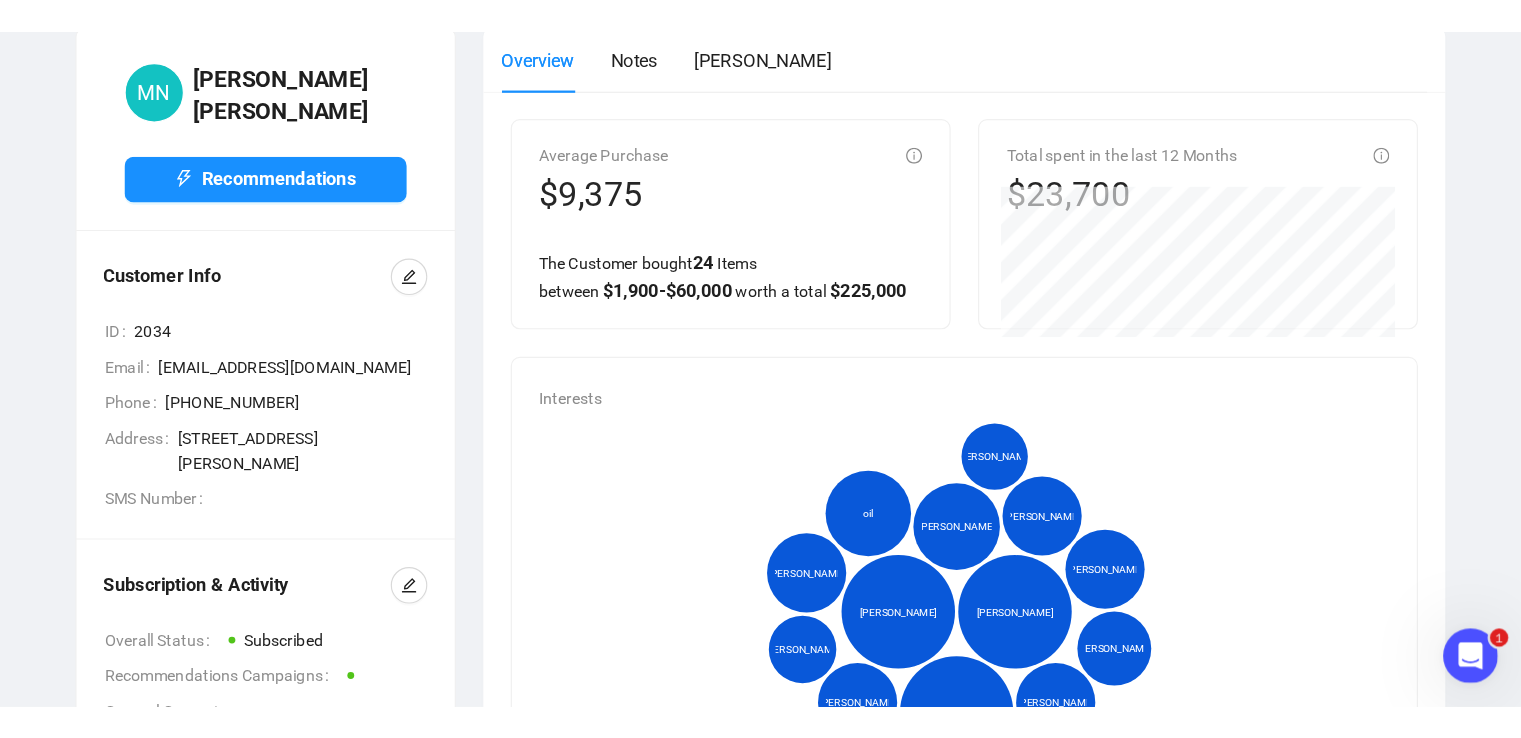 scroll, scrollTop: 0, scrollLeft: 0, axis: both 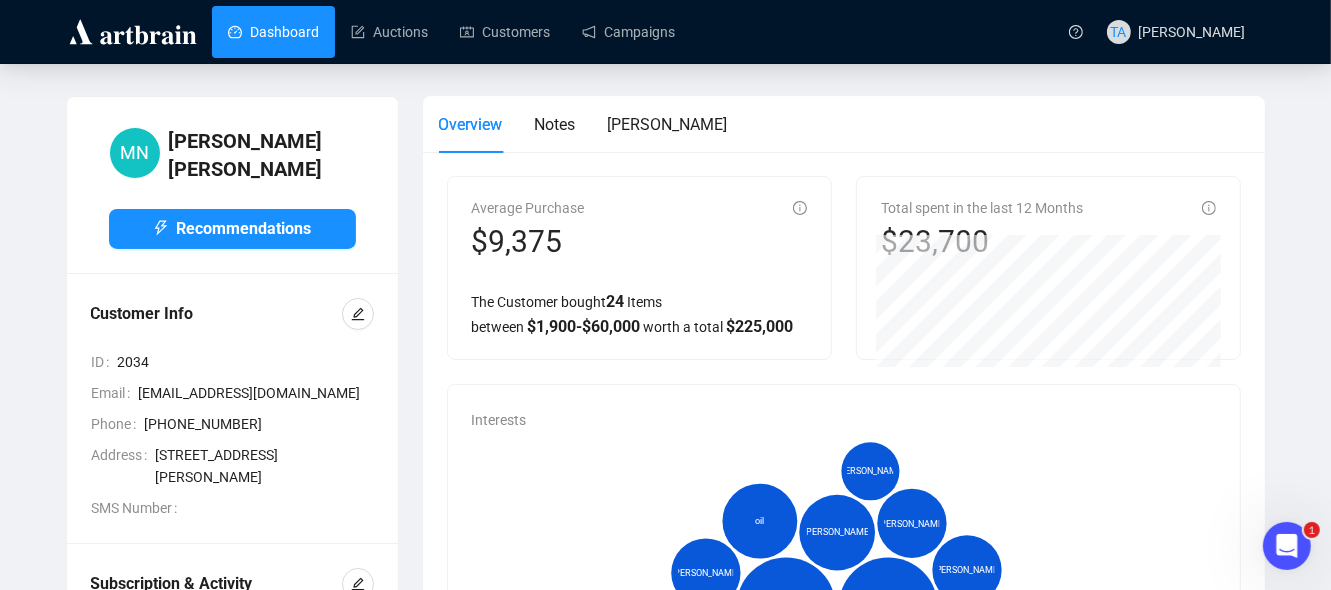 click on "Dashboard" at bounding box center [273, 32] 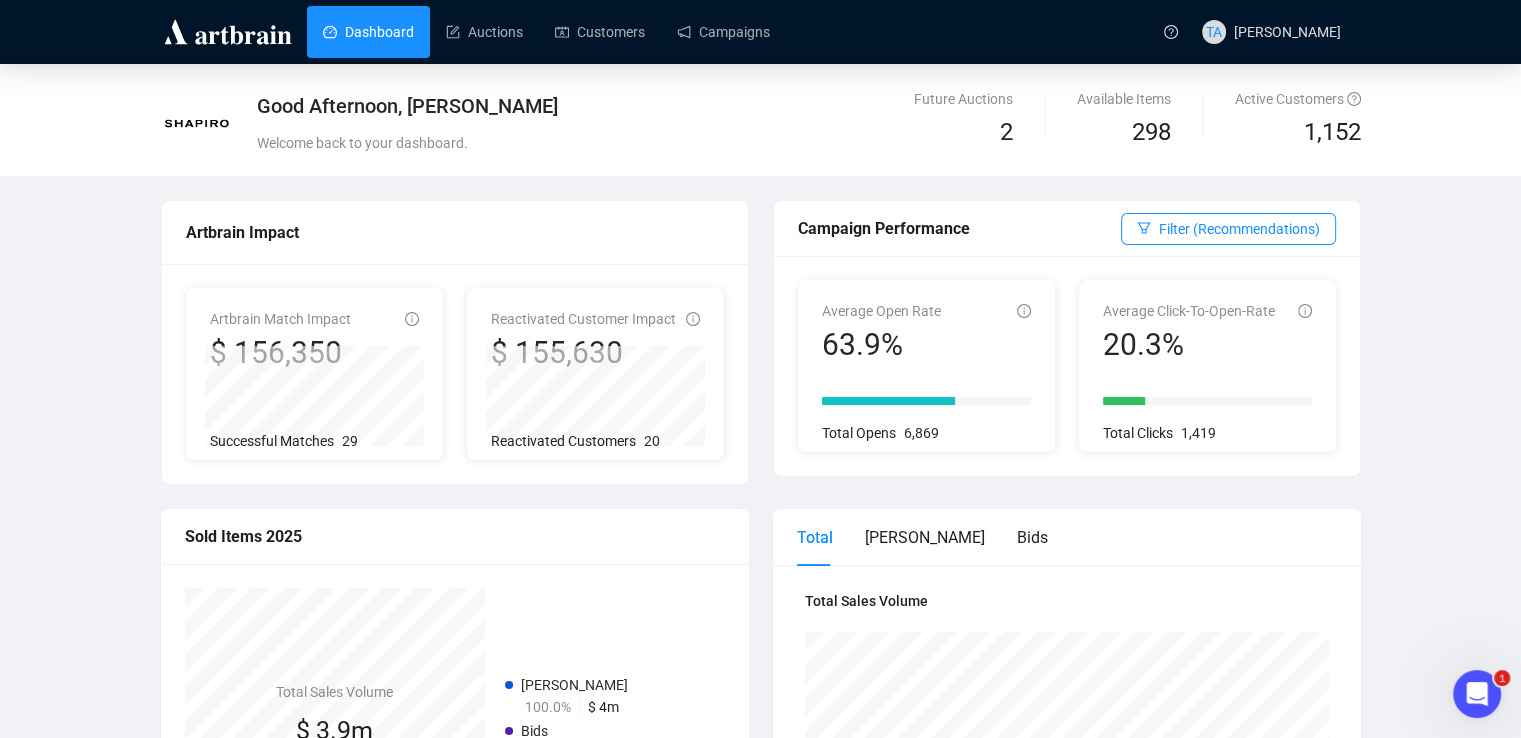 scroll, scrollTop: 100, scrollLeft: 0, axis: vertical 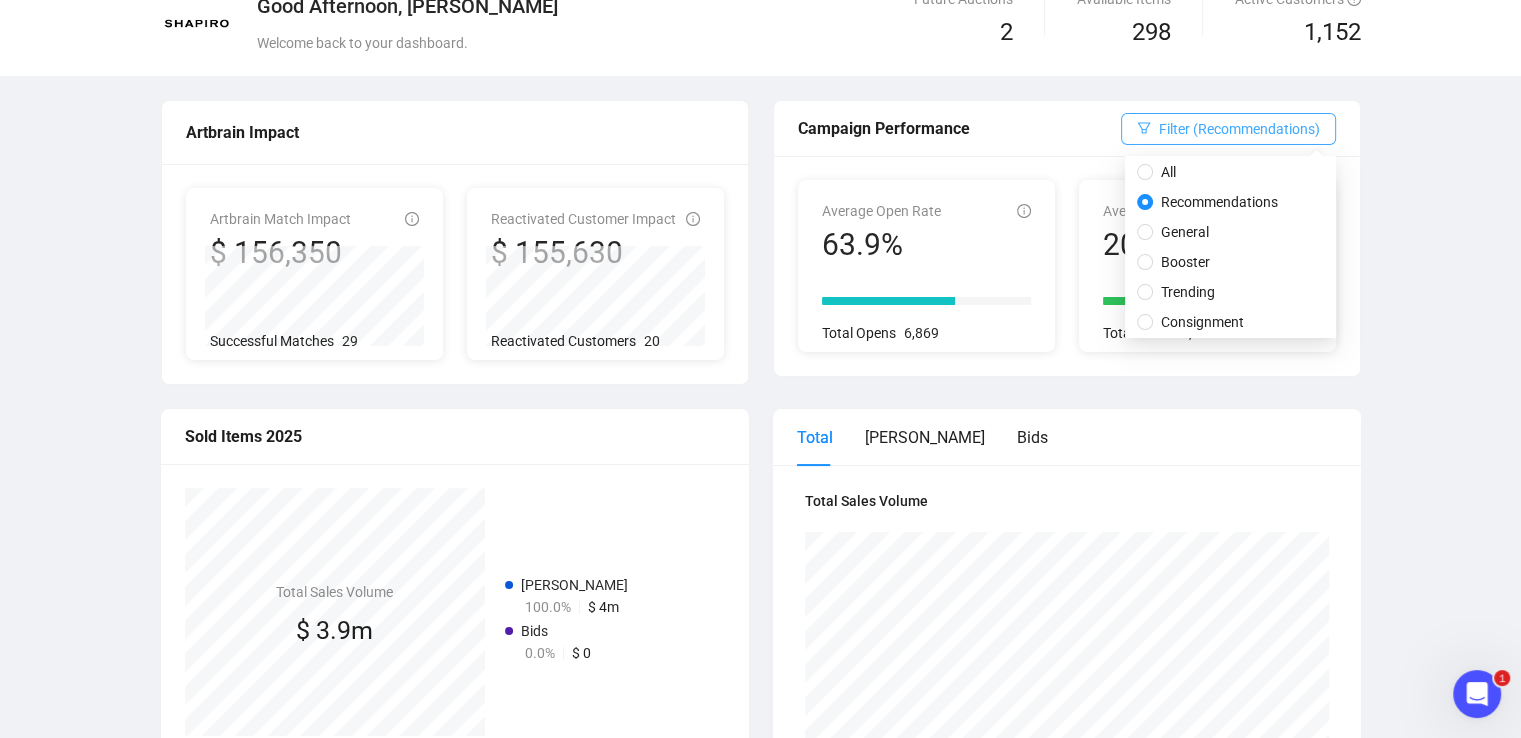 click on "Filter (Recommendations)" at bounding box center [1239, 129] 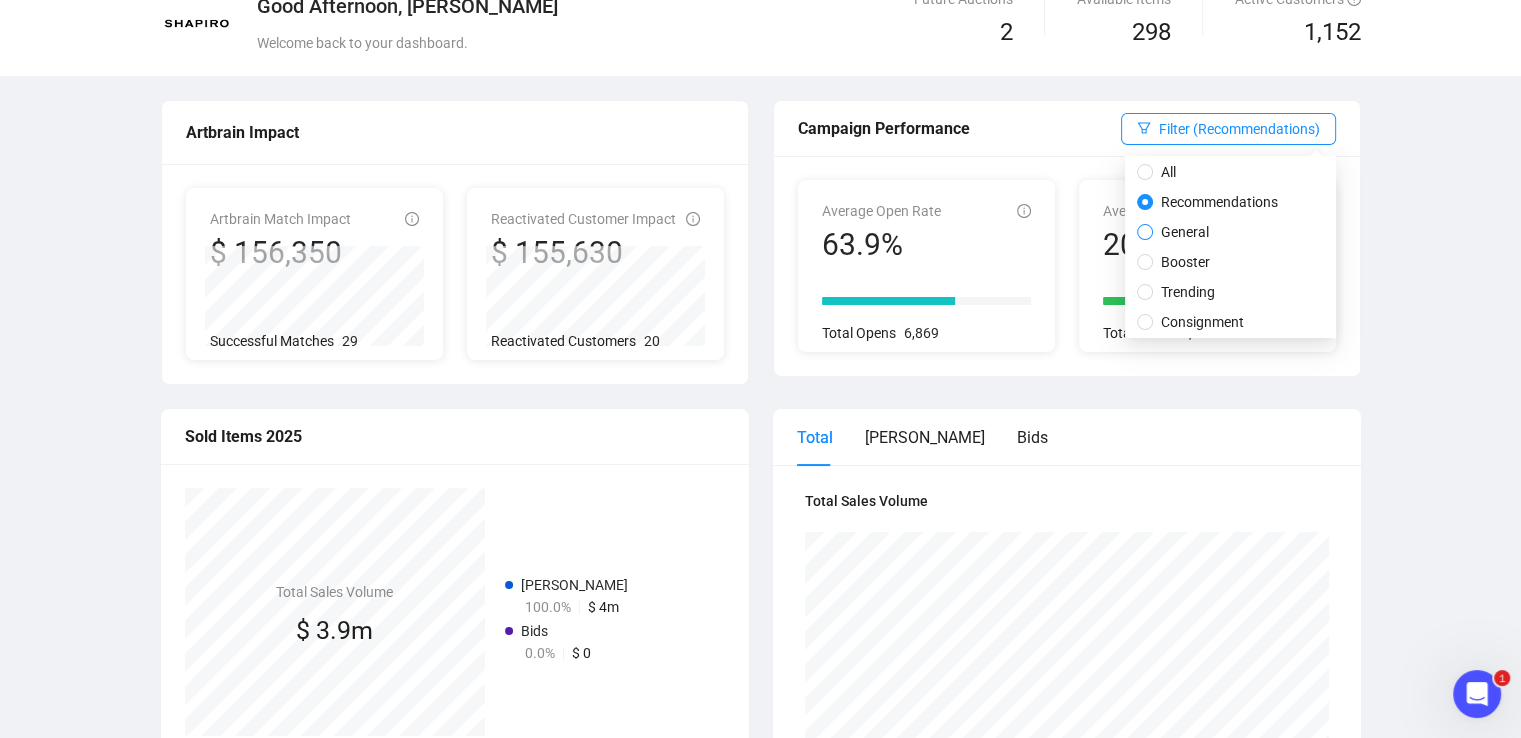 click on "General" at bounding box center [1185, 232] 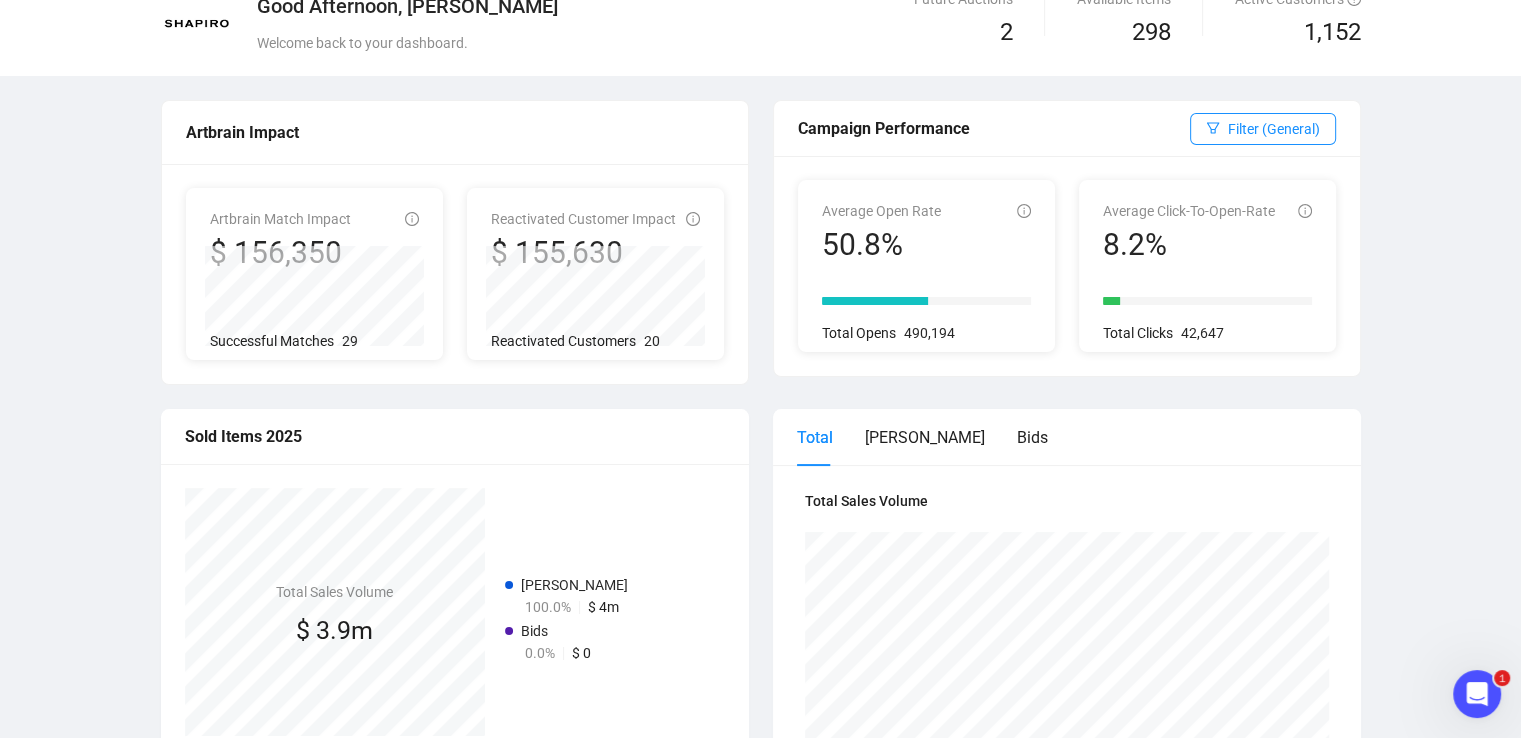 click on "Good Afternoon,   [PERSON_NAME] Welcome back to your dashboard. Future Auctions 2 Available Items 298 Active Customers   1,152 Artbrain Impact Artbrain Match Impact $ 156,350   Successful Matches 29 Reactivated Customer Impact $ 155,630   Reactivated Customers 20 Campaign Performance Filter (General) Average Open Rate 50.8% Total Opens 490,194 Average Click-To-Open-Rate 8.2% Total Clicks 42,647 Sold Items 2025   Total Sales Volume $   3.9m [PERSON_NAME] 100.0% $   4m Bids 0.0% $   0 Total [PERSON_NAME] Bids  Total Sales Volume   Total [PERSON_NAME] Bids Sale Through Rate by Auction   Total [PERSON_NAME] Bids Average Bidders per Item by Auction   Current Tasks Your upcoming  Auction   Artworks and Studio Ceramics From The Estate of the Artist [PERSON_NAME] AM  has not been promoted with a Email Campaign yet! Create Email Campaign Explore Artbrain Manage your team accounts Learn how to add a new user, the different user levels, how to grant and revoke account access Read More 3 min read" at bounding box center (760, 763) 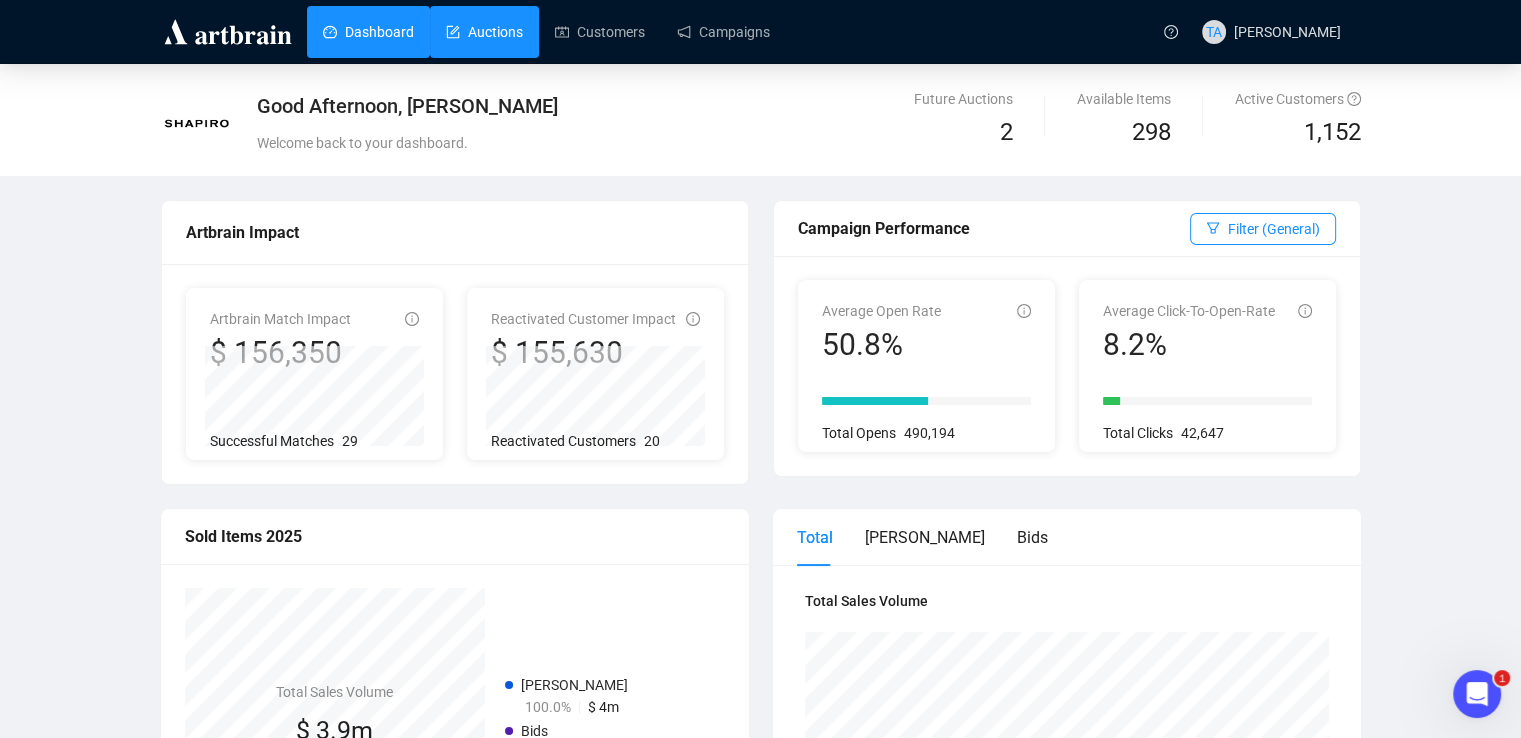 click on "Auctions" at bounding box center (484, 32) 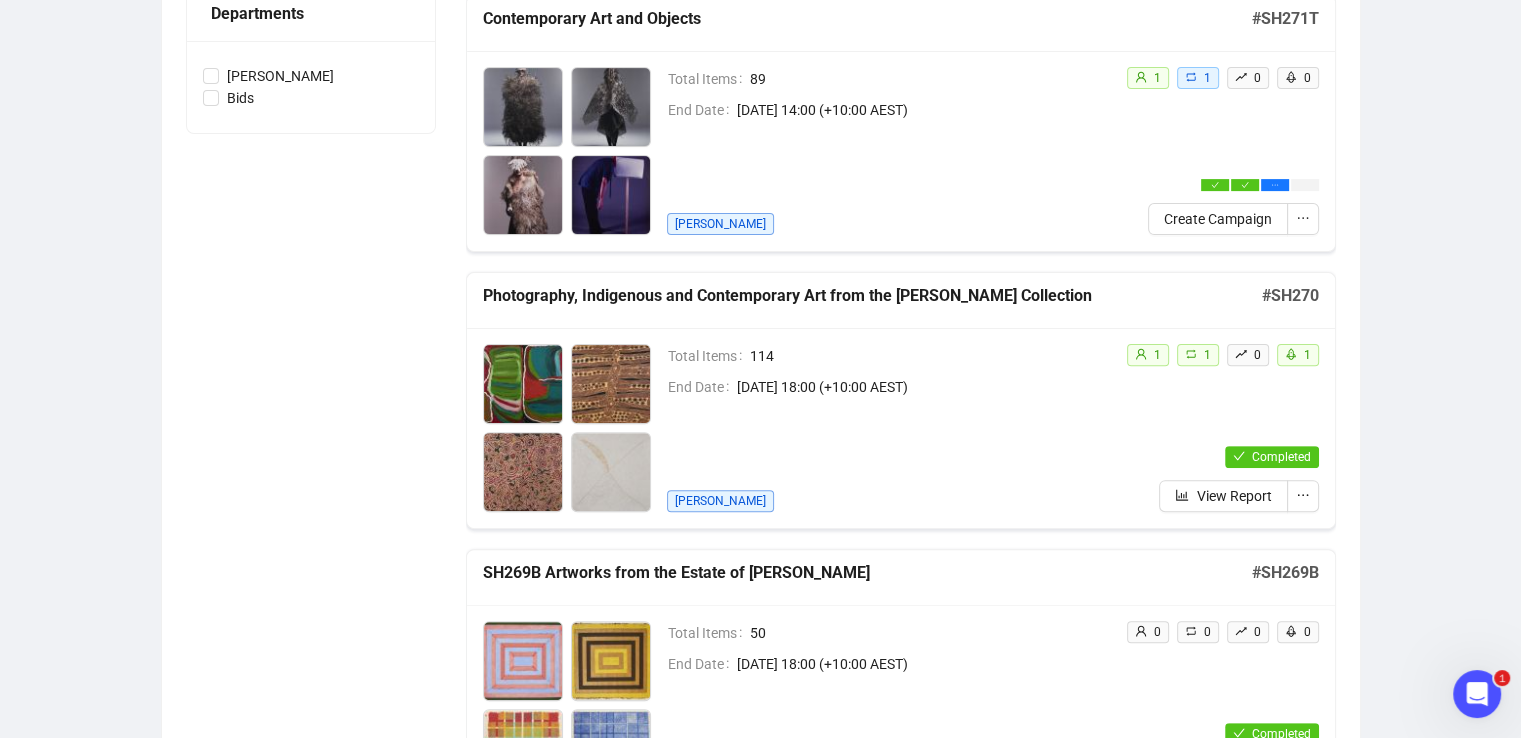 scroll, scrollTop: 700, scrollLeft: 0, axis: vertical 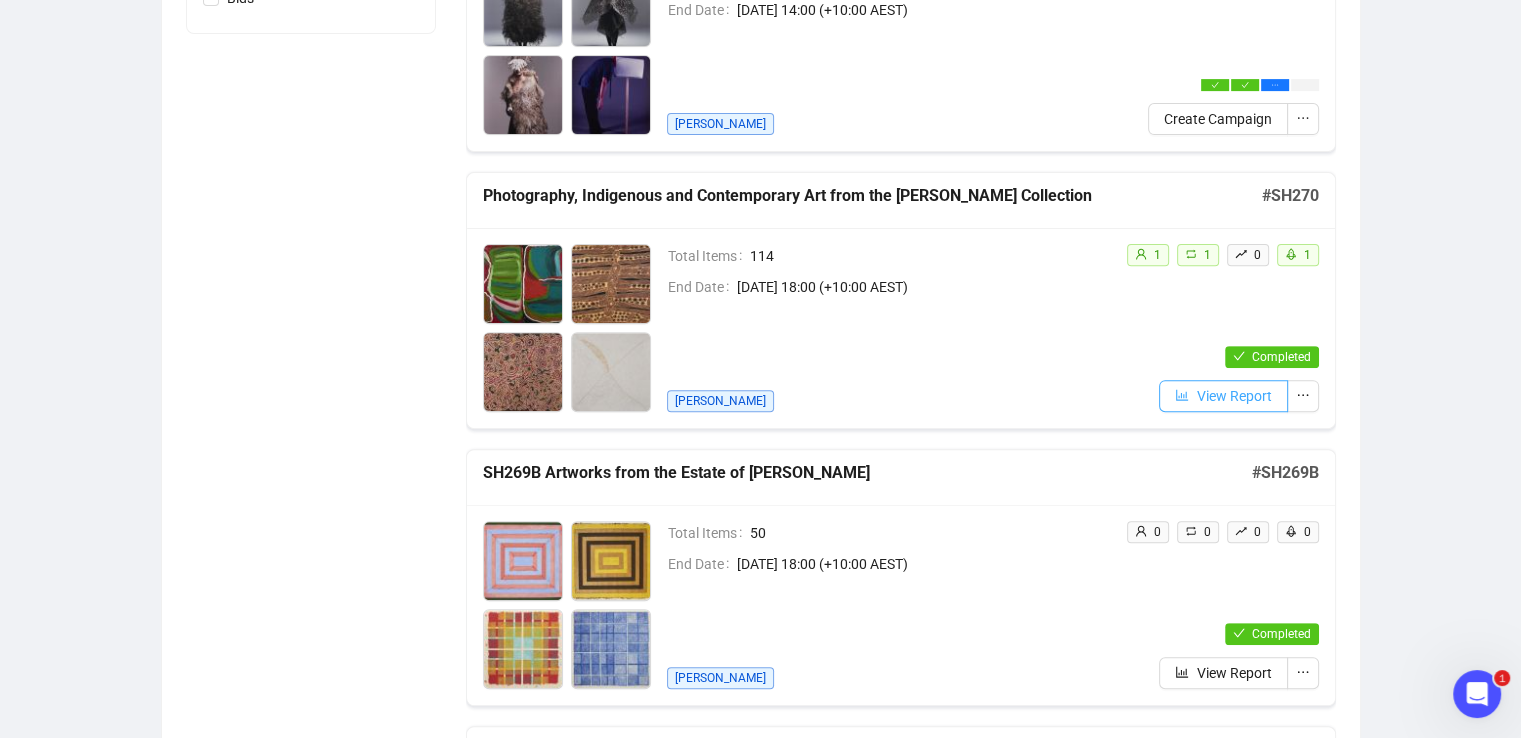click on "View Report" at bounding box center (1234, 396) 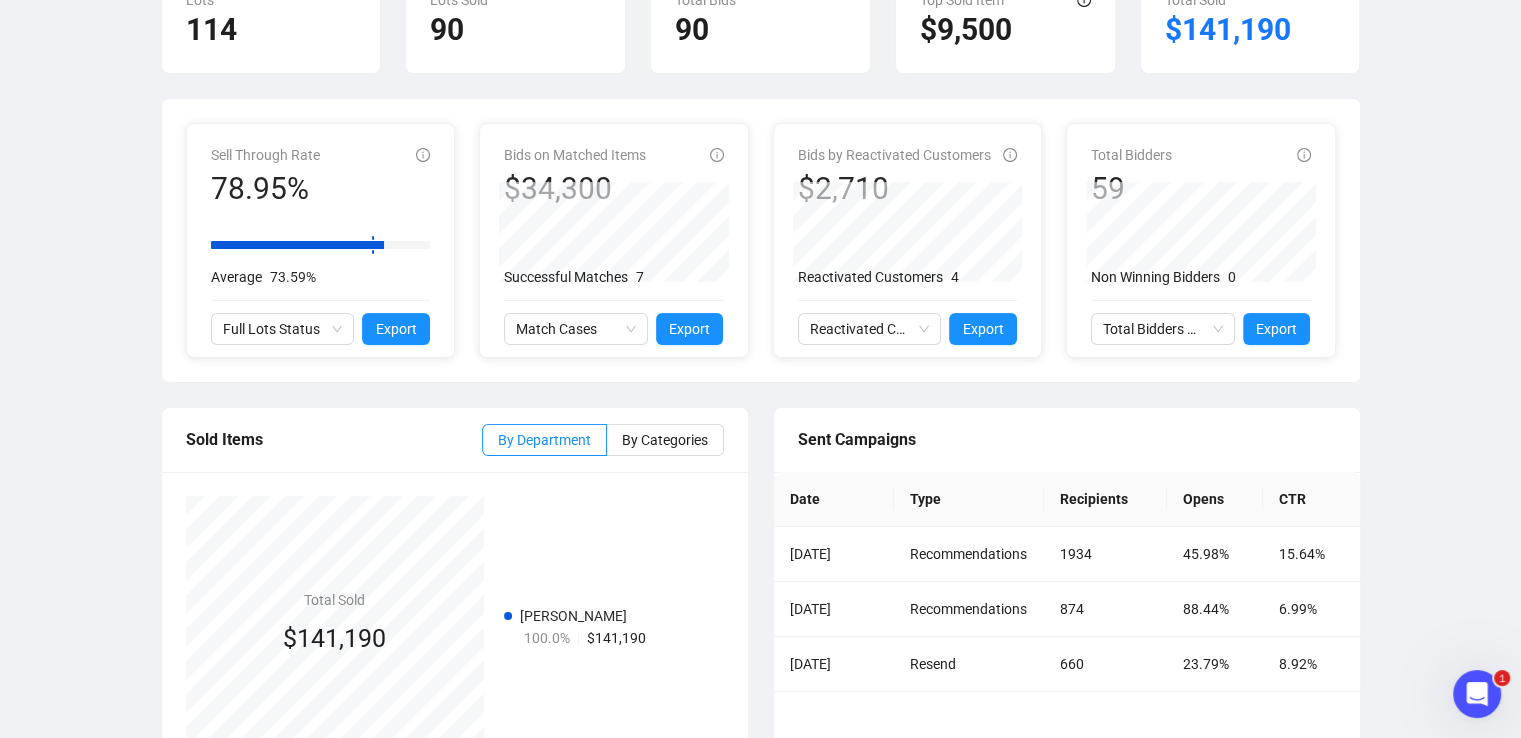 scroll, scrollTop: 100, scrollLeft: 0, axis: vertical 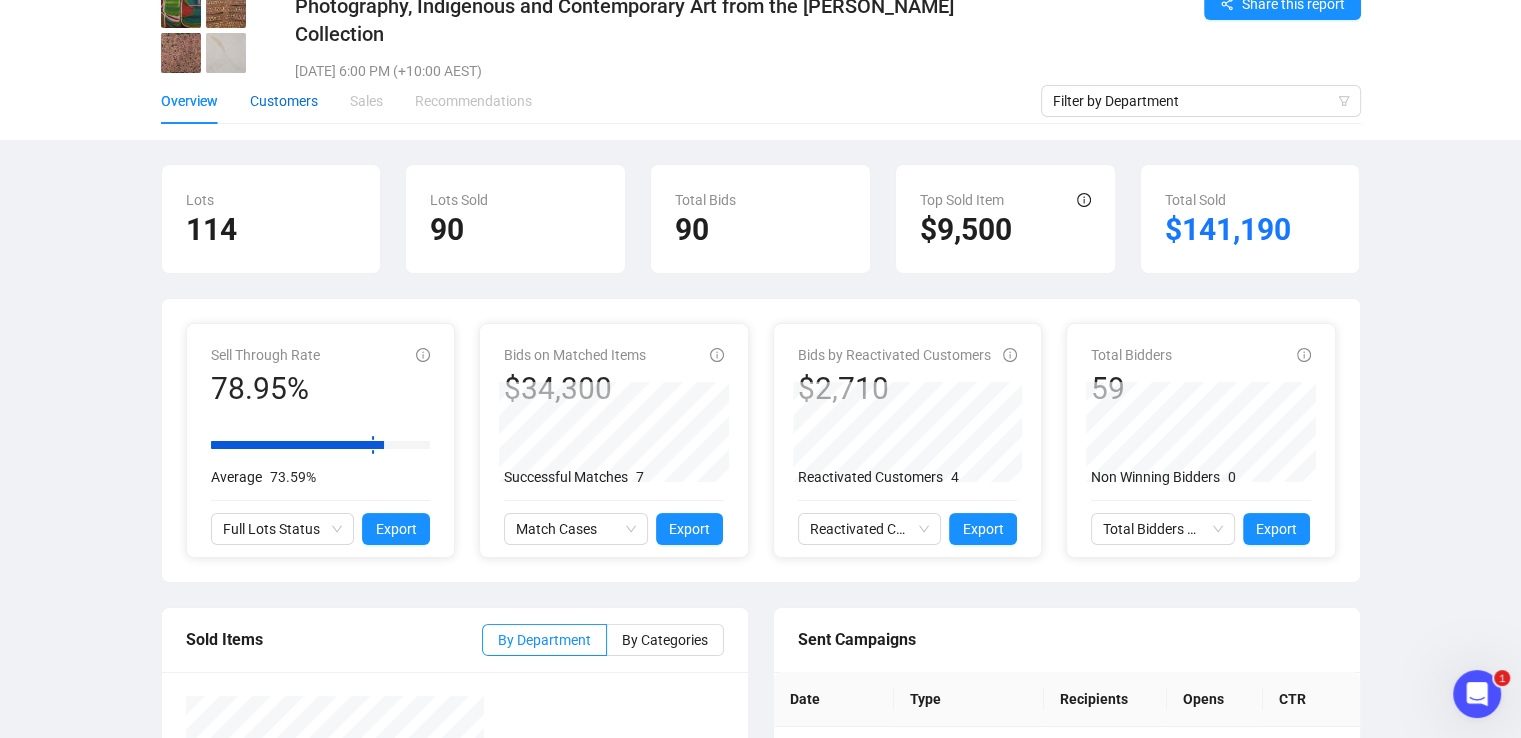 click on "Customers" at bounding box center (284, 101) 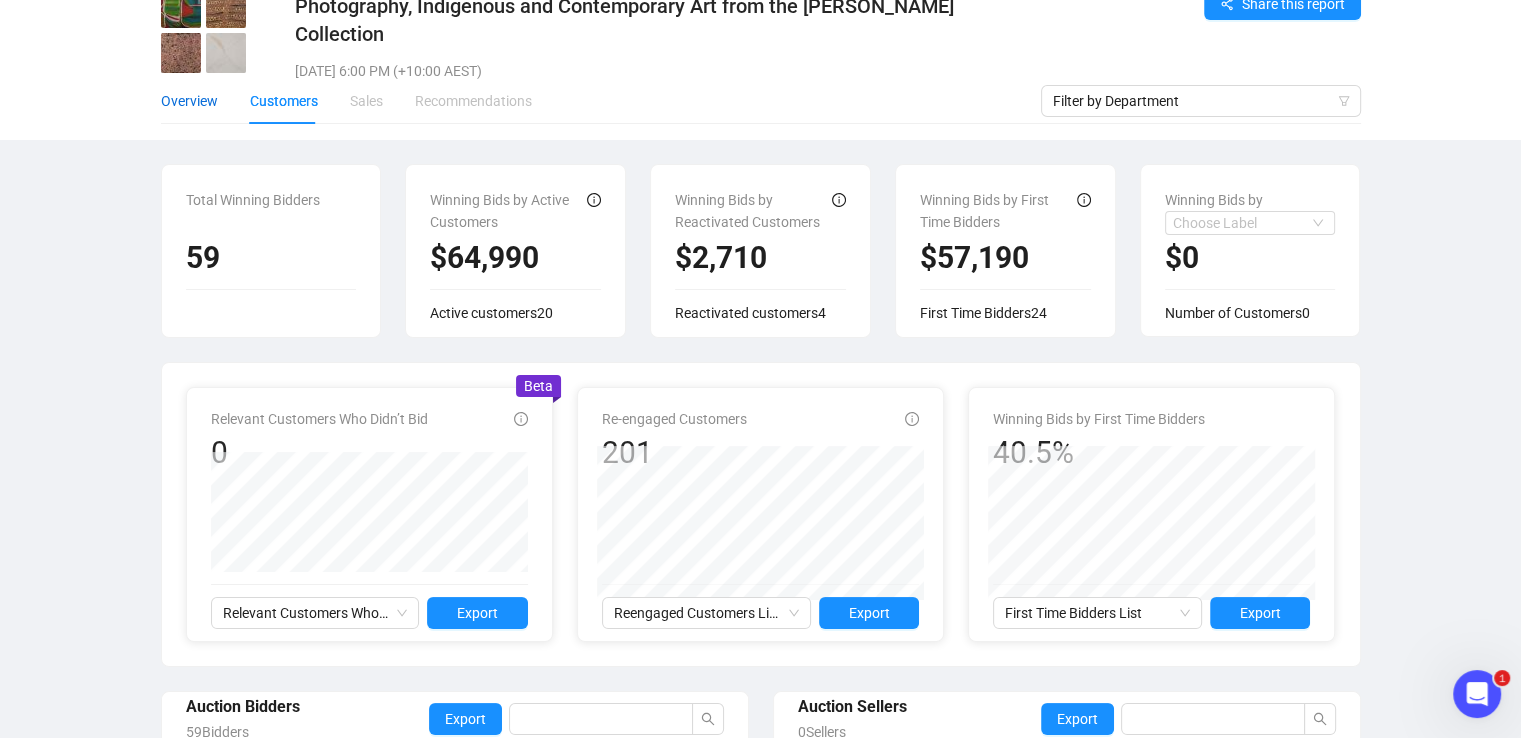 click on "Overview" at bounding box center [189, 101] 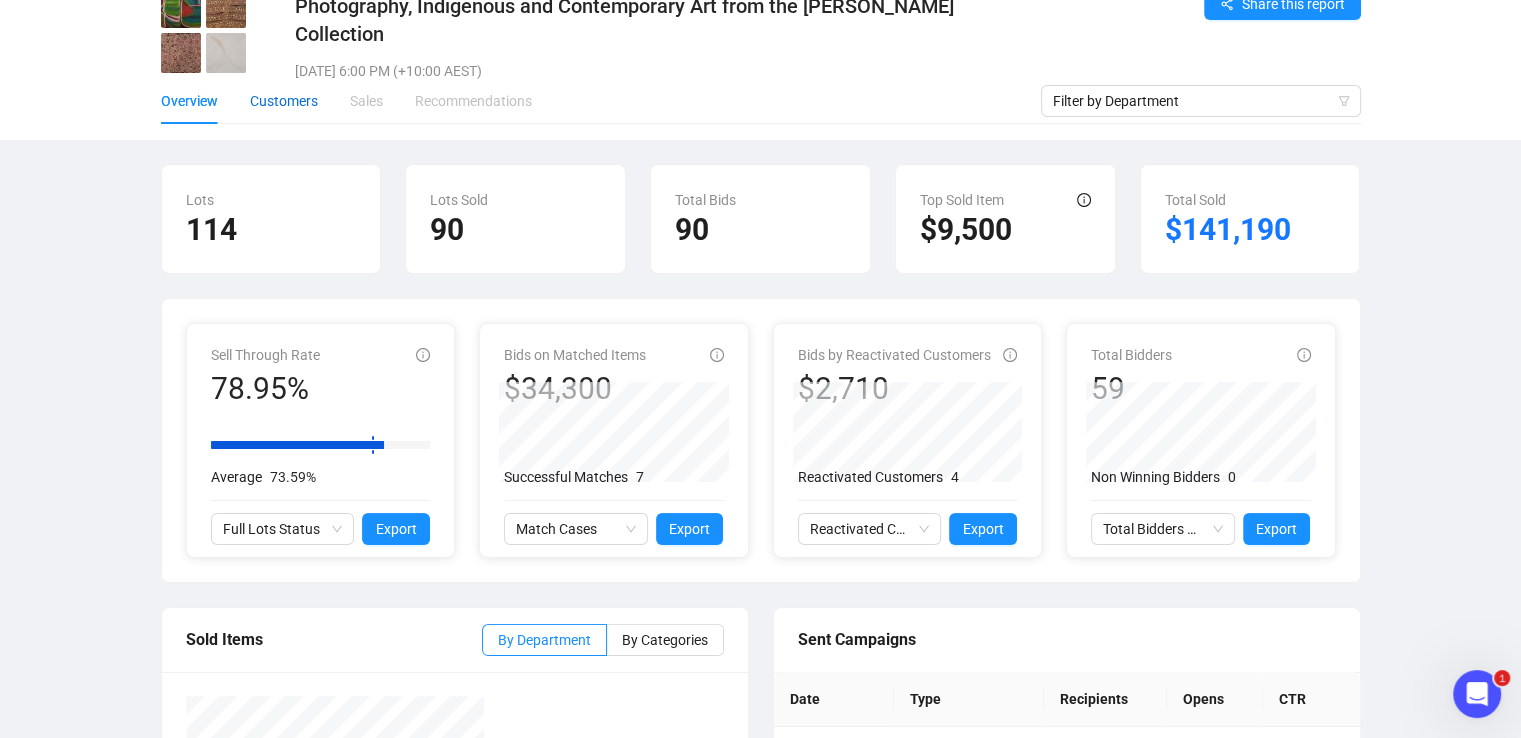 click on "Customers" at bounding box center [284, 101] 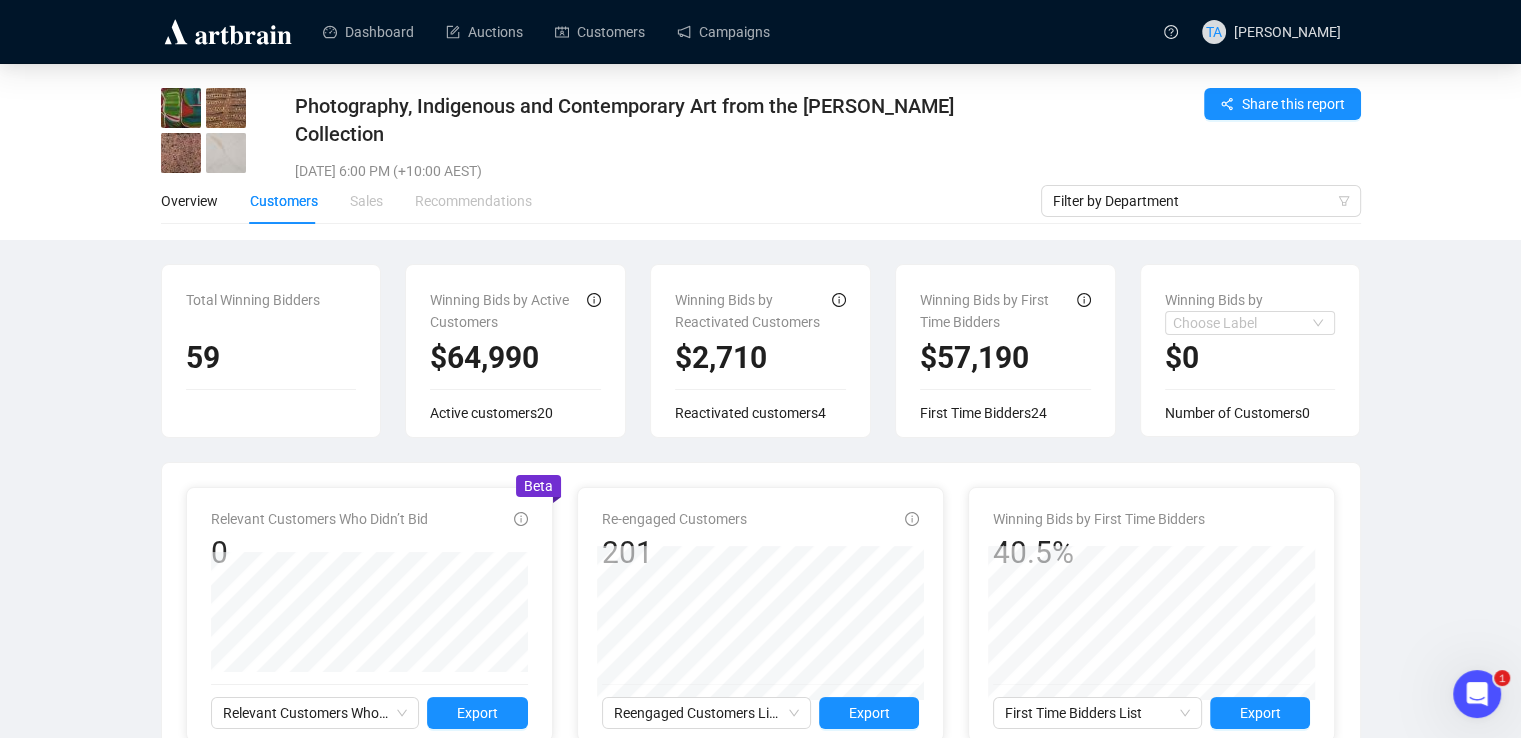 scroll, scrollTop: 100, scrollLeft: 0, axis: vertical 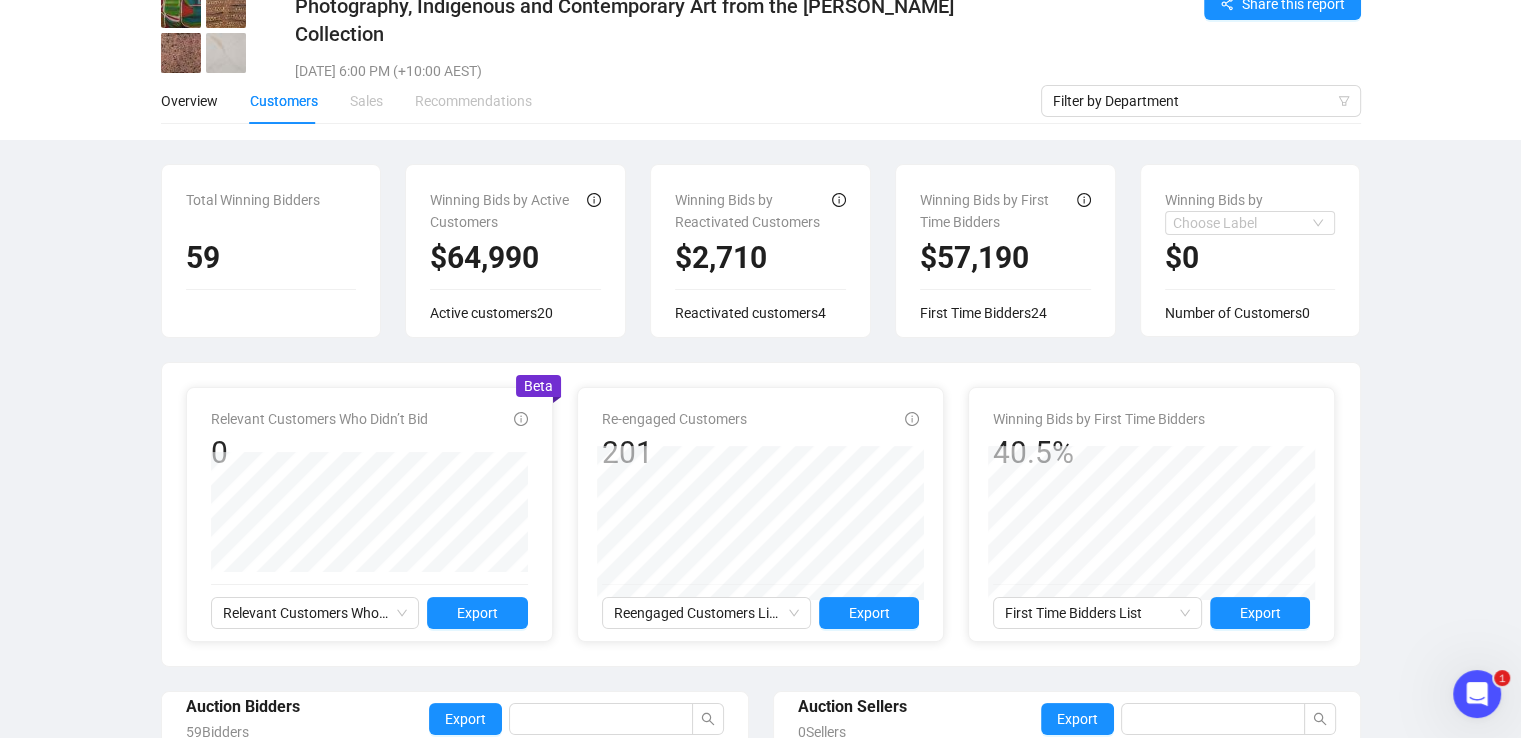 click on "Sales" at bounding box center [366, 101] 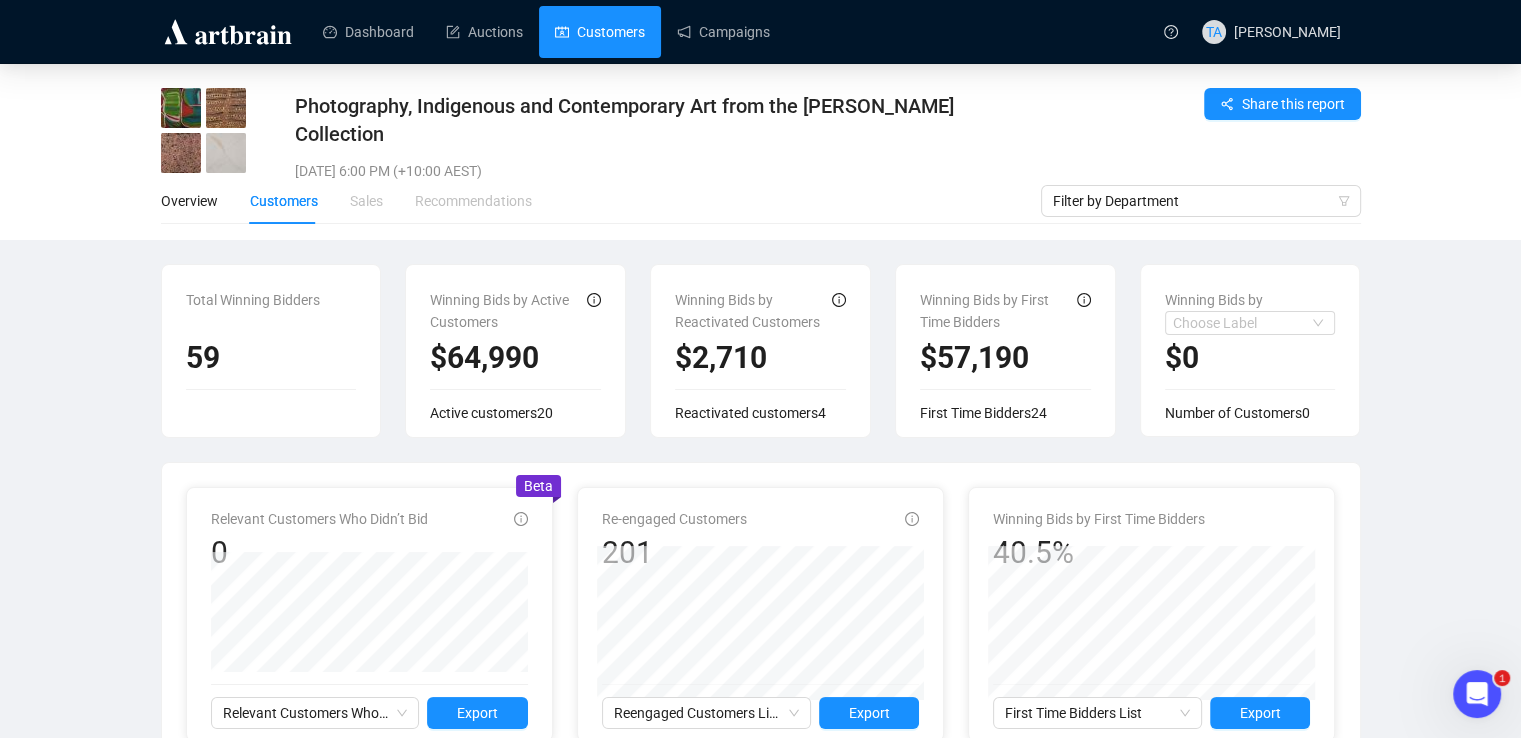 click on "Customers" at bounding box center (600, 32) 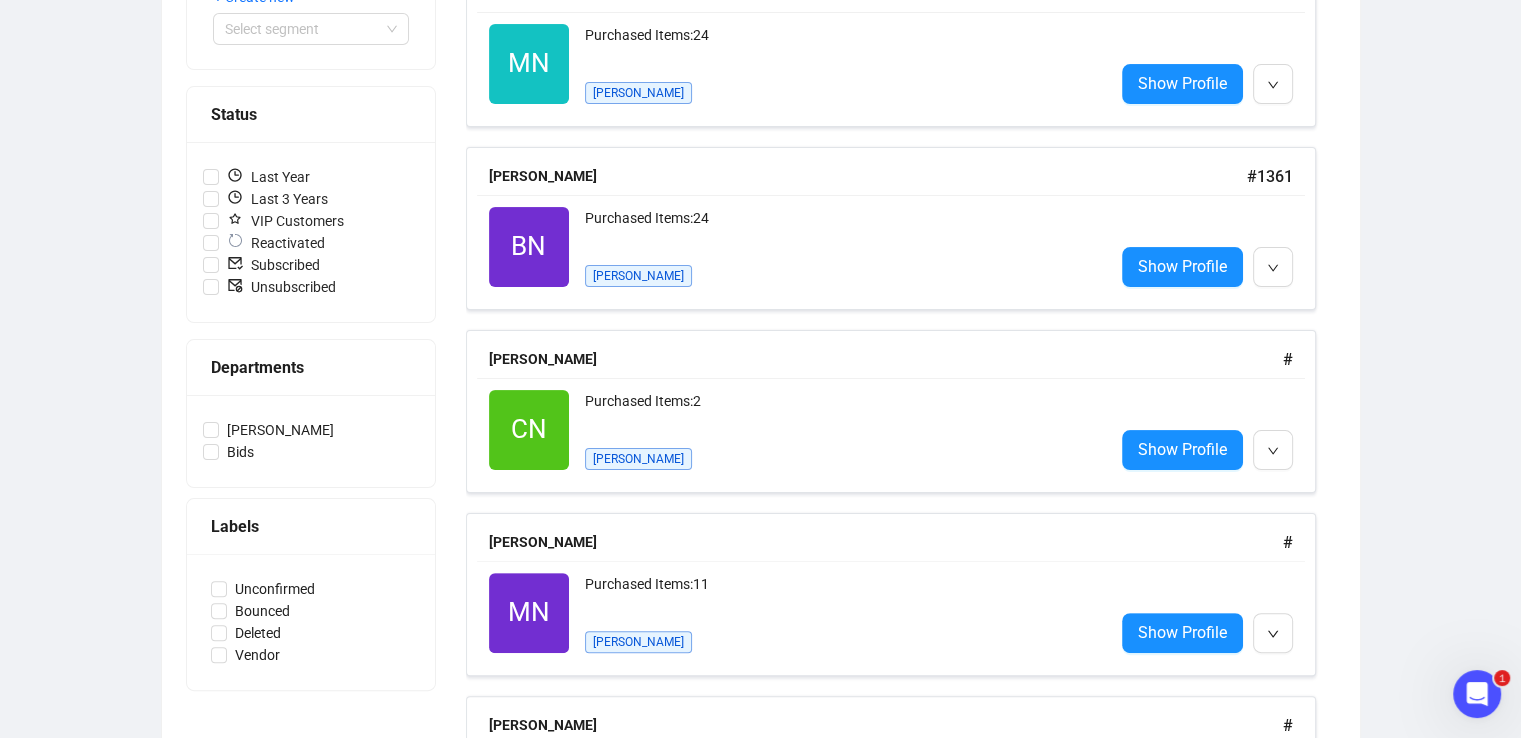 scroll, scrollTop: 500, scrollLeft: 0, axis: vertical 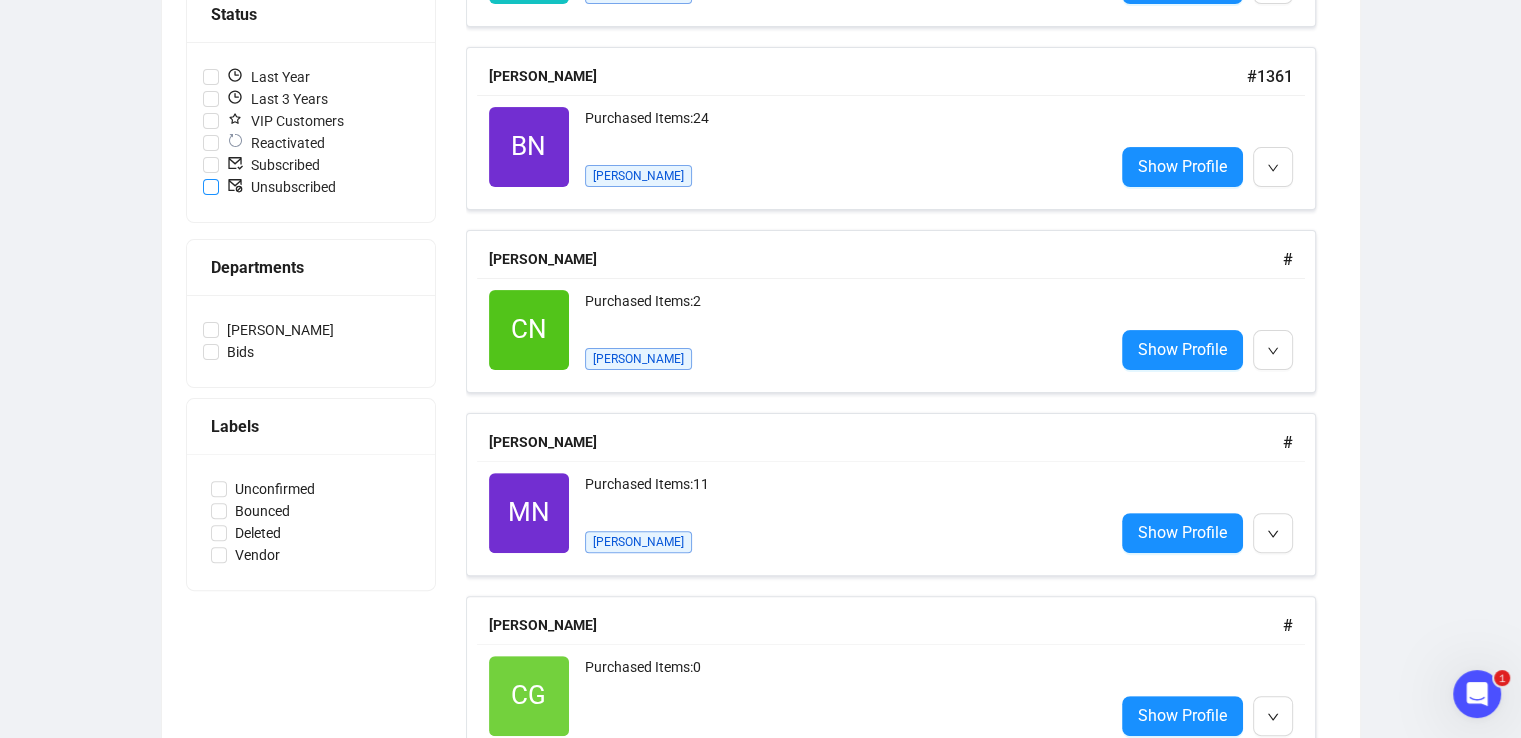 click on "Unsubscribed" at bounding box center (281, 187) 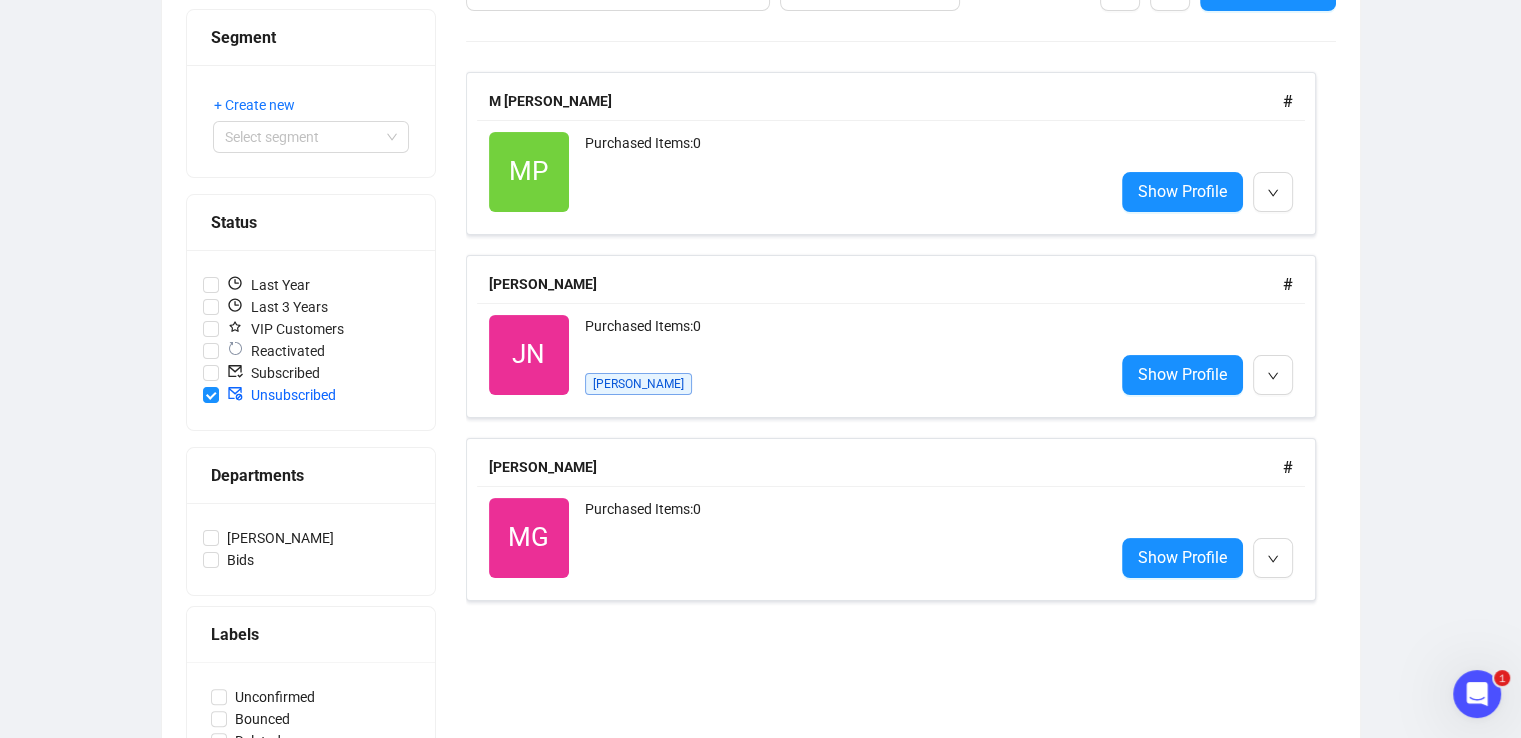 scroll, scrollTop: 0, scrollLeft: 0, axis: both 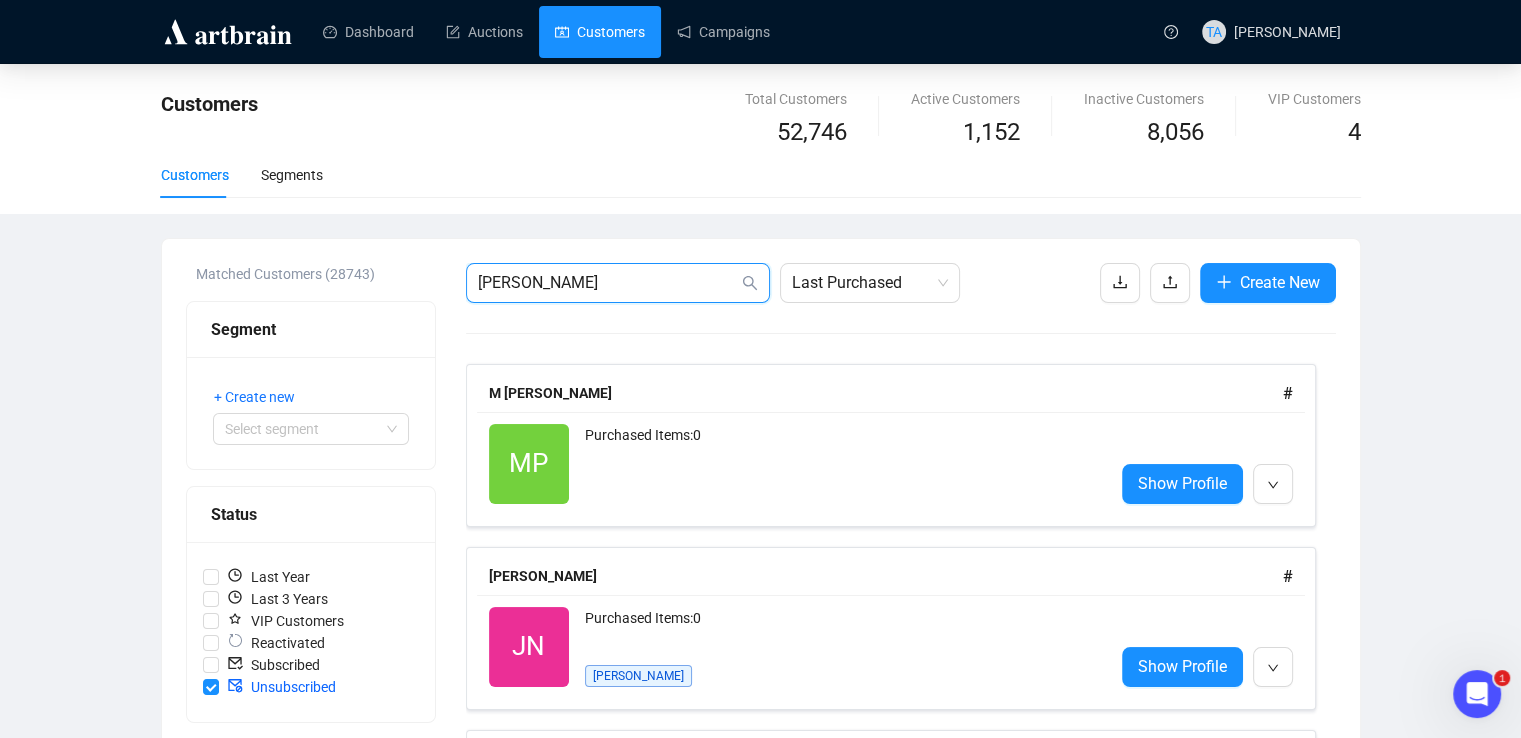 drag, startPoint x: 699, startPoint y: 284, endPoint x: 372, endPoint y: 272, distance: 327.22012 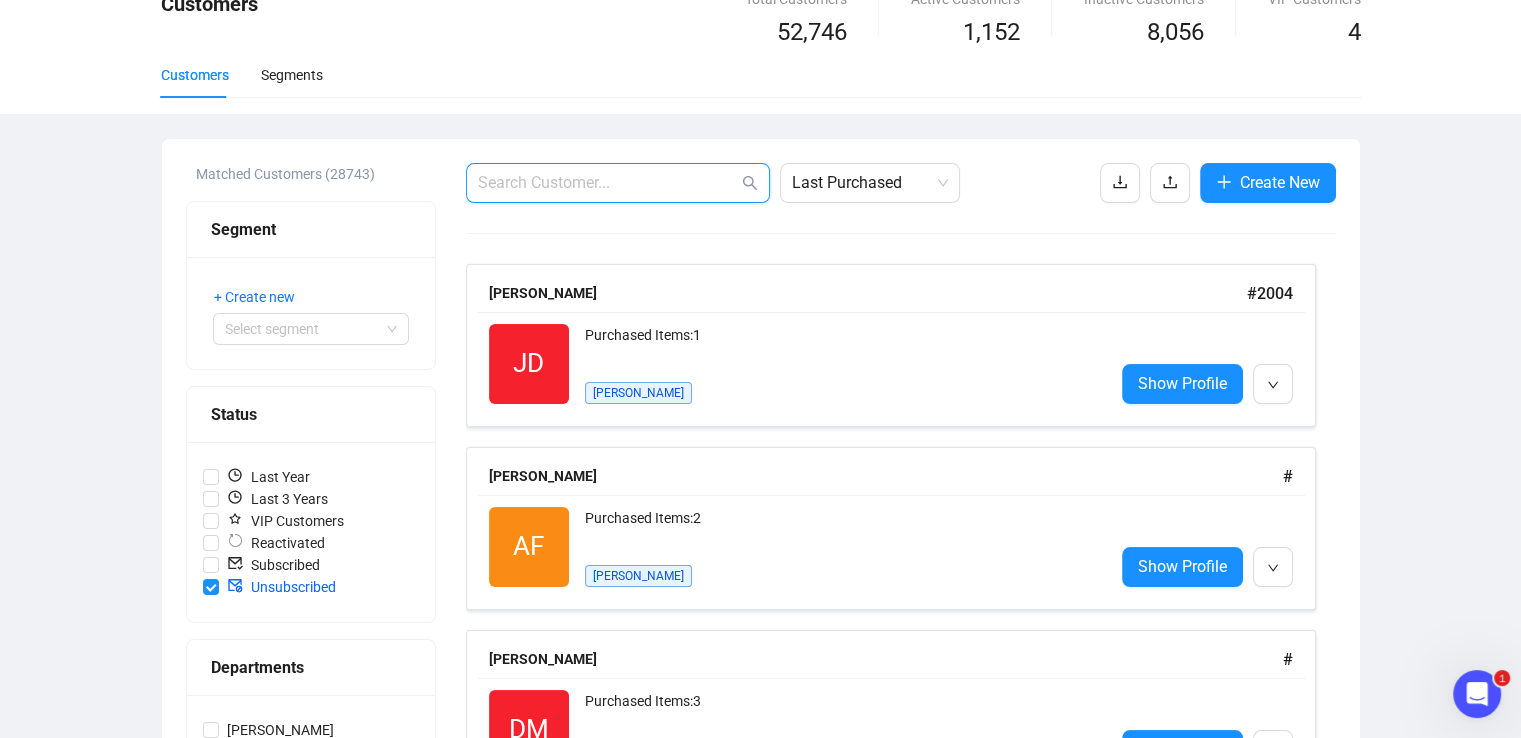 scroll, scrollTop: 200, scrollLeft: 0, axis: vertical 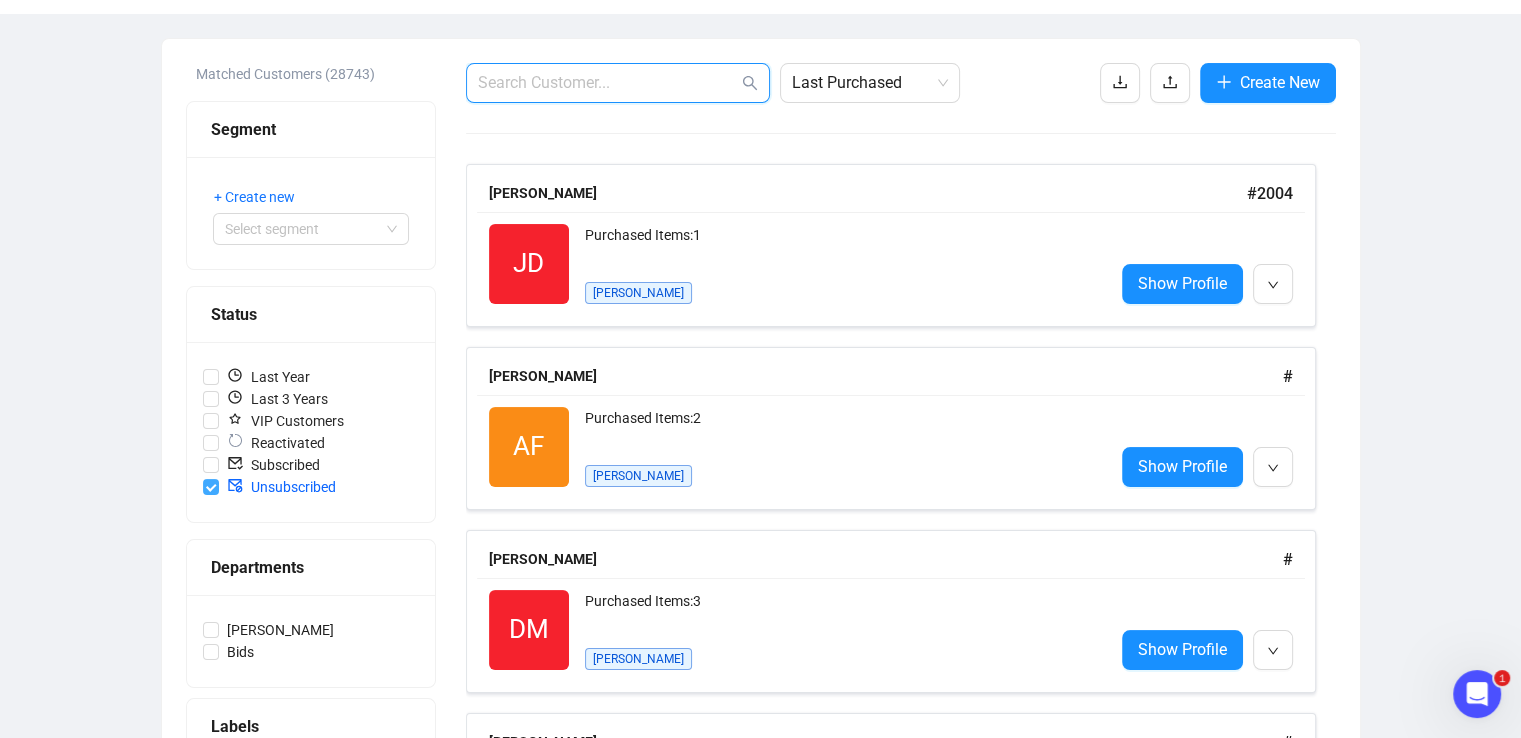type 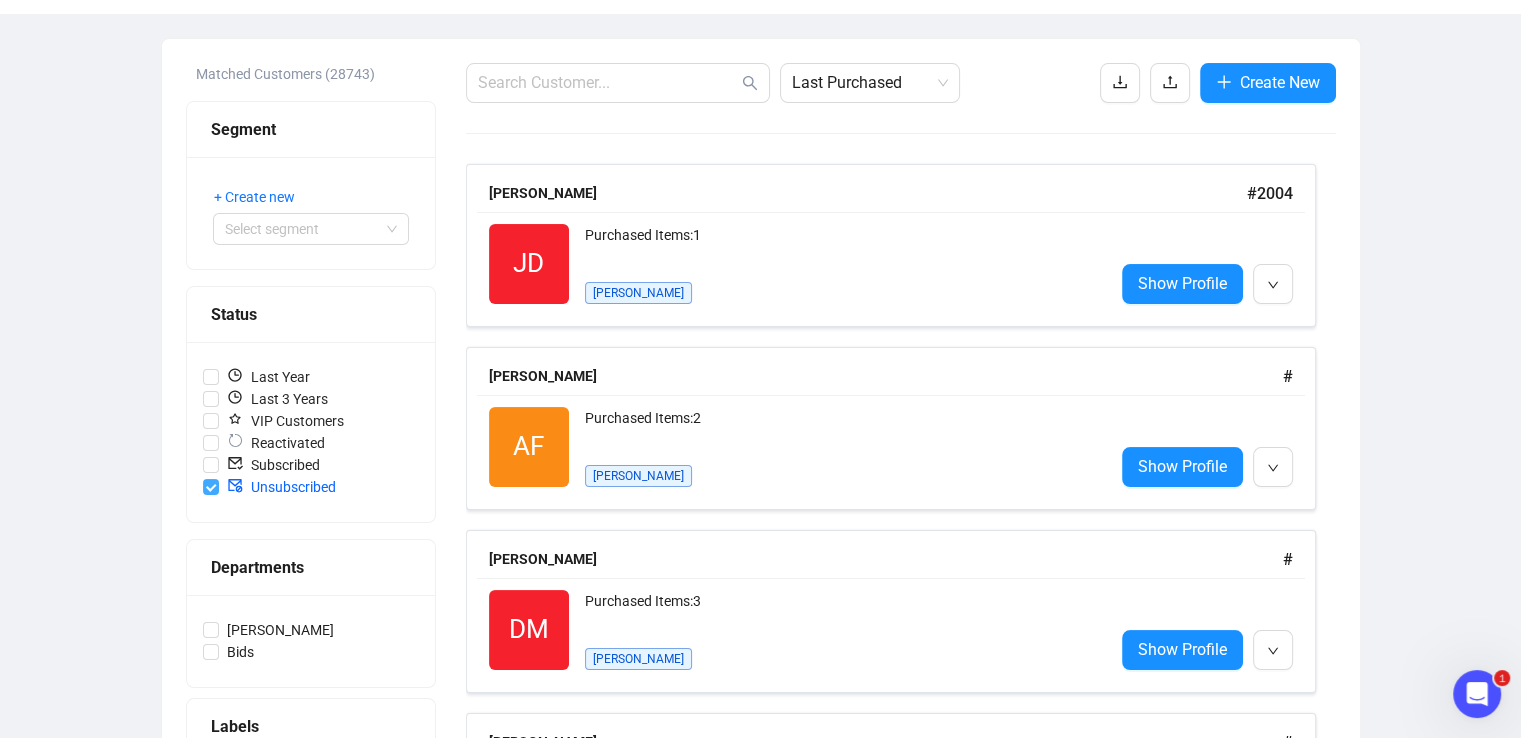 click on "Unsubscribed" at bounding box center [211, 487] 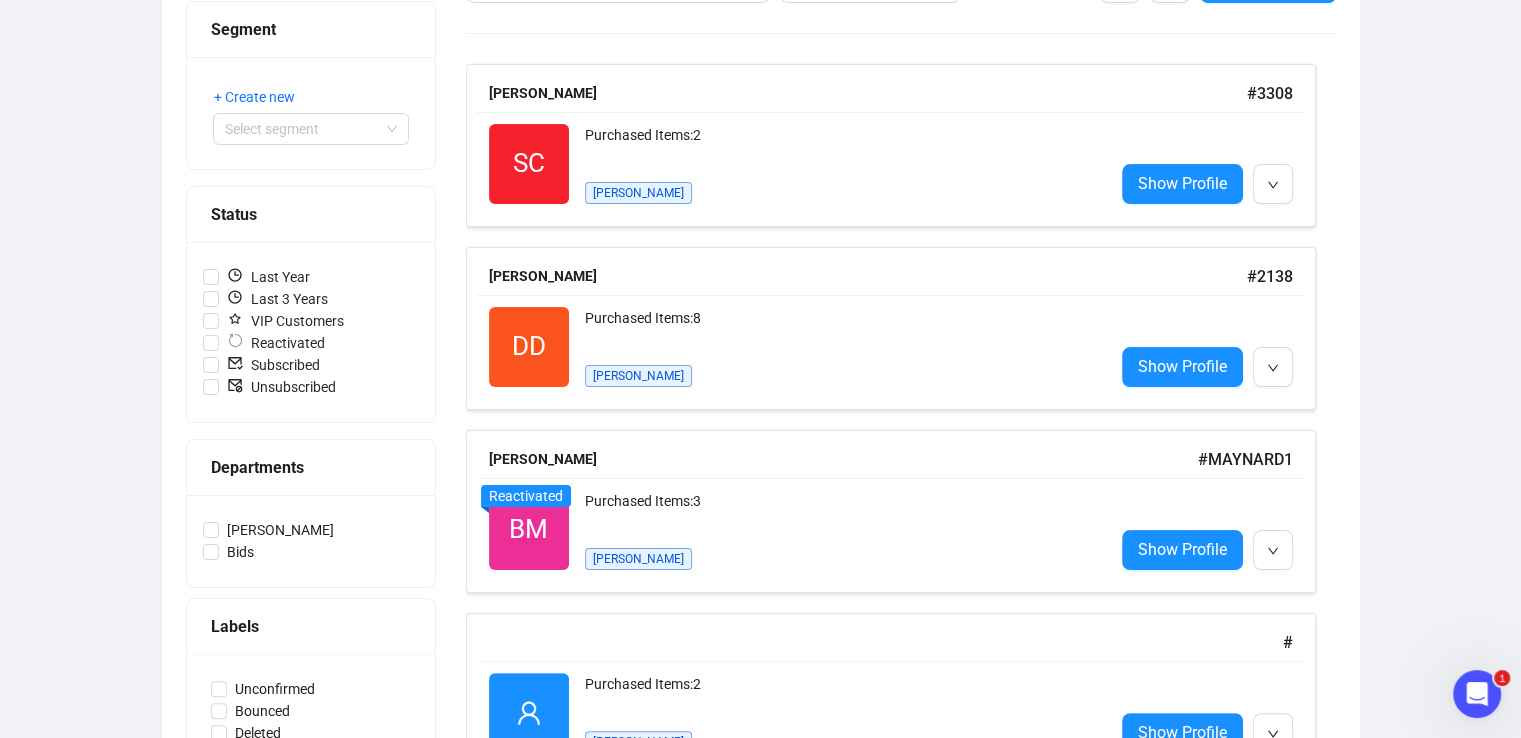 scroll, scrollTop: 400, scrollLeft: 0, axis: vertical 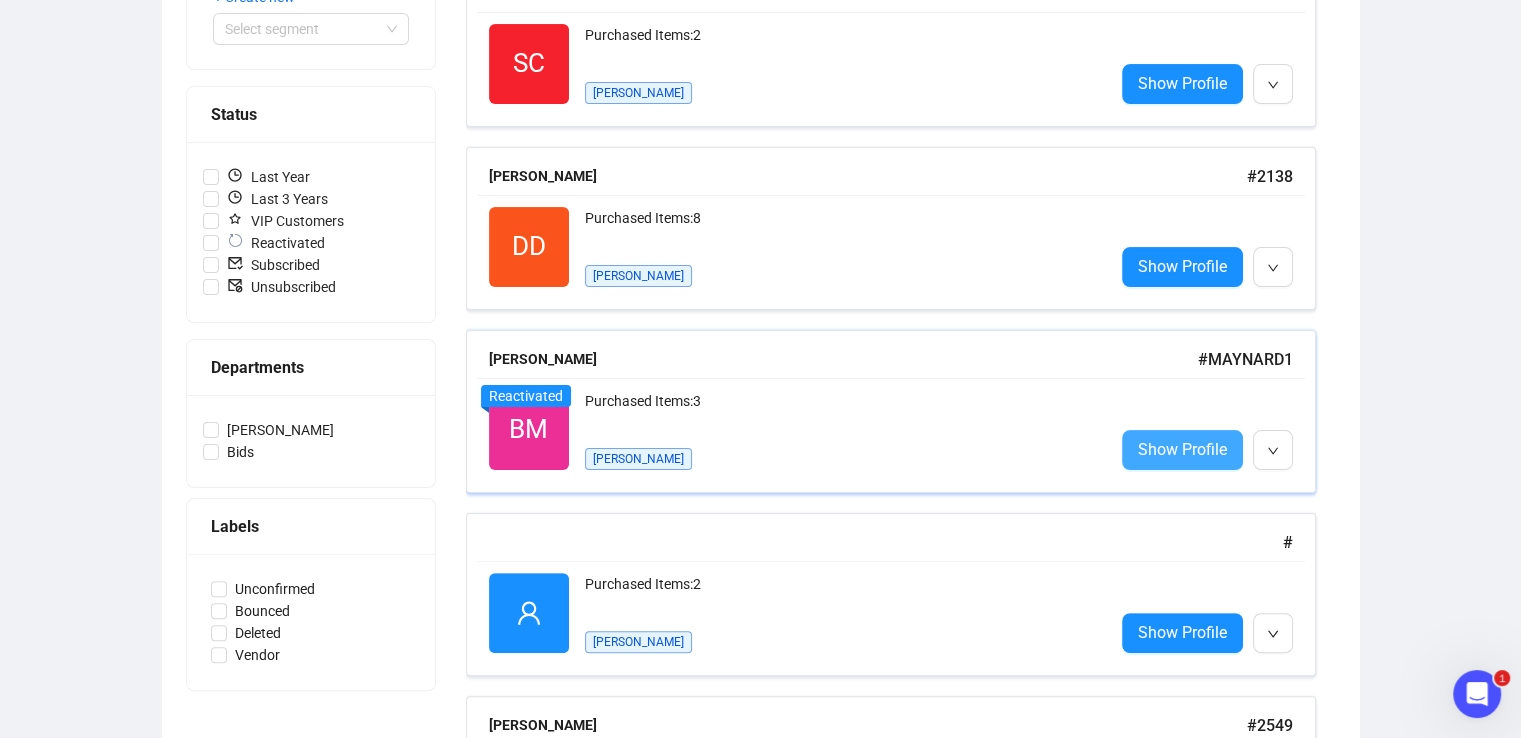 click on "Show Profile" at bounding box center (1182, 449) 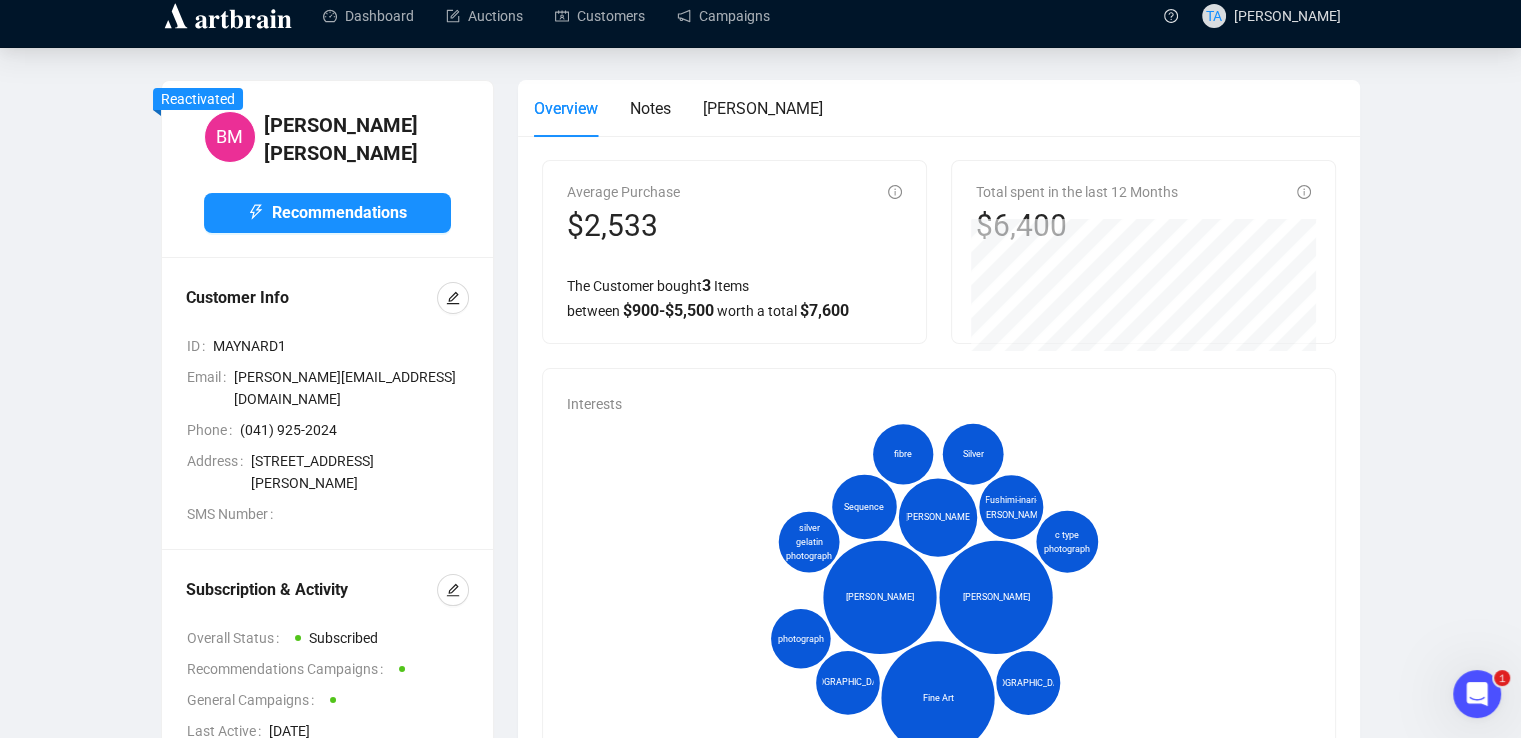 scroll, scrollTop: 0, scrollLeft: 0, axis: both 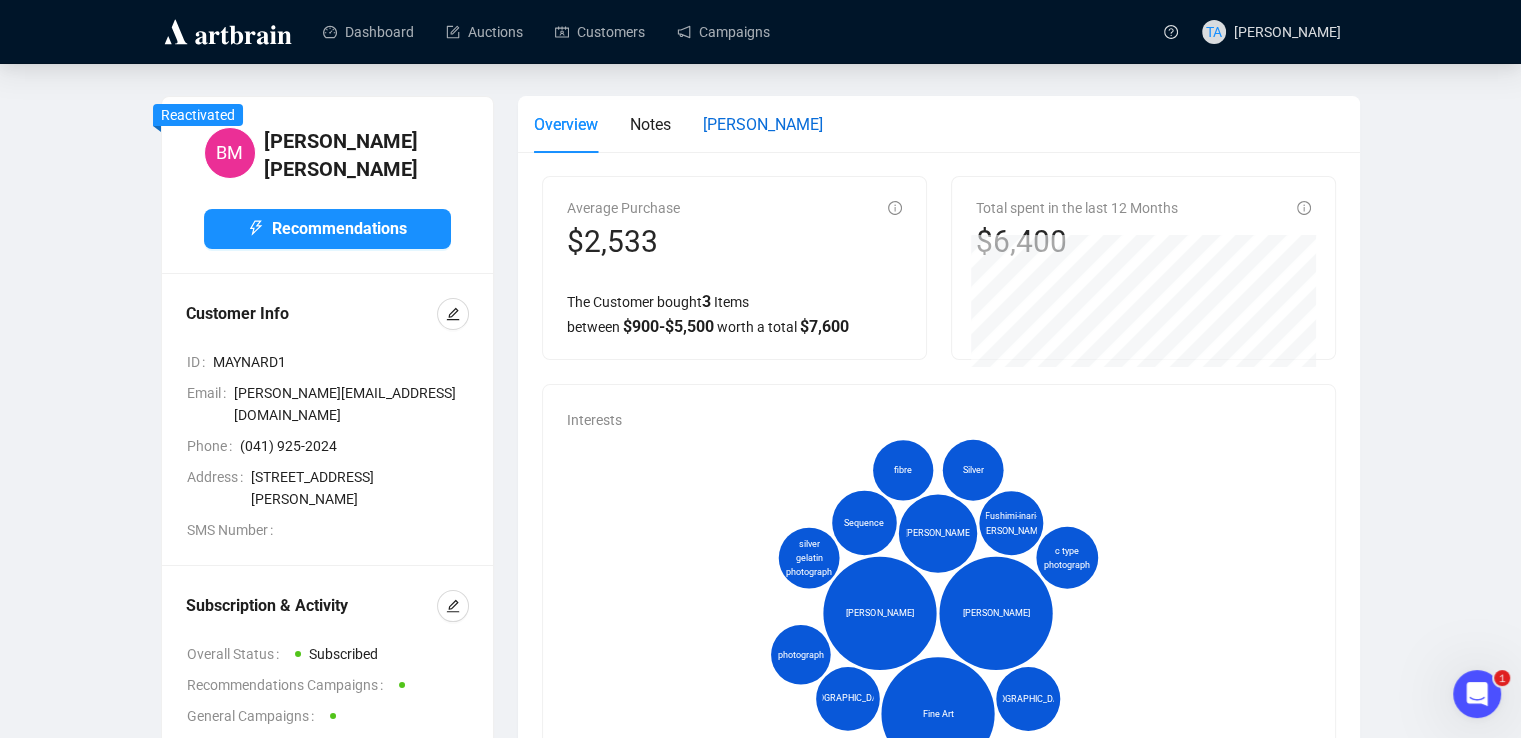 click on "[PERSON_NAME]" at bounding box center [763, 124] 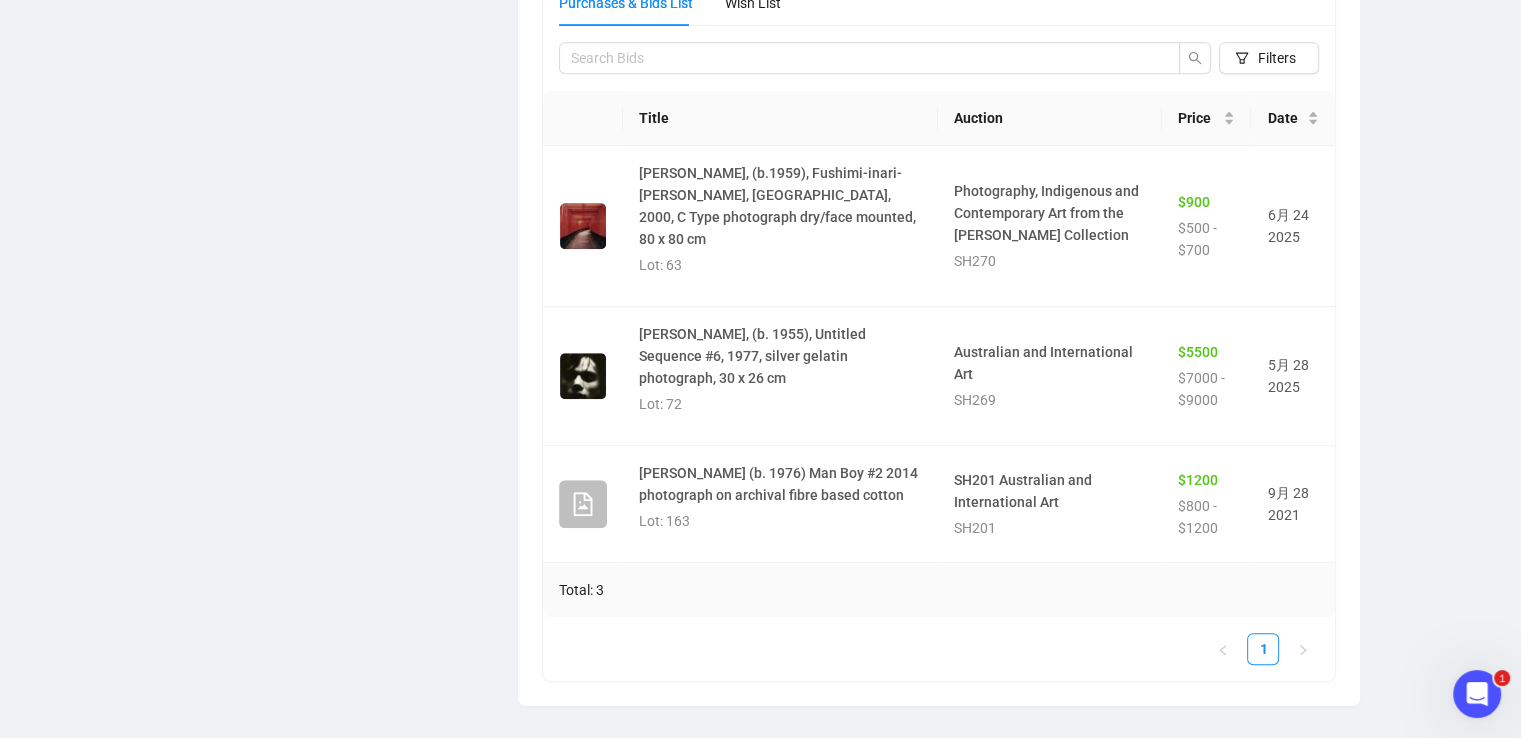 scroll, scrollTop: 900, scrollLeft: 0, axis: vertical 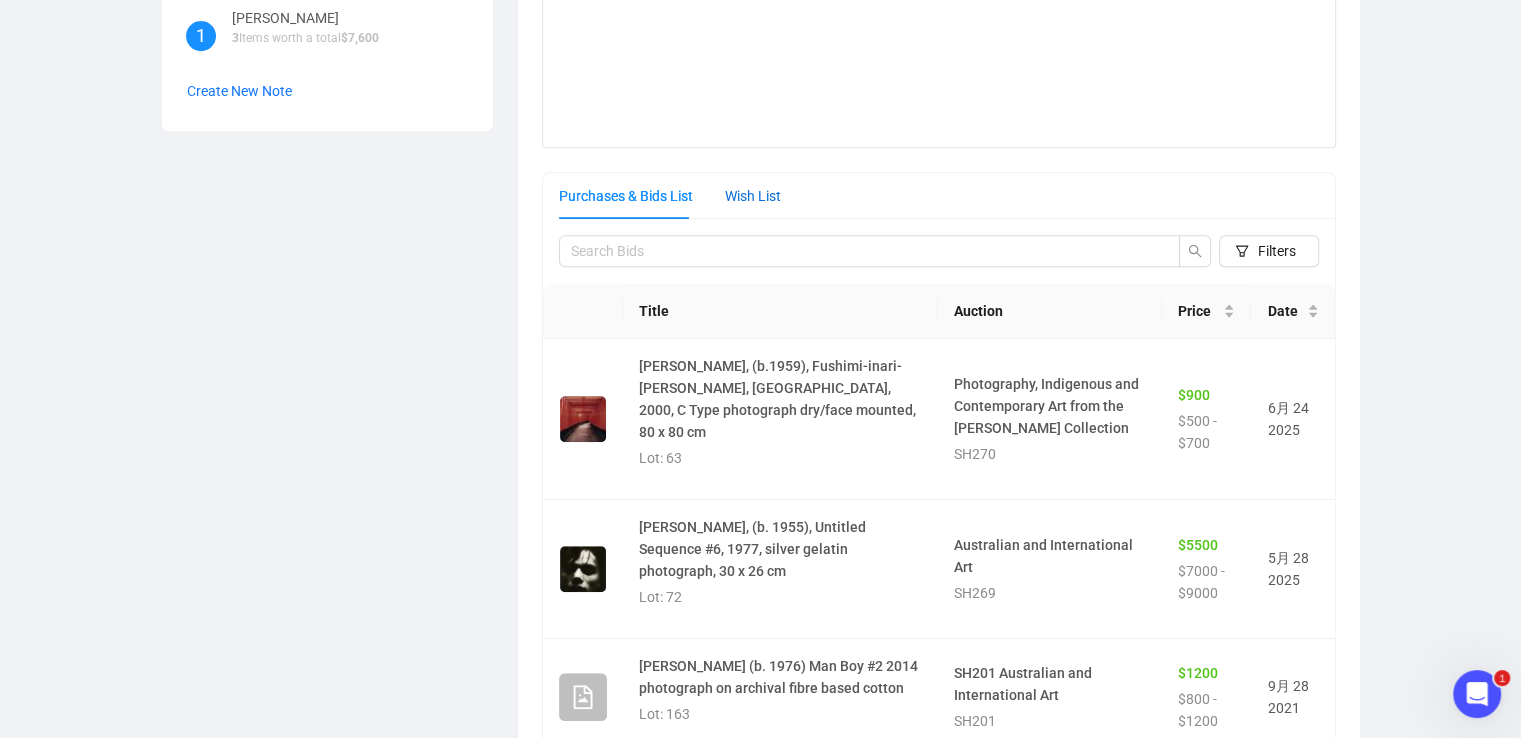 click on "Wish List" at bounding box center [753, 196] 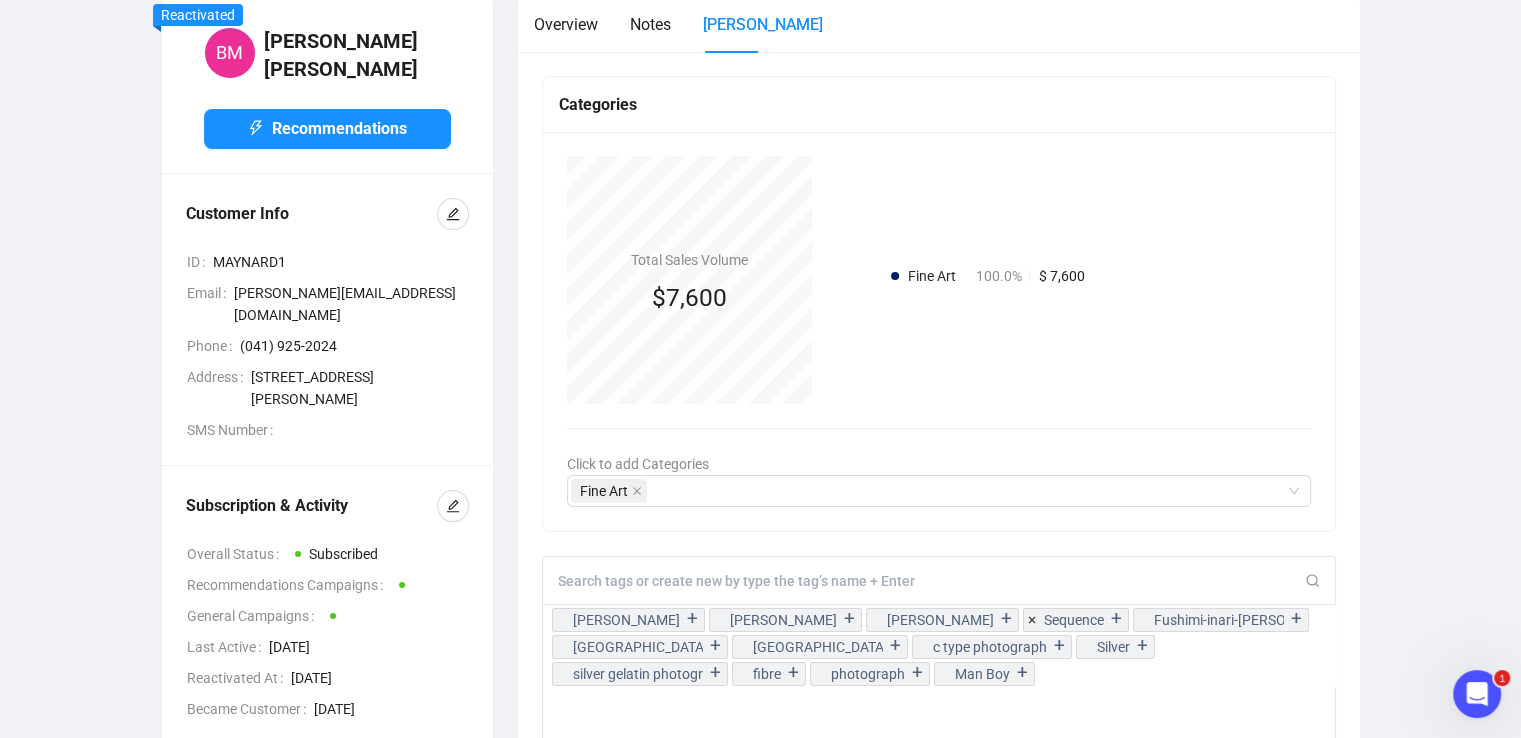 scroll, scrollTop: 0, scrollLeft: 0, axis: both 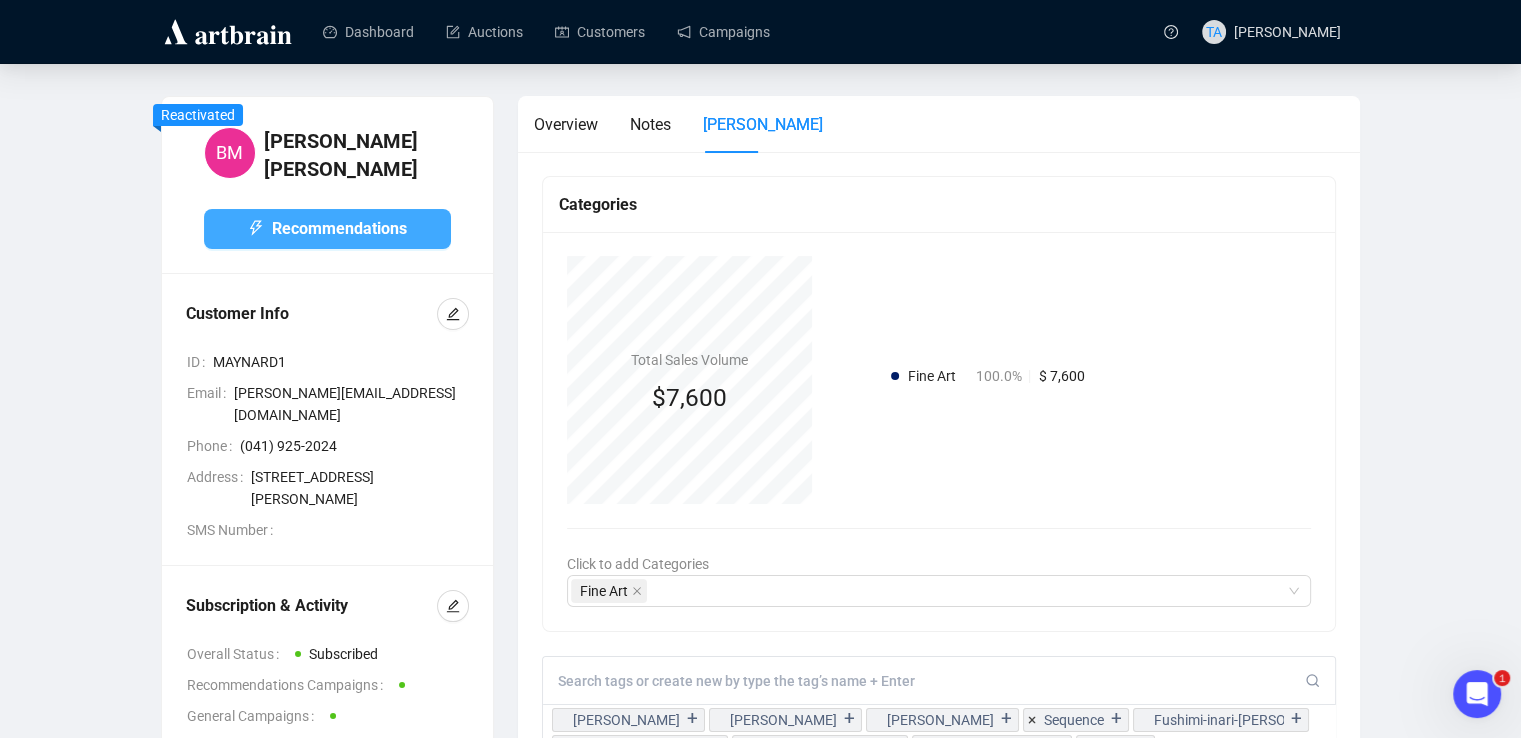 click on "Recommendations" at bounding box center (339, 228) 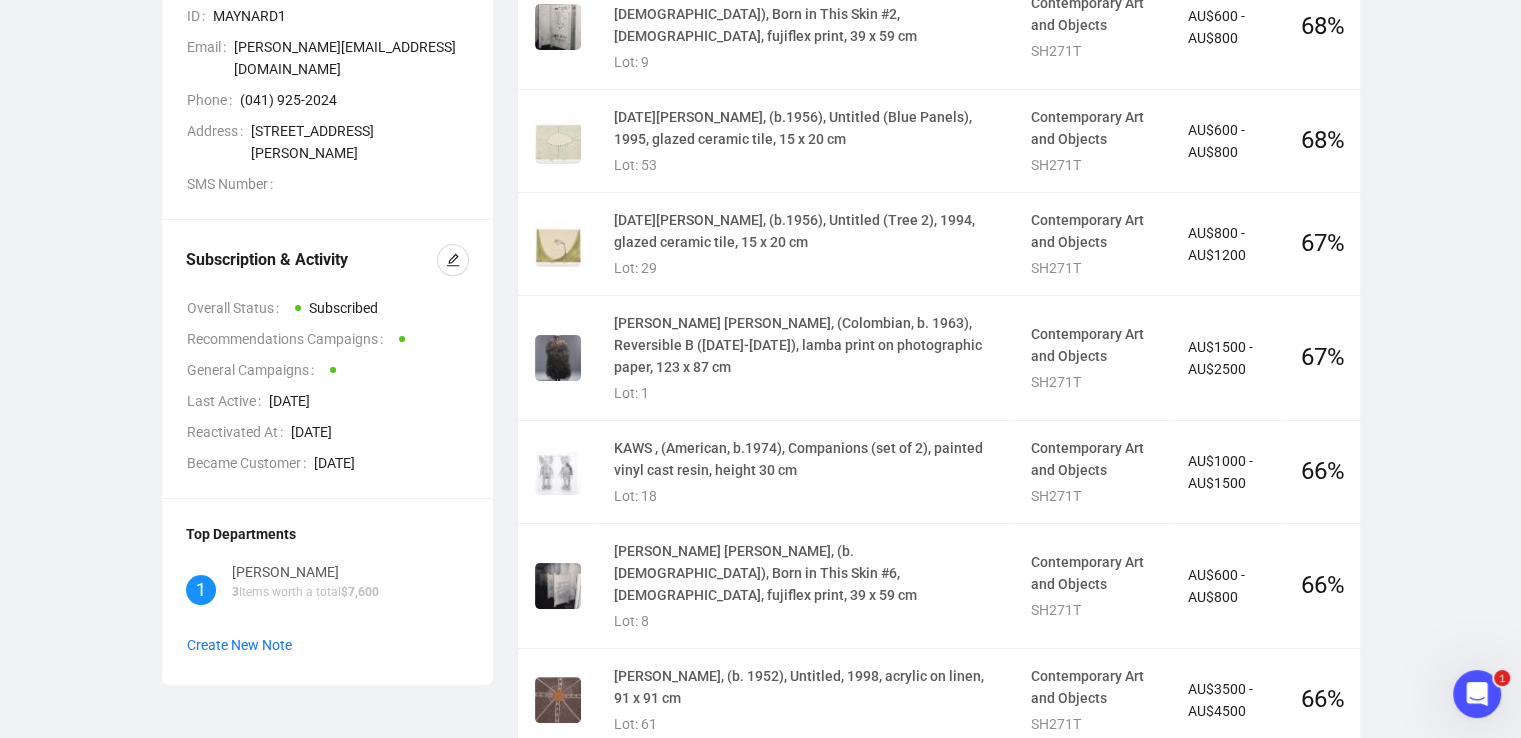 scroll, scrollTop: 46, scrollLeft: 0, axis: vertical 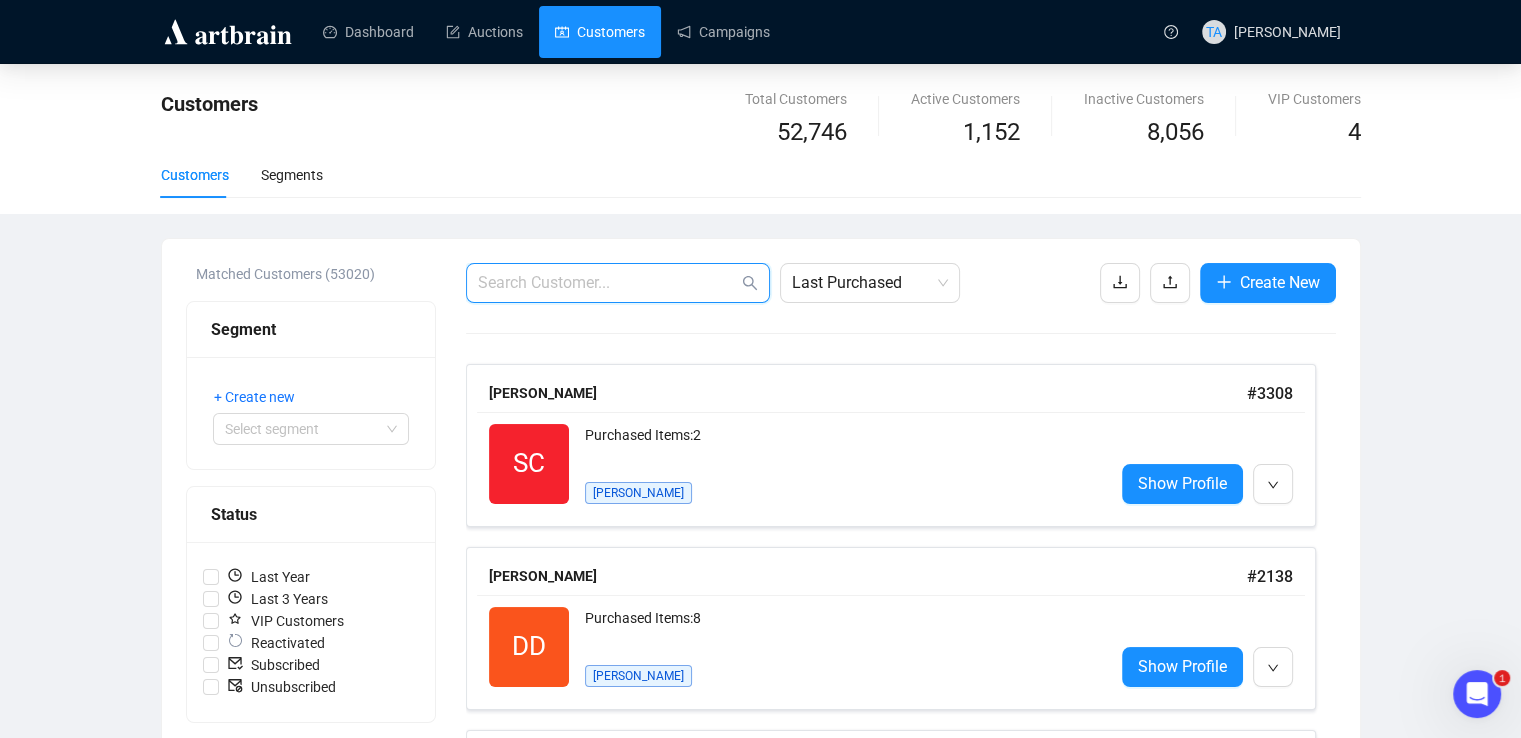 click at bounding box center [608, 283] 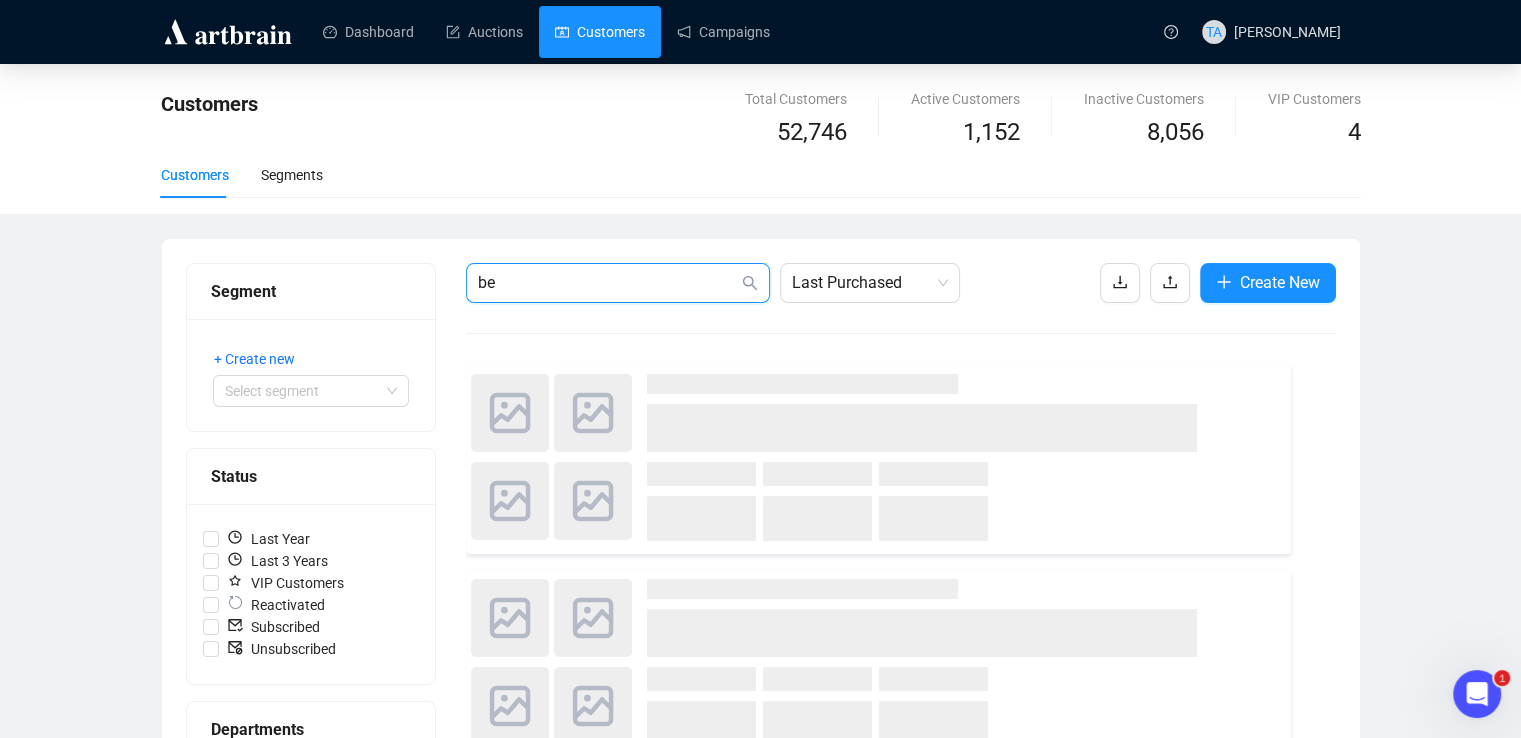 type on "b" 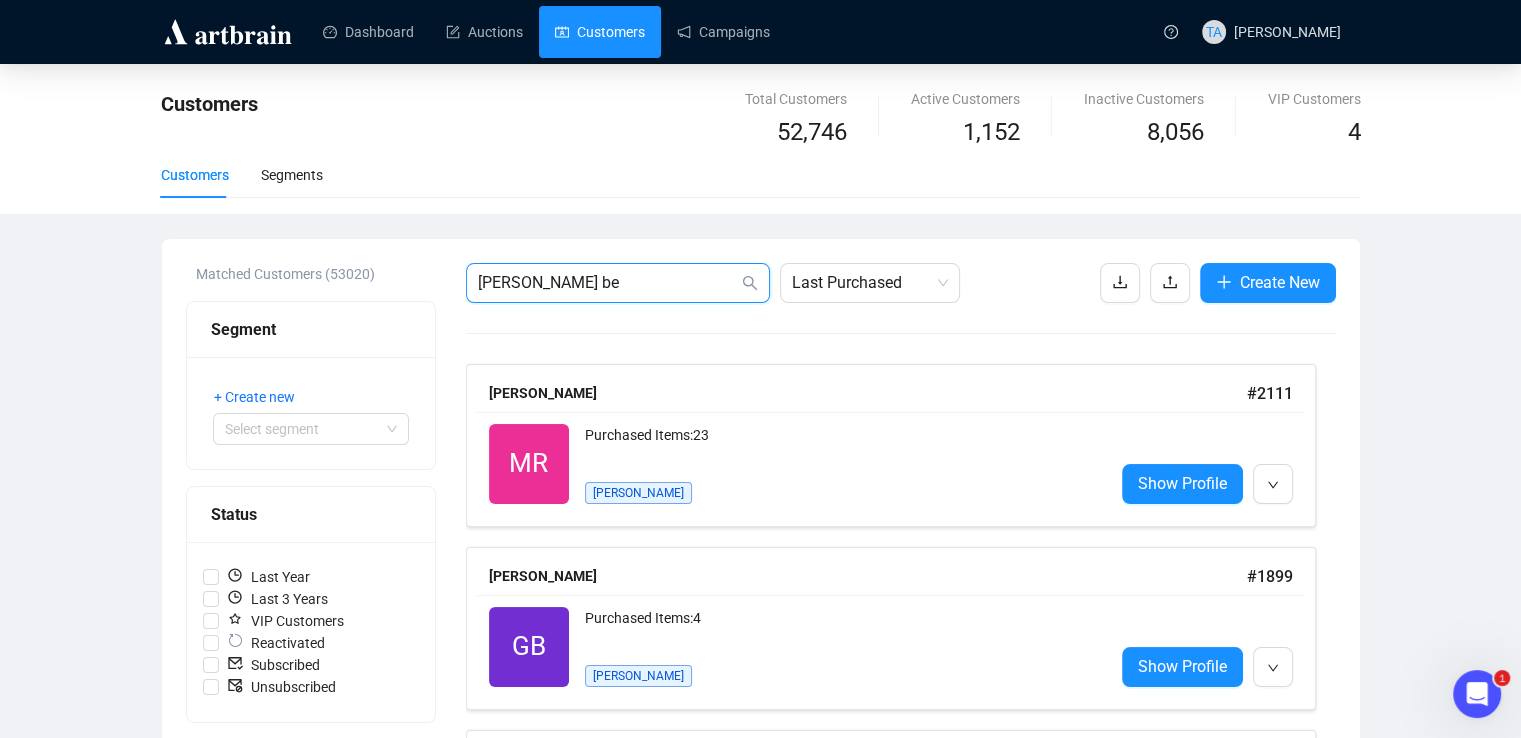 type on "[PERSON_NAME]" 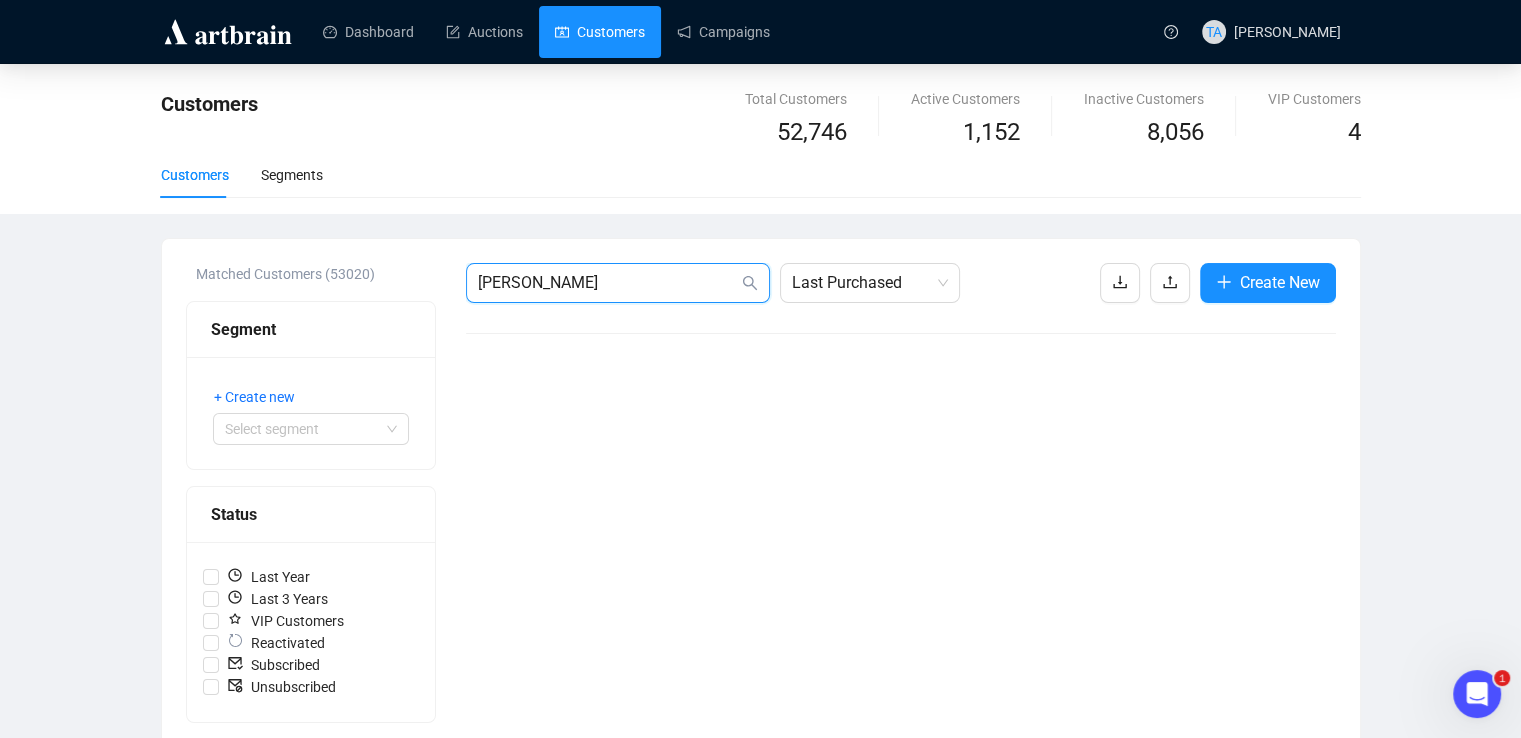 drag, startPoint x: 613, startPoint y: 278, endPoint x: 436, endPoint y: 278, distance: 177 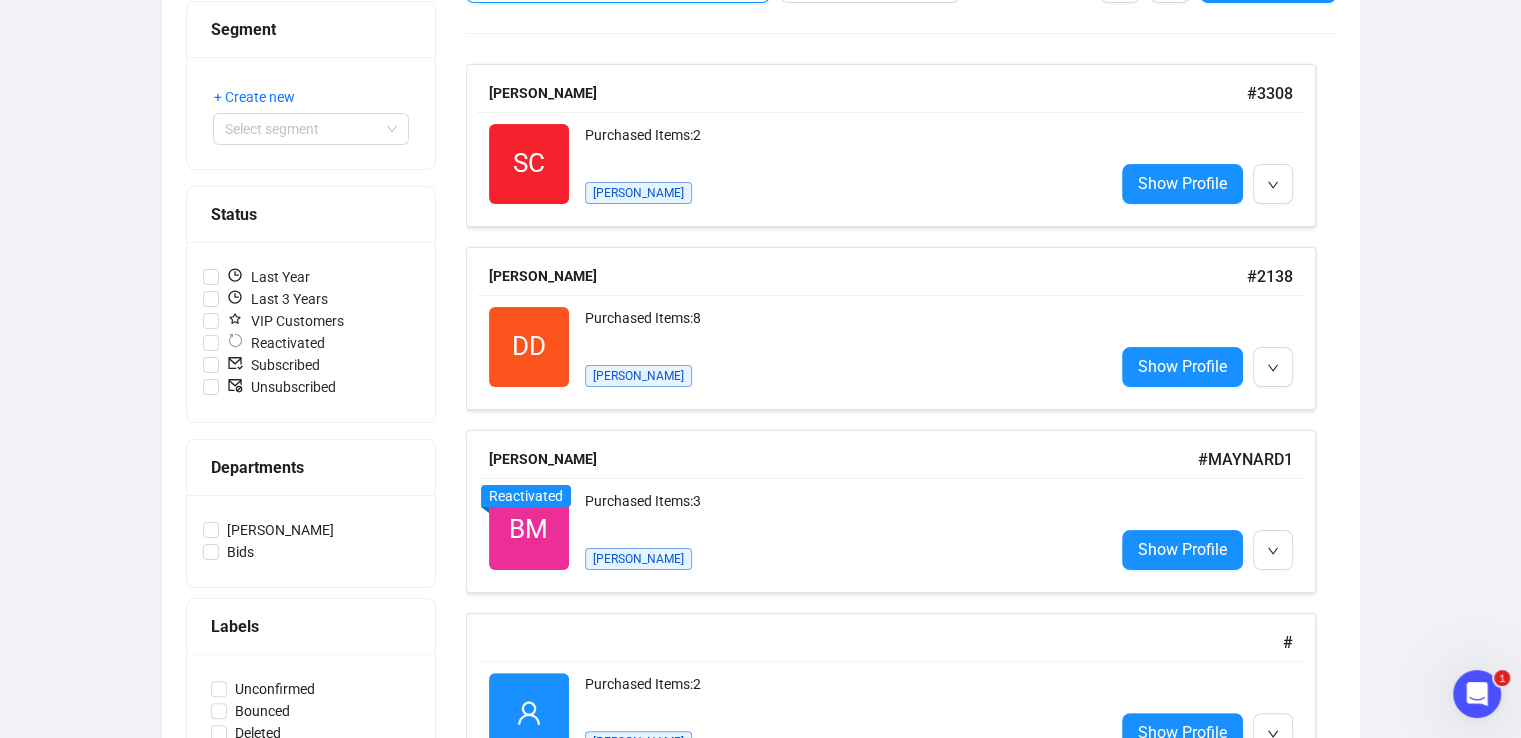 scroll, scrollTop: 400, scrollLeft: 0, axis: vertical 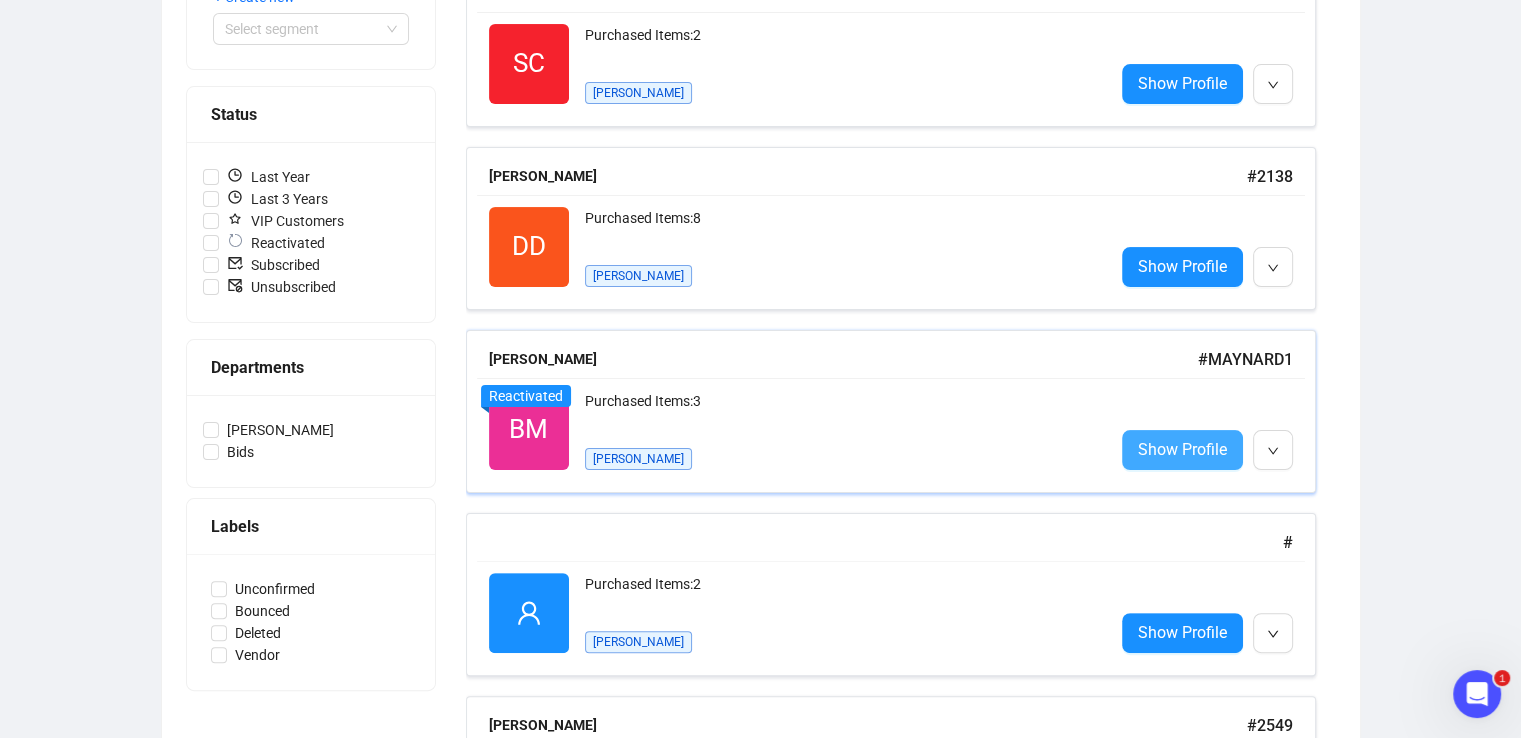 click on "Show Profile" at bounding box center (1182, 449) 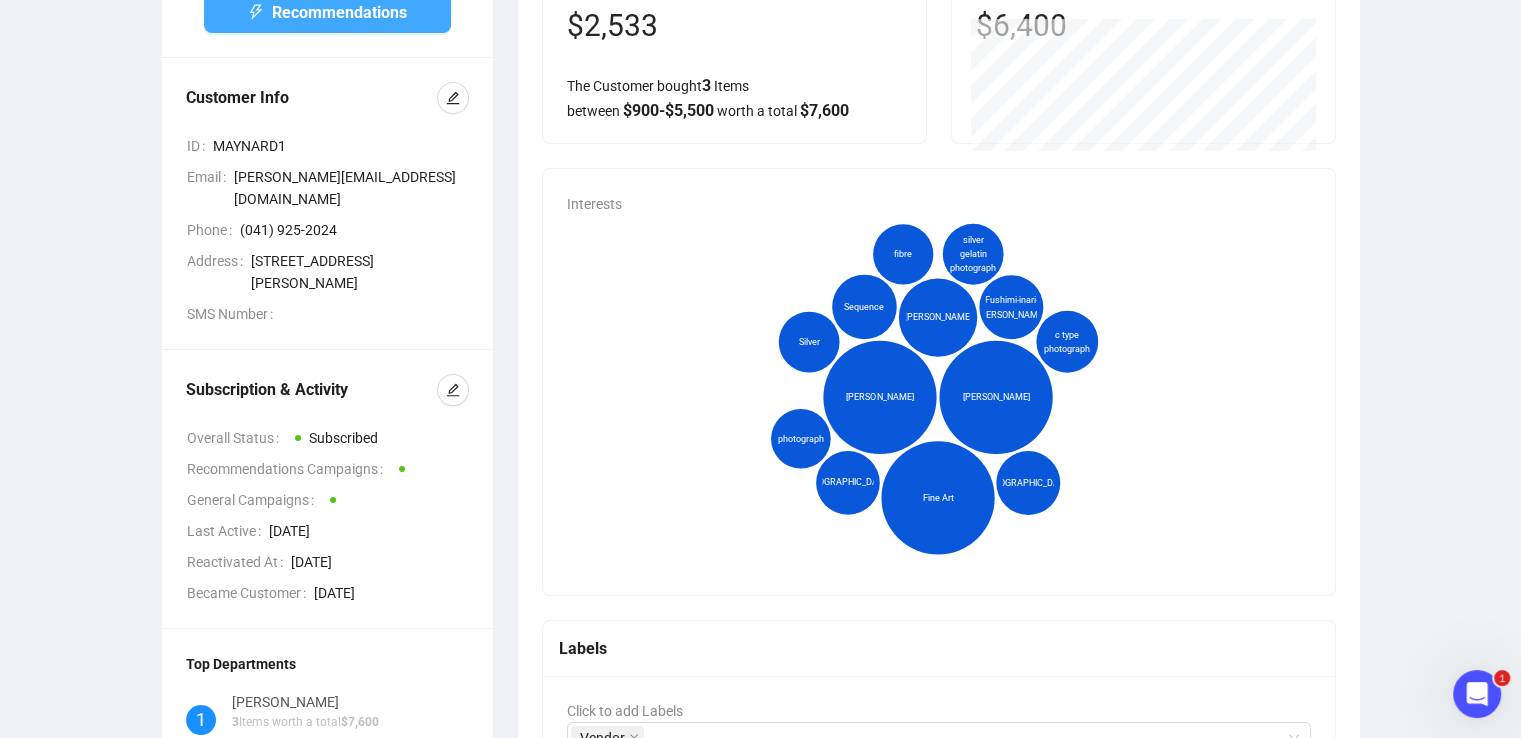scroll, scrollTop: 0, scrollLeft: 0, axis: both 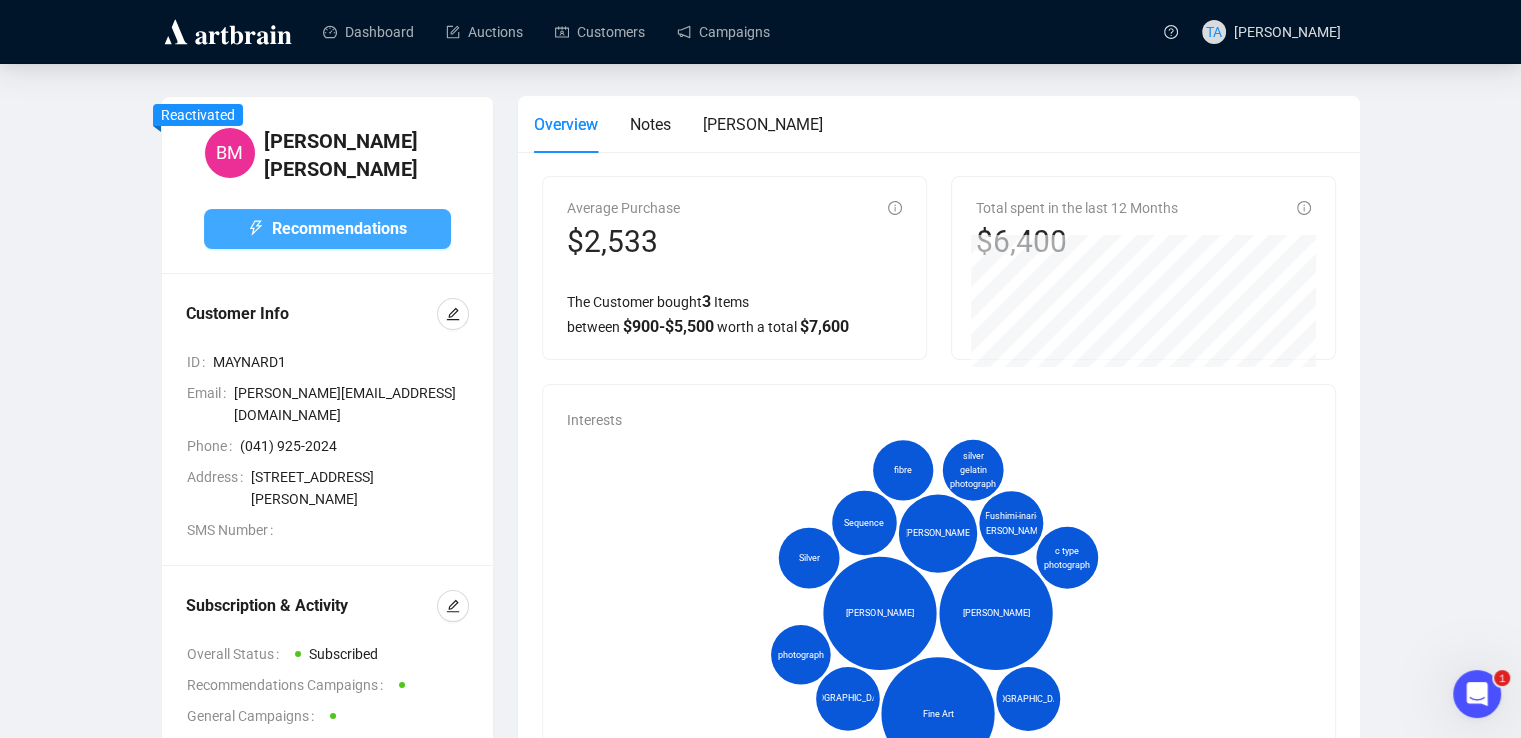 click on "Recommendations" at bounding box center [339, 228] 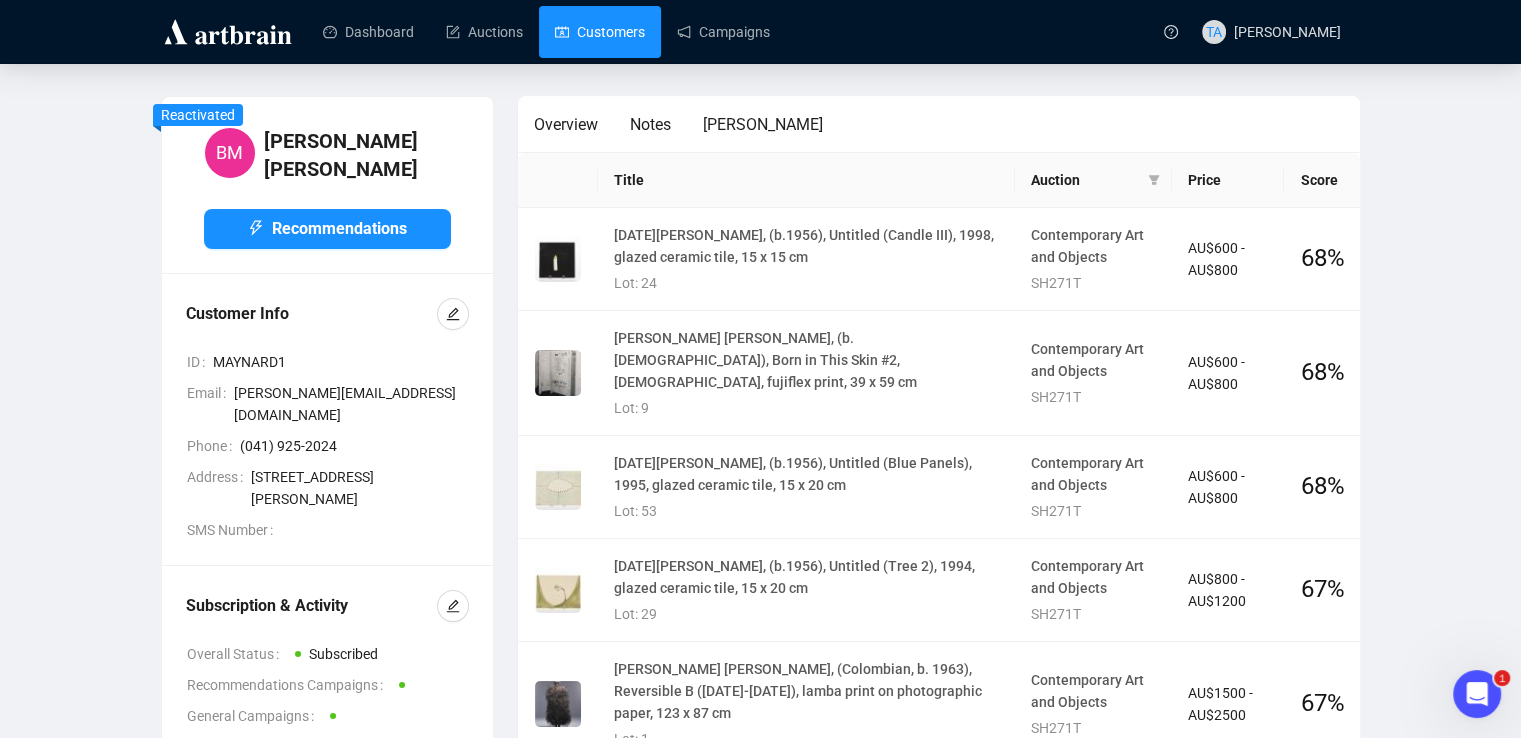 click on "Customers" at bounding box center [600, 32] 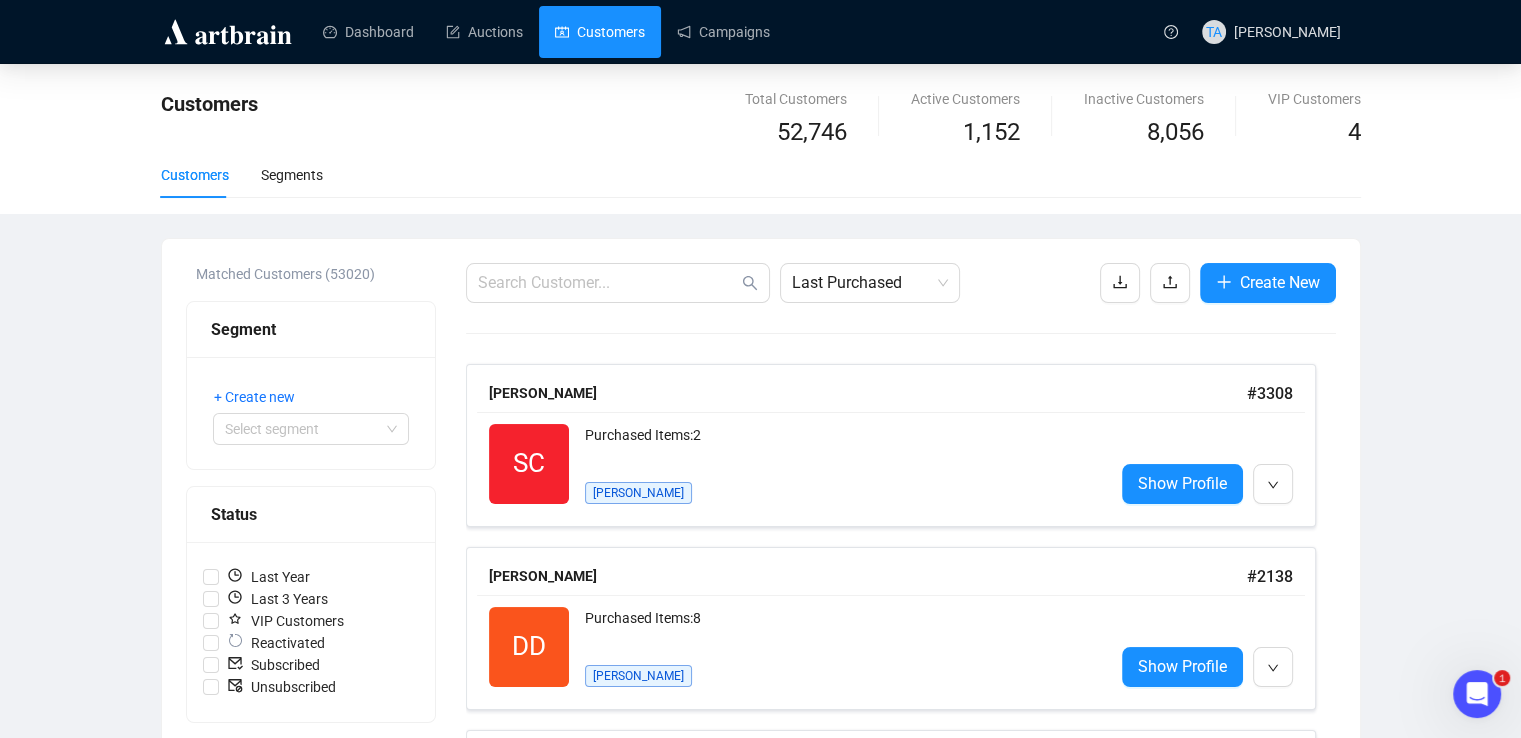 scroll, scrollTop: 100, scrollLeft: 0, axis: vertical 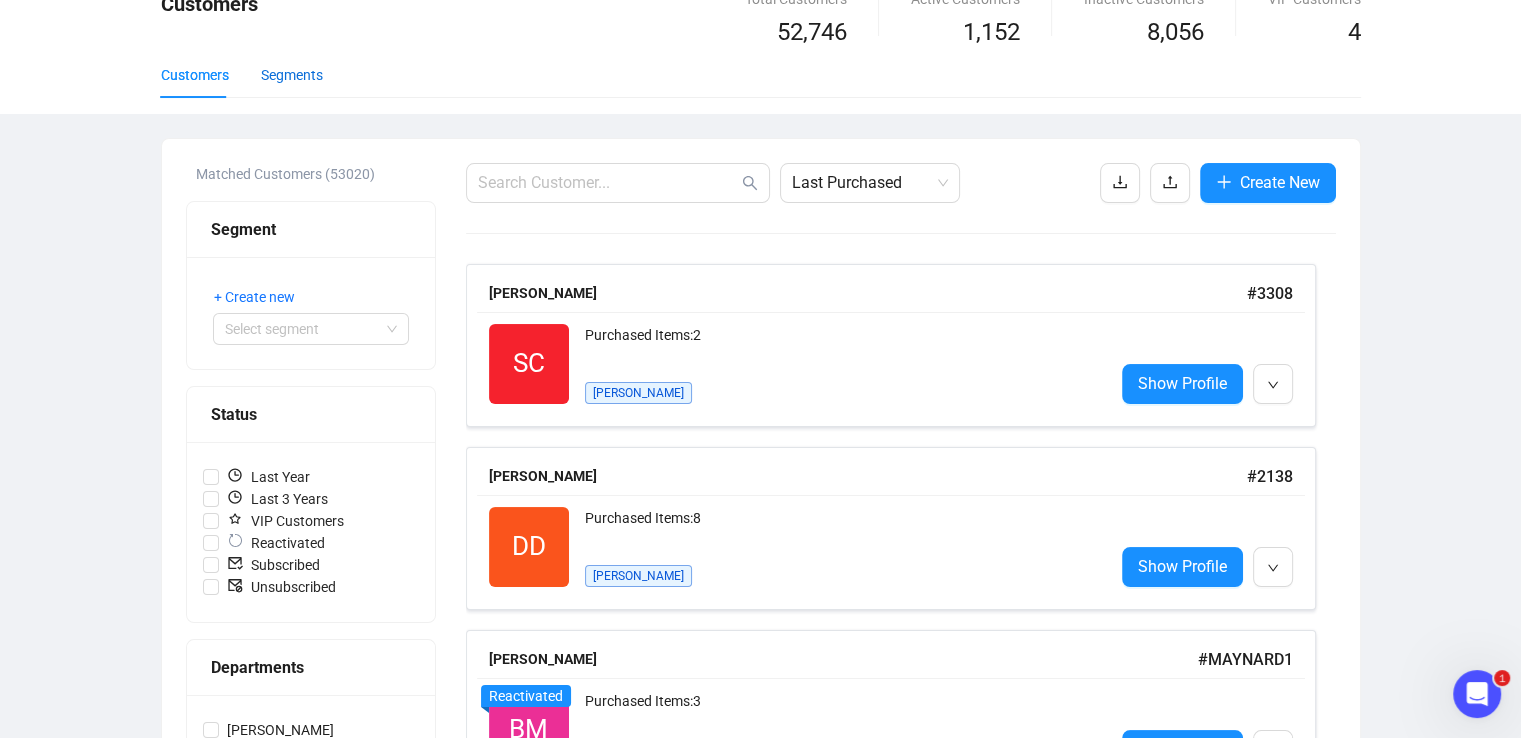 click on "Segments" at bounding box center (292, 75) 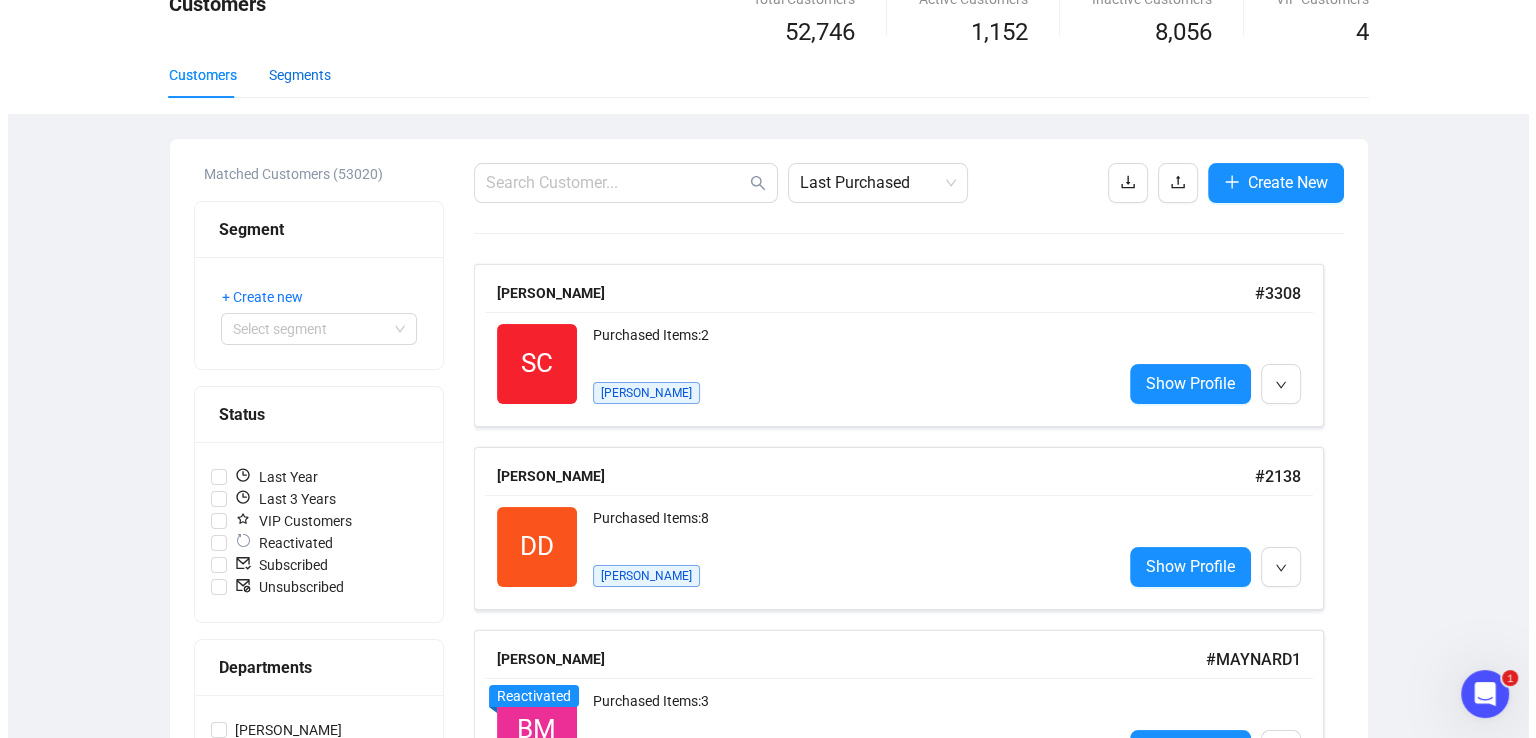 scroll, scrollTop: 0, scrollLeft: 0, axis: both 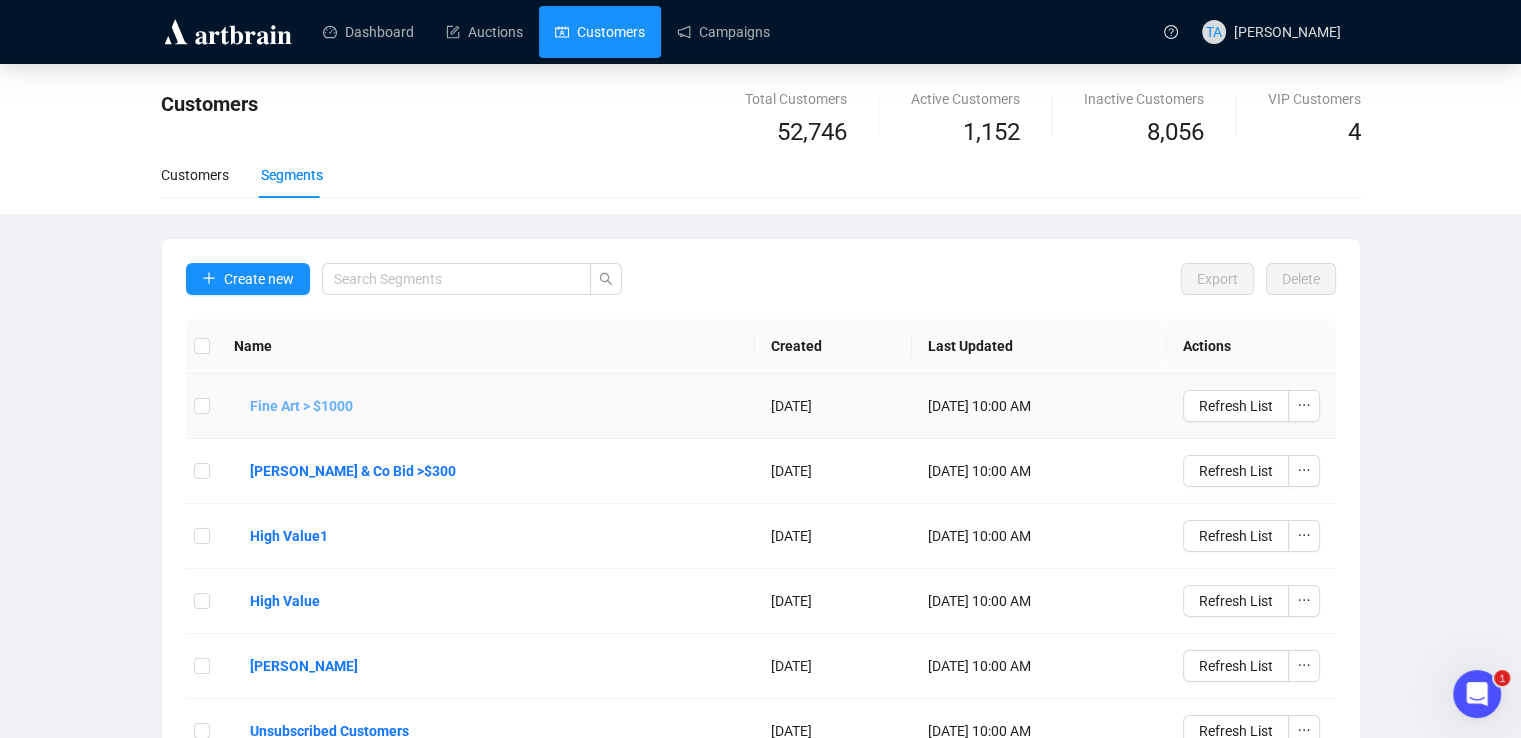 click on "Fine Art > $1000" at bounding box center (301, 406) 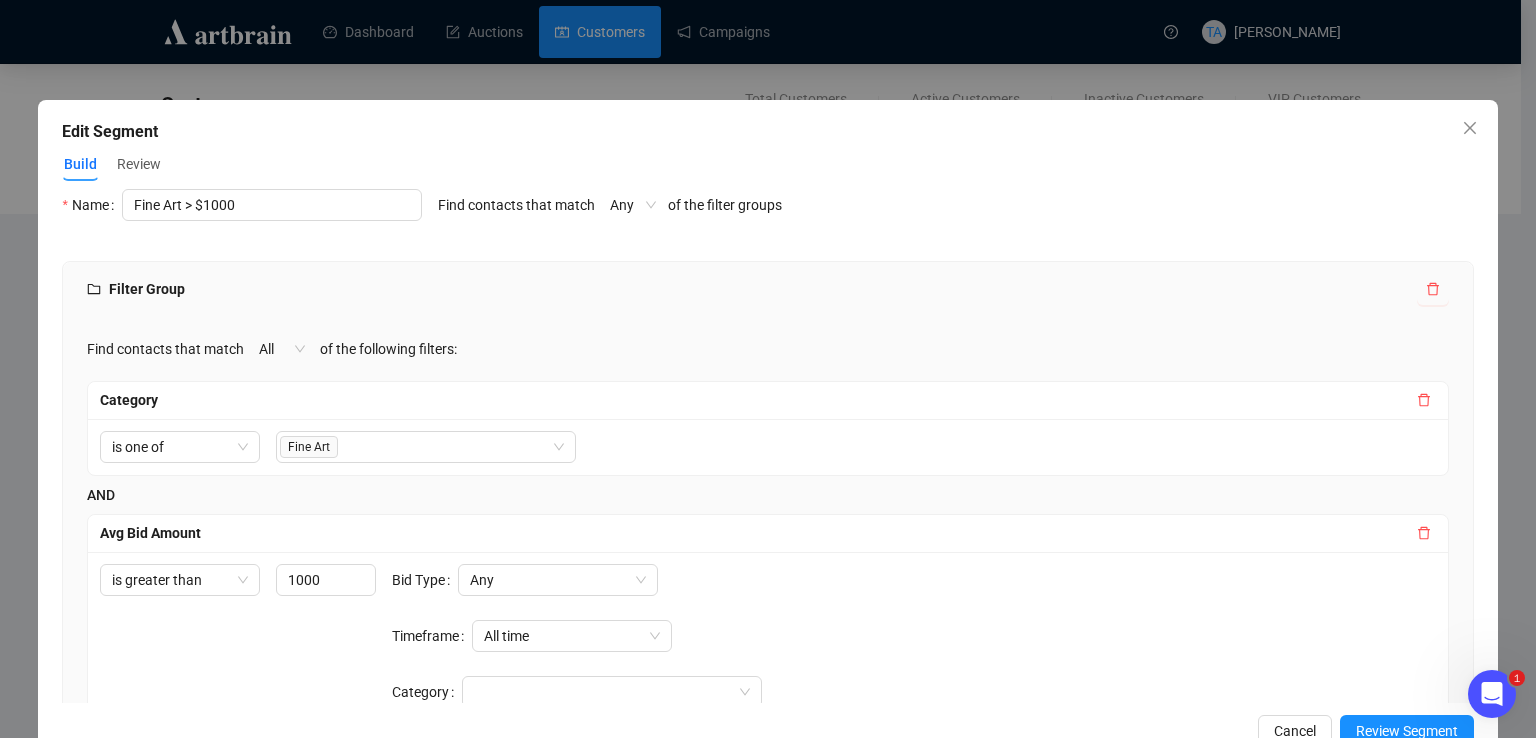scroll, scrollTop: 176, scrollLeft: 0, axis: vertical 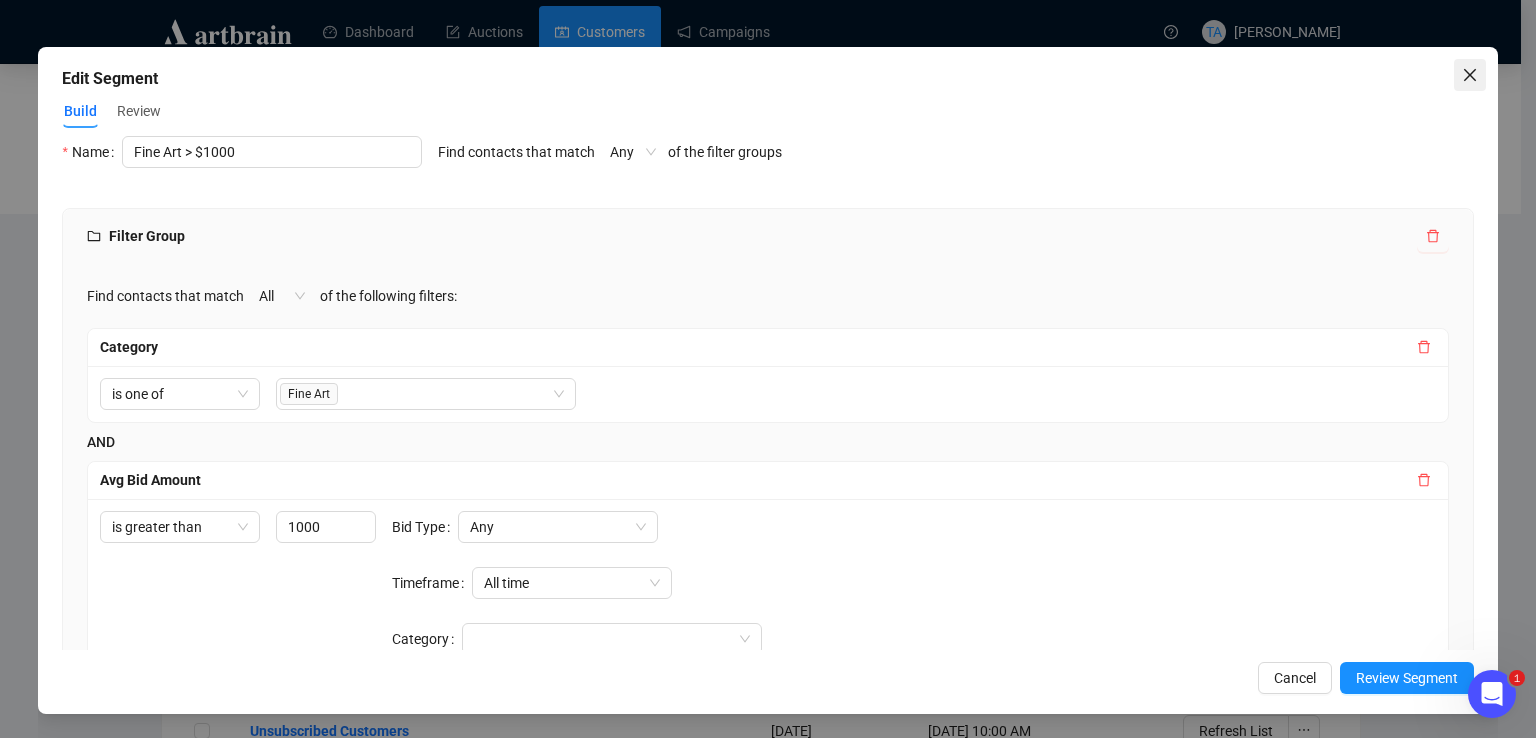 click 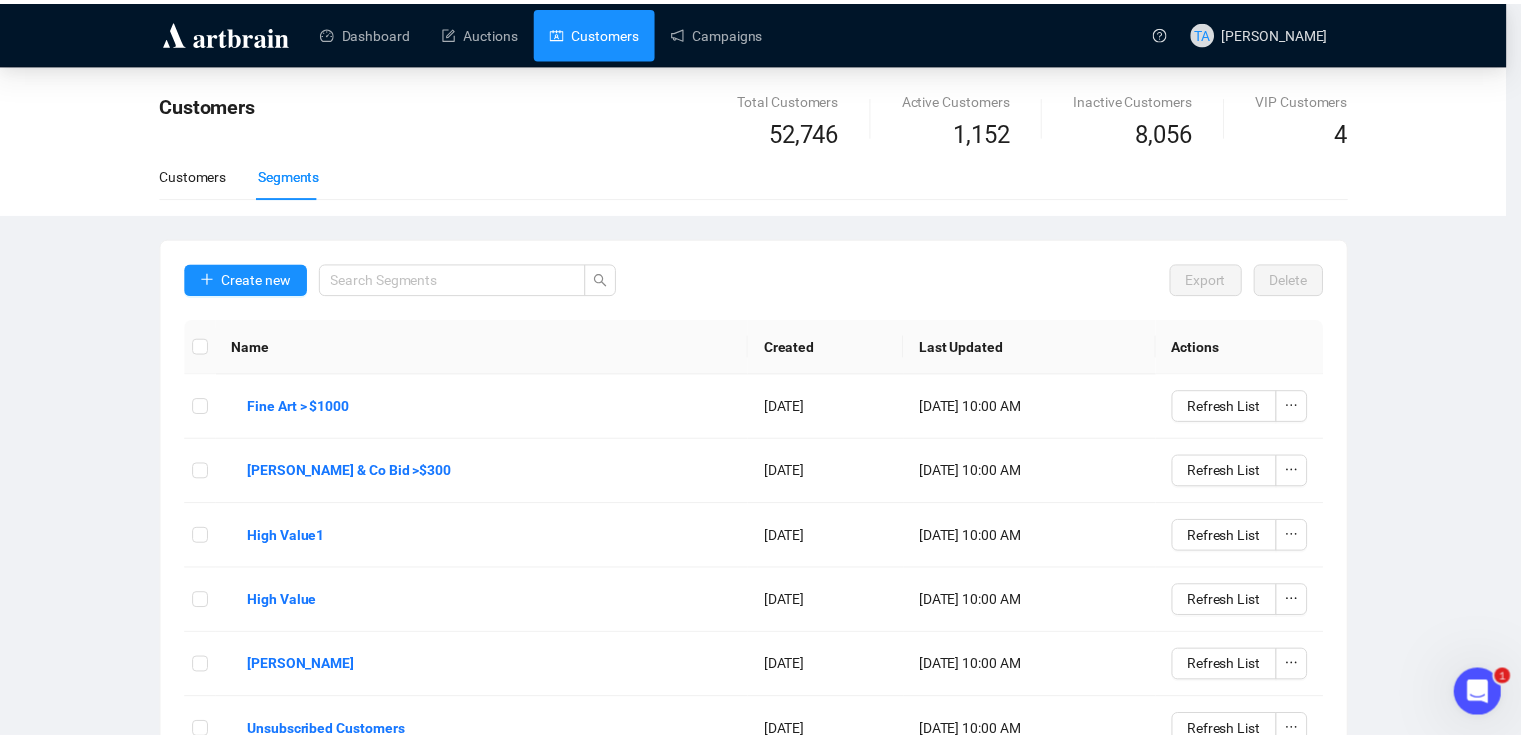 scroll, scrollTop: 0, scrollLeft: 0, axis: both 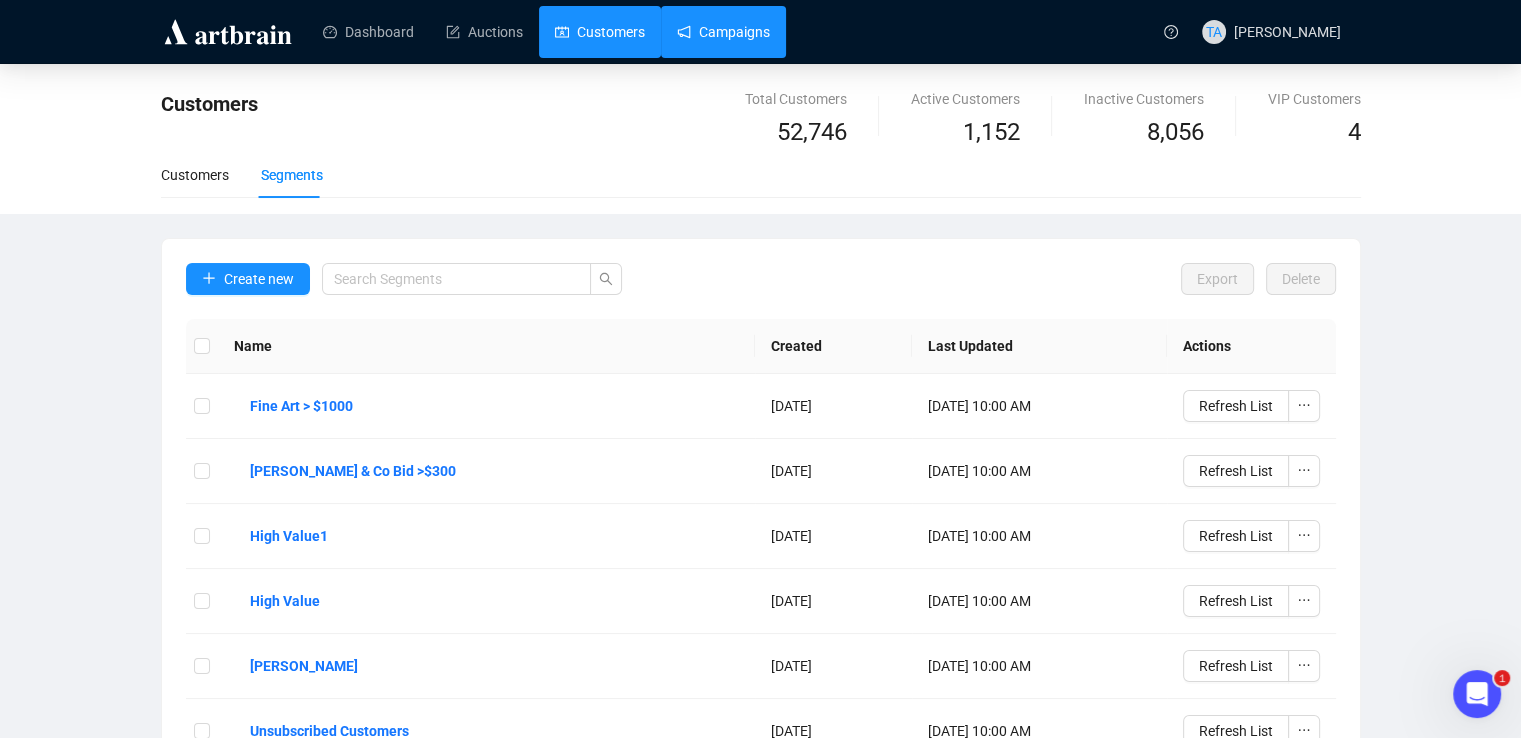 click on "Campaigns" at bounding box center [723, 32] 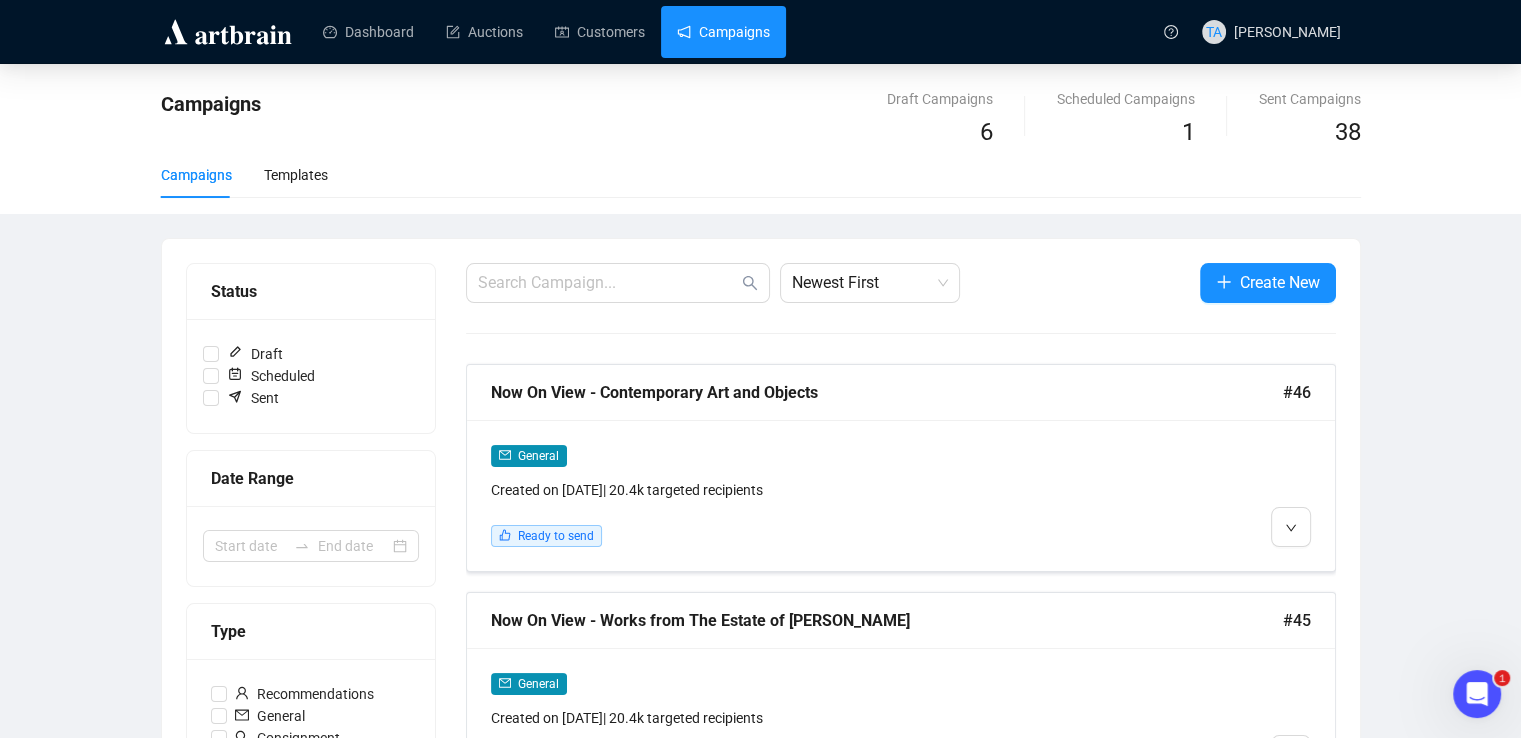 scroll, scrollTop: 100, scrollLeft: 0, axis: vertical 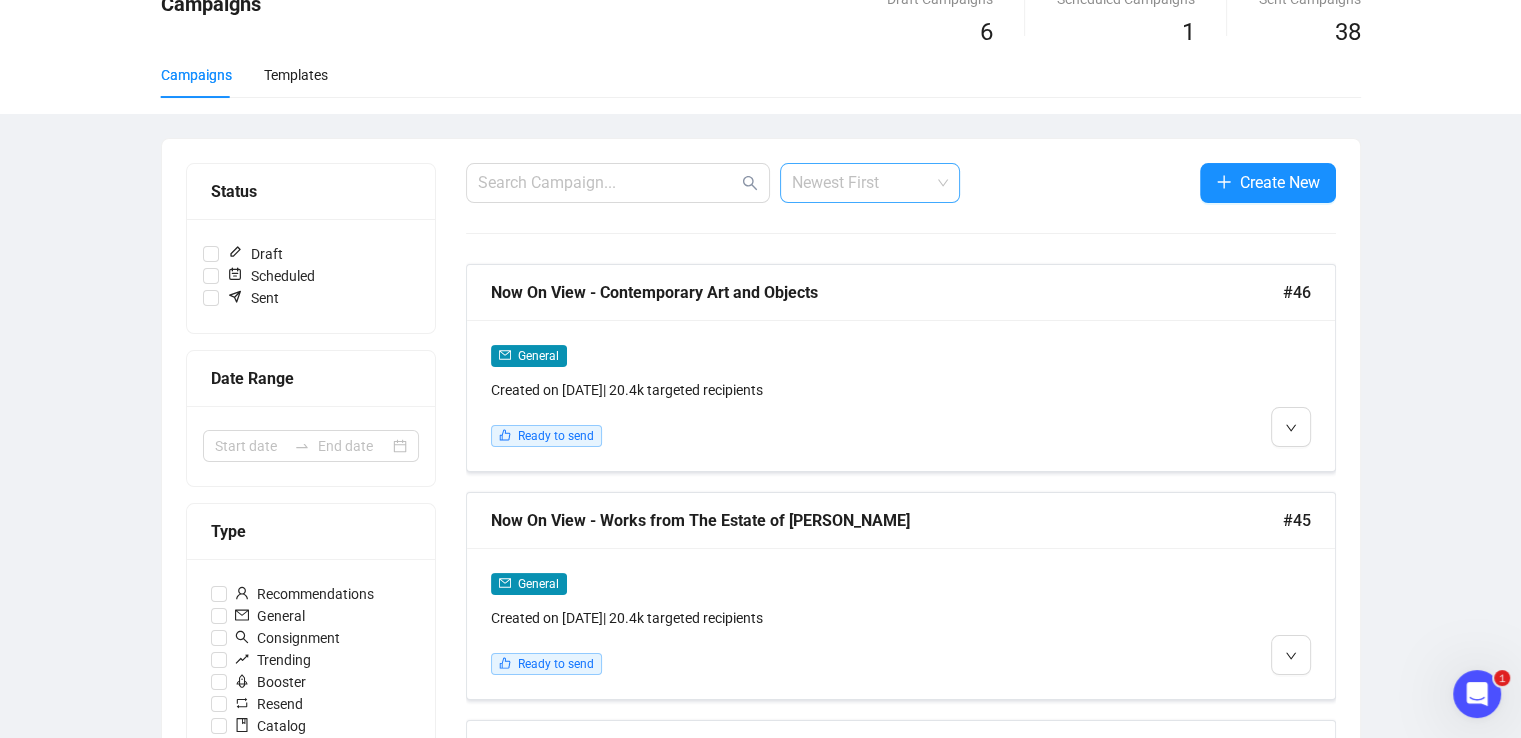 click on "Newest First" at bounding box center [870, 183] 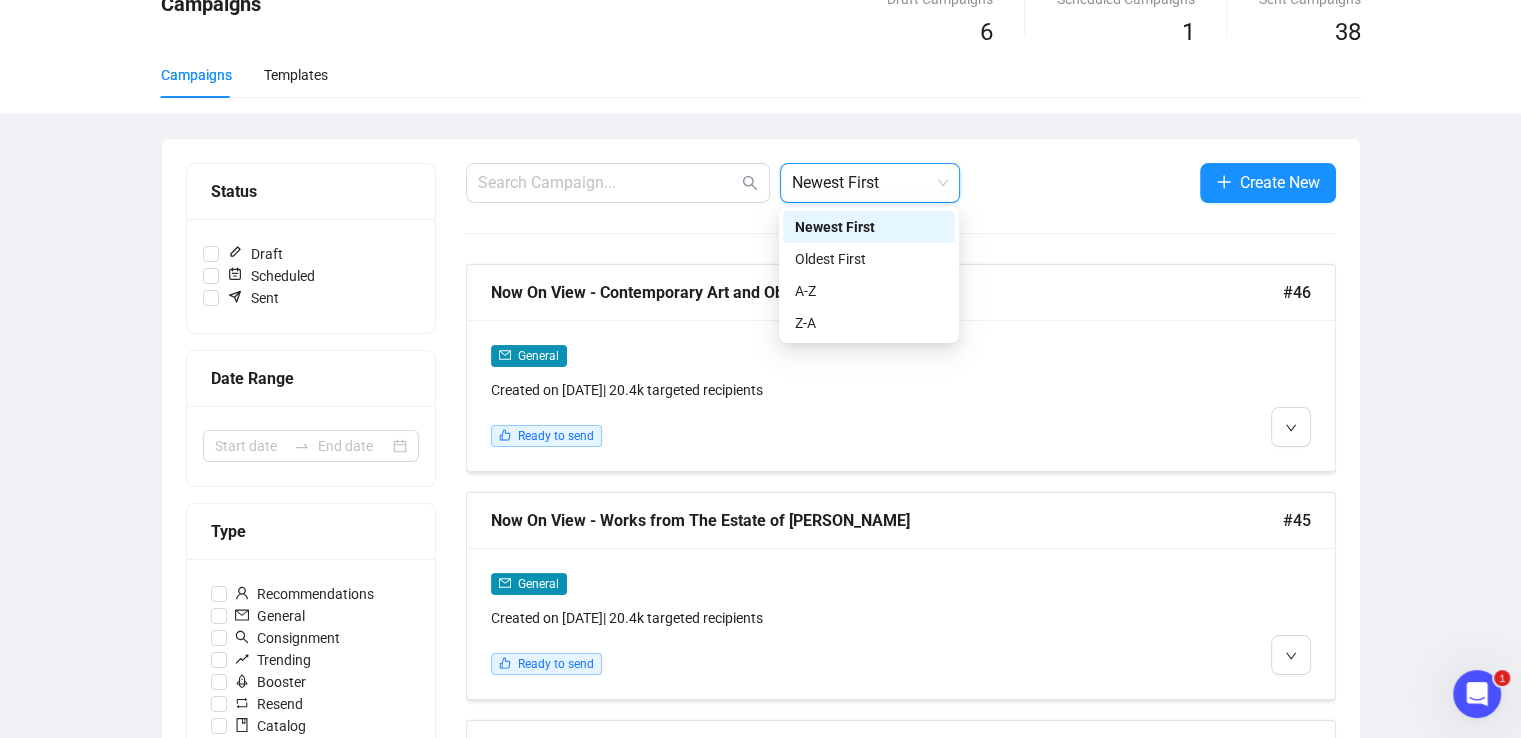 click on "Newest First Newest First Create New" at bounding box center [901, 183] 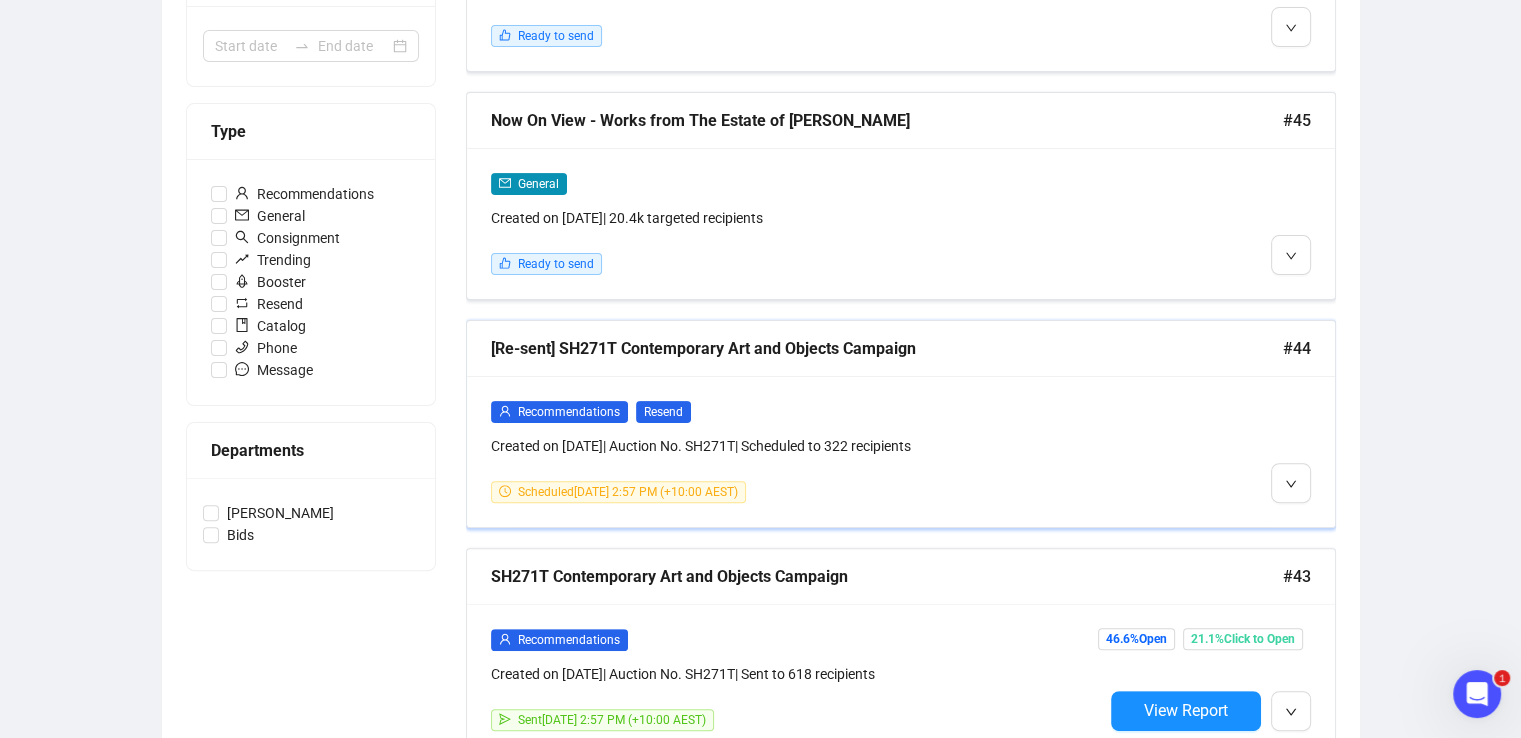 scroll, scrollTop: 800, scrollLeft: 0, axis: vertical 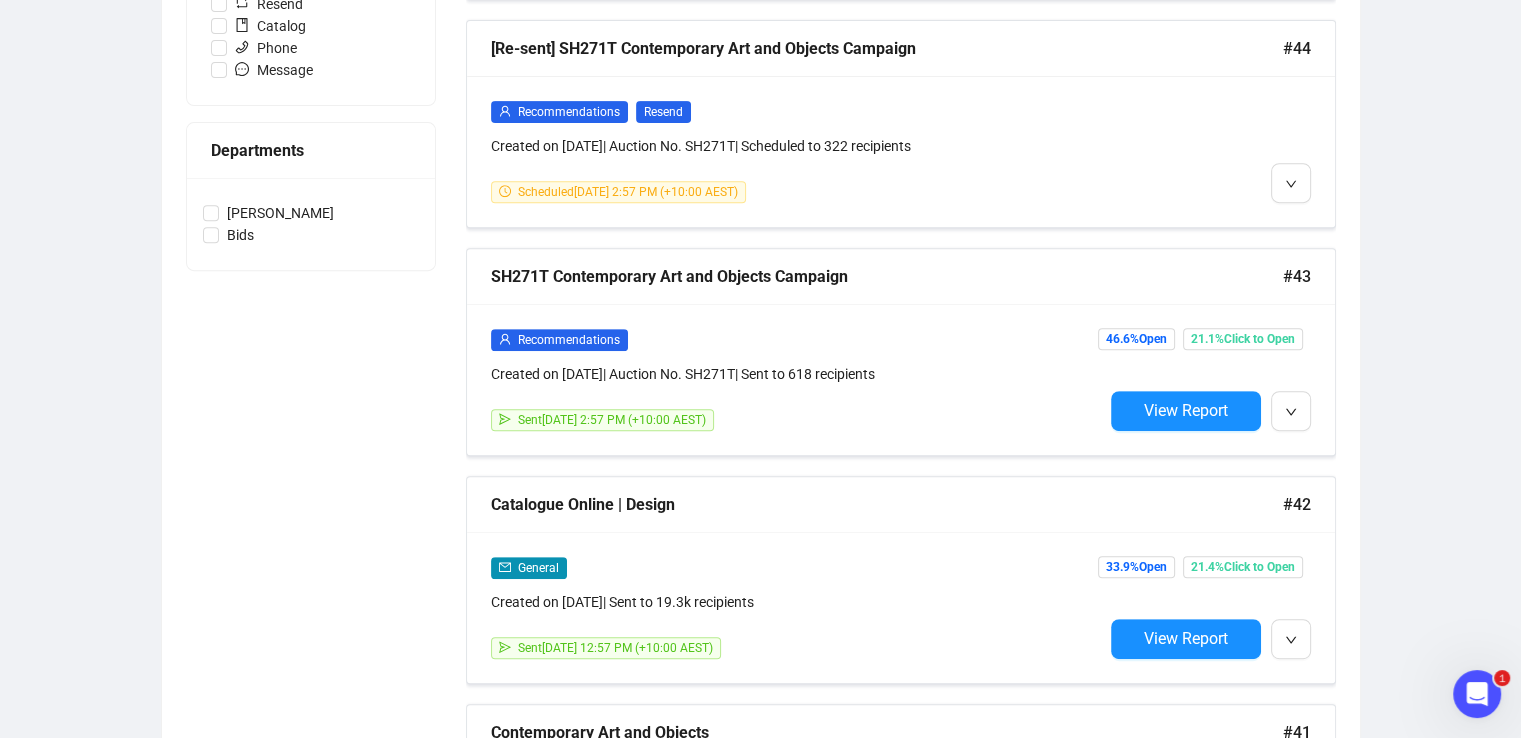 click on "View Report" at bounding box center (1186, 410) 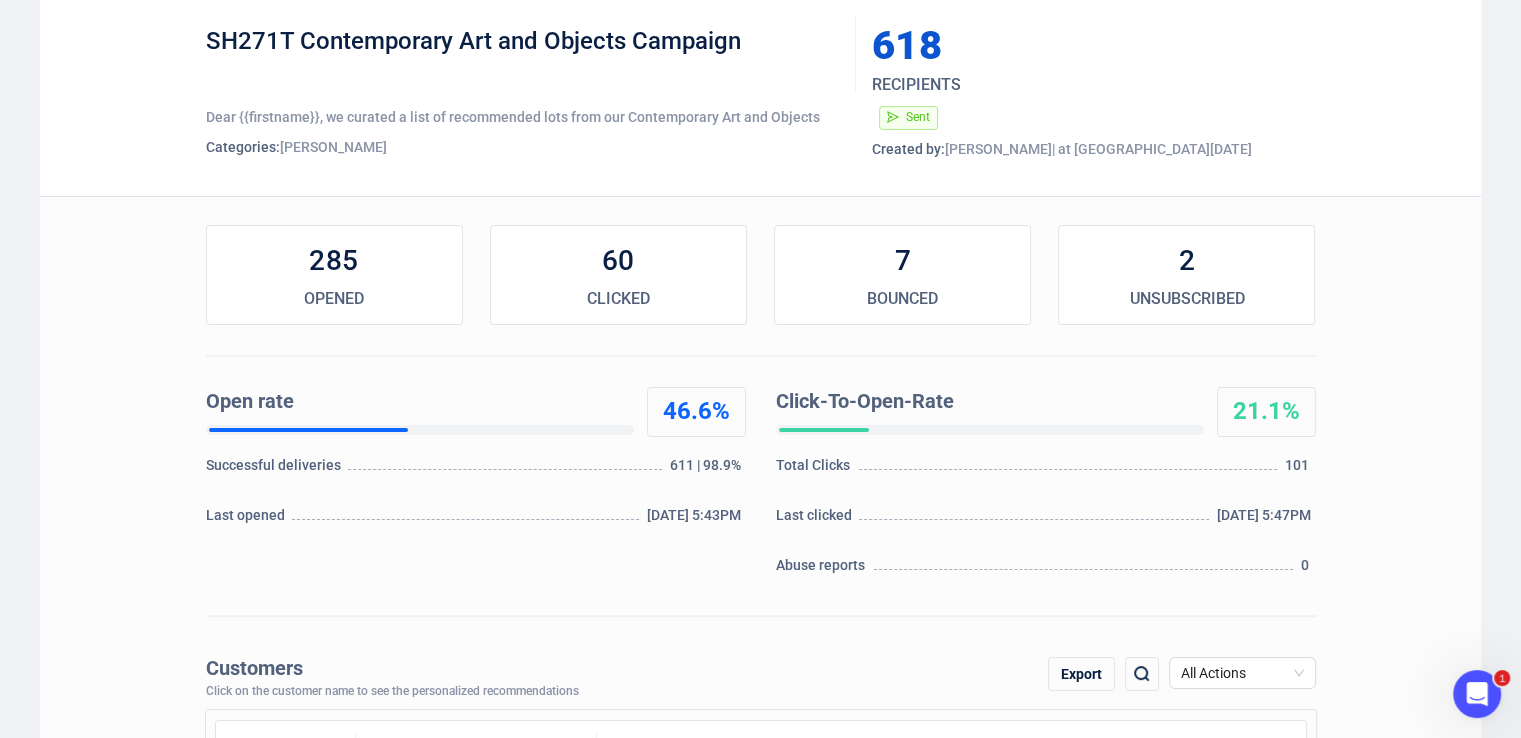 scroll, scrollTop: 0, scrollLeft: 0, axis: both 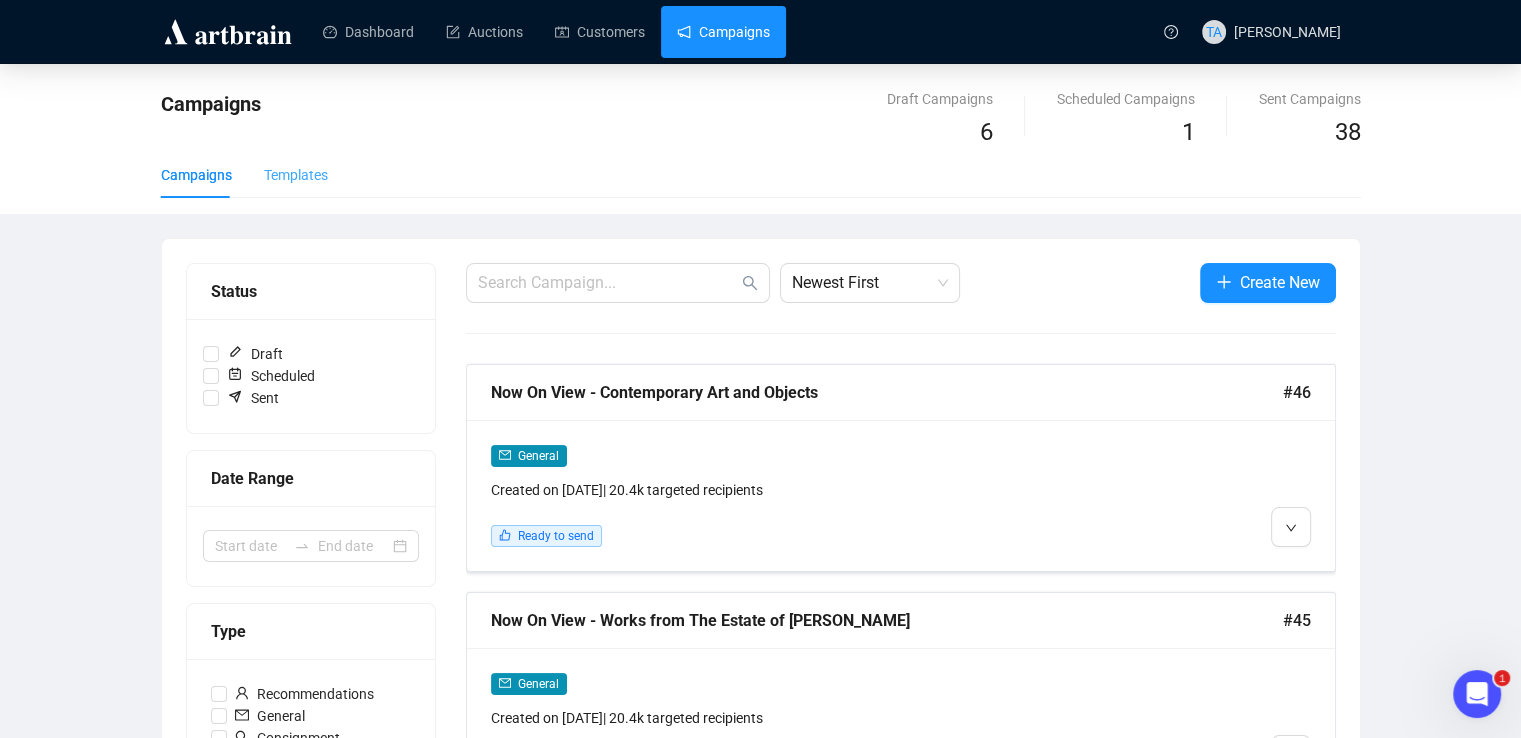 click on "Templates" at bounding box center (296, 175) 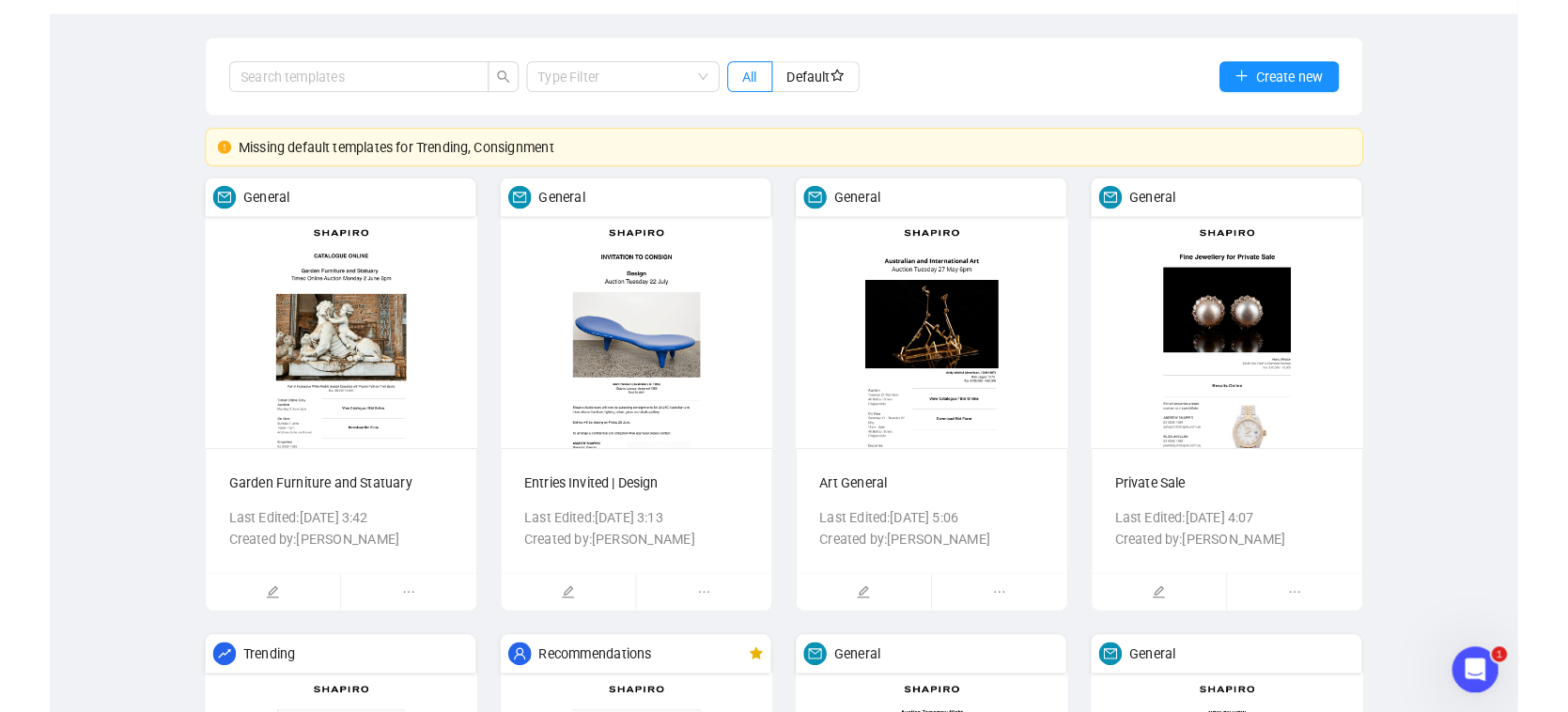 scroll, scrollTop: 0, scrollLeft: 0, axis: both 